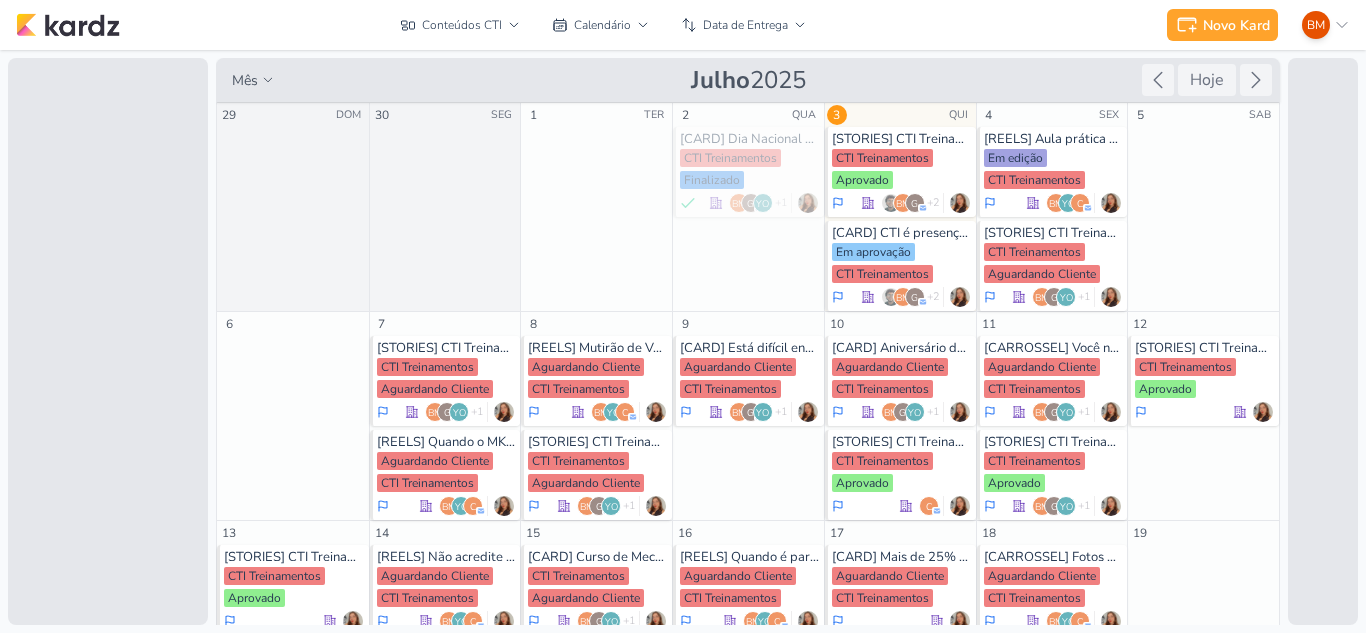 scroll, scrollTop: 0, scrollLeft: 0, axis: both 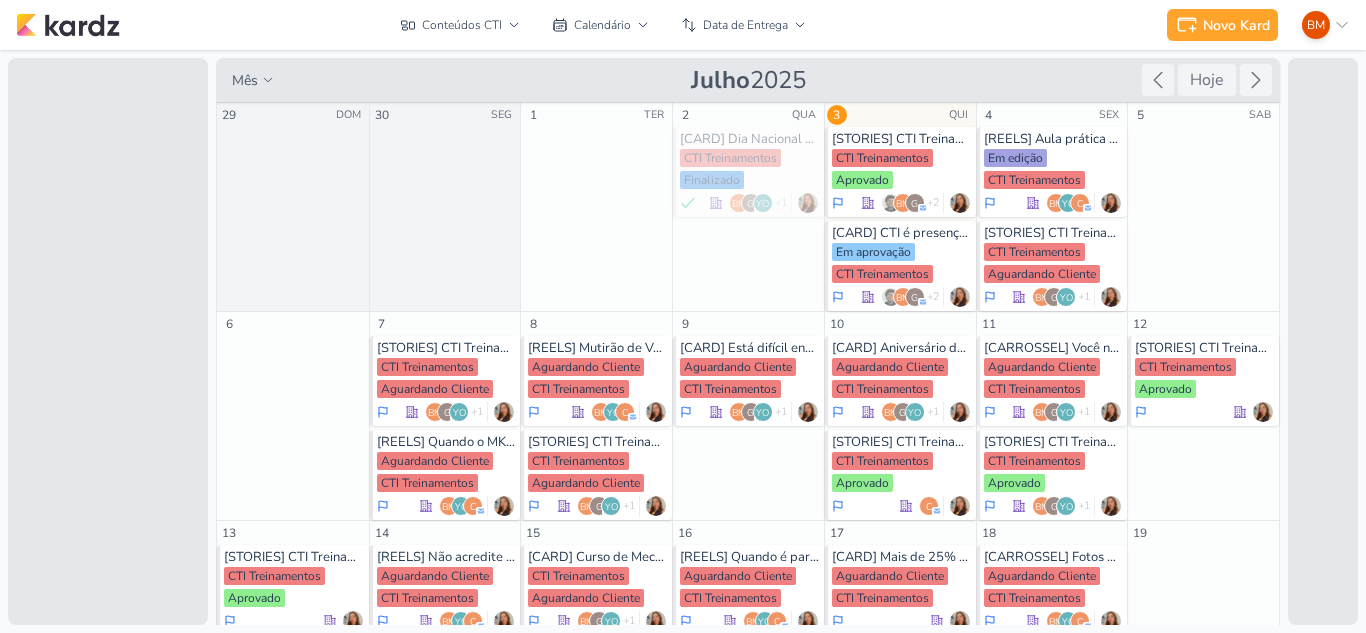 click on "18" at bounding box center (1052, 533) 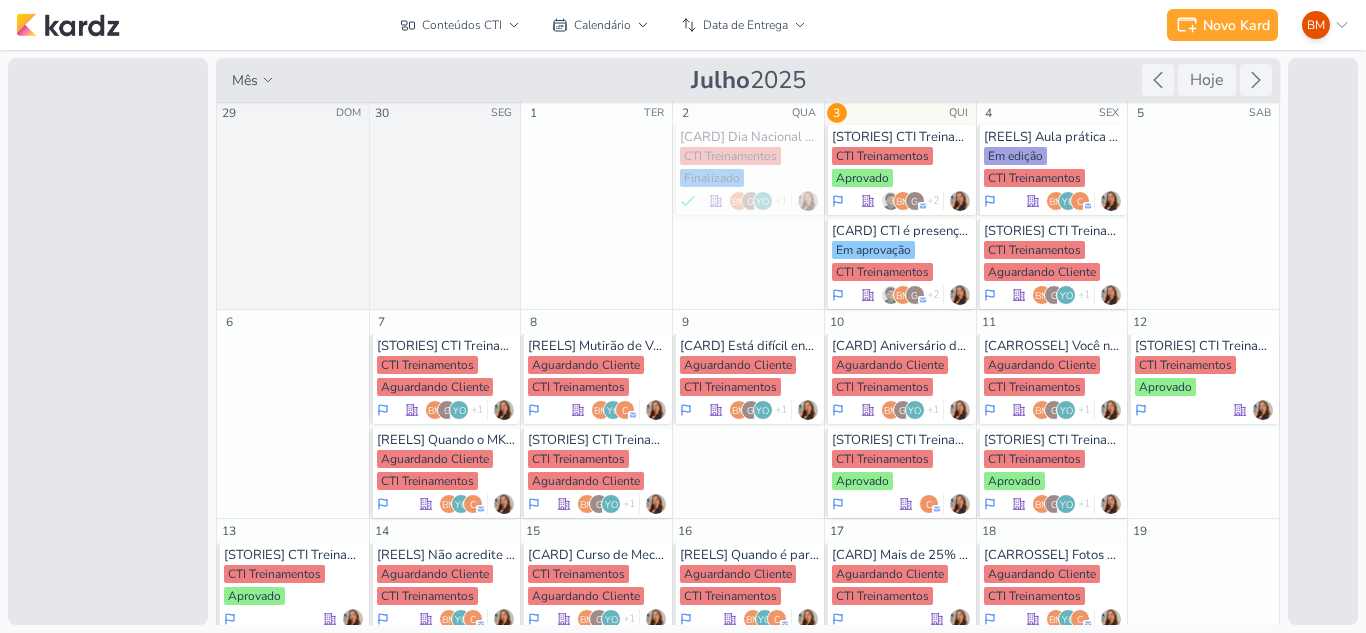 scroll, scrollTop: 0, scrollLeft: 0, axis: both 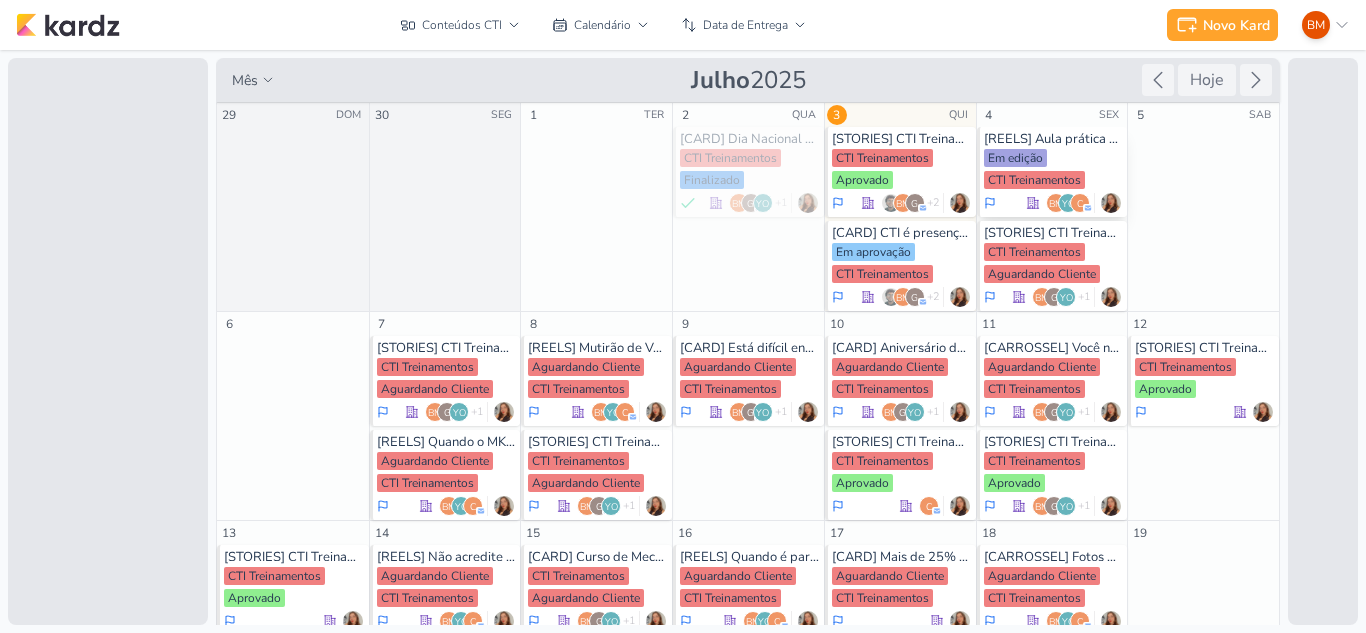 click on "Em edição" at bounding box center [1015, 158] 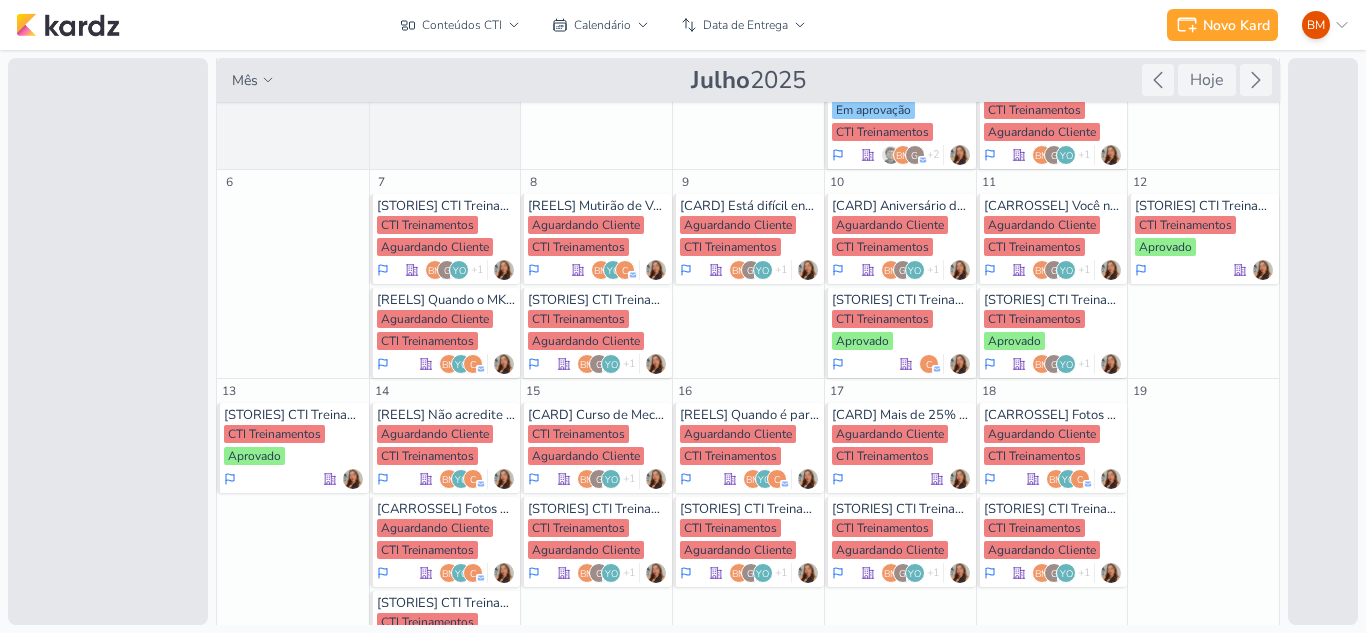 scroll, scrollTop: 156, scrollLeft: 0, axis: vertical 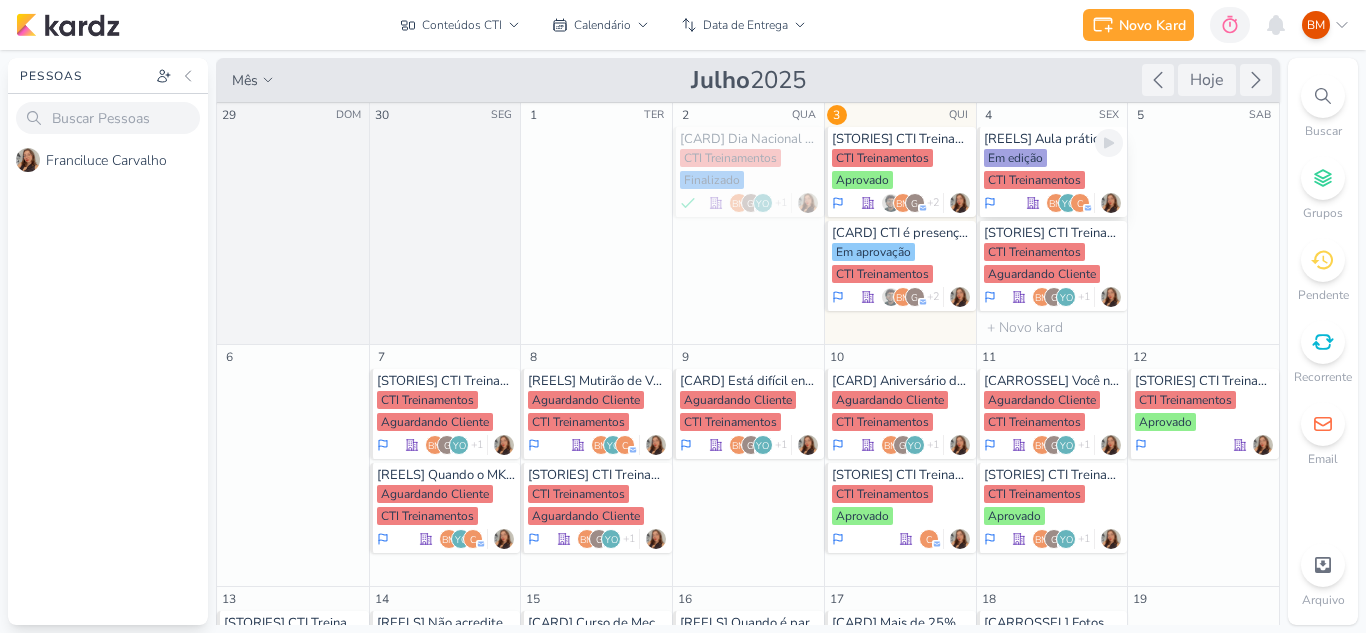 click on "Em edição
CTI Treinamentos" at bounding box center [1054, 170] 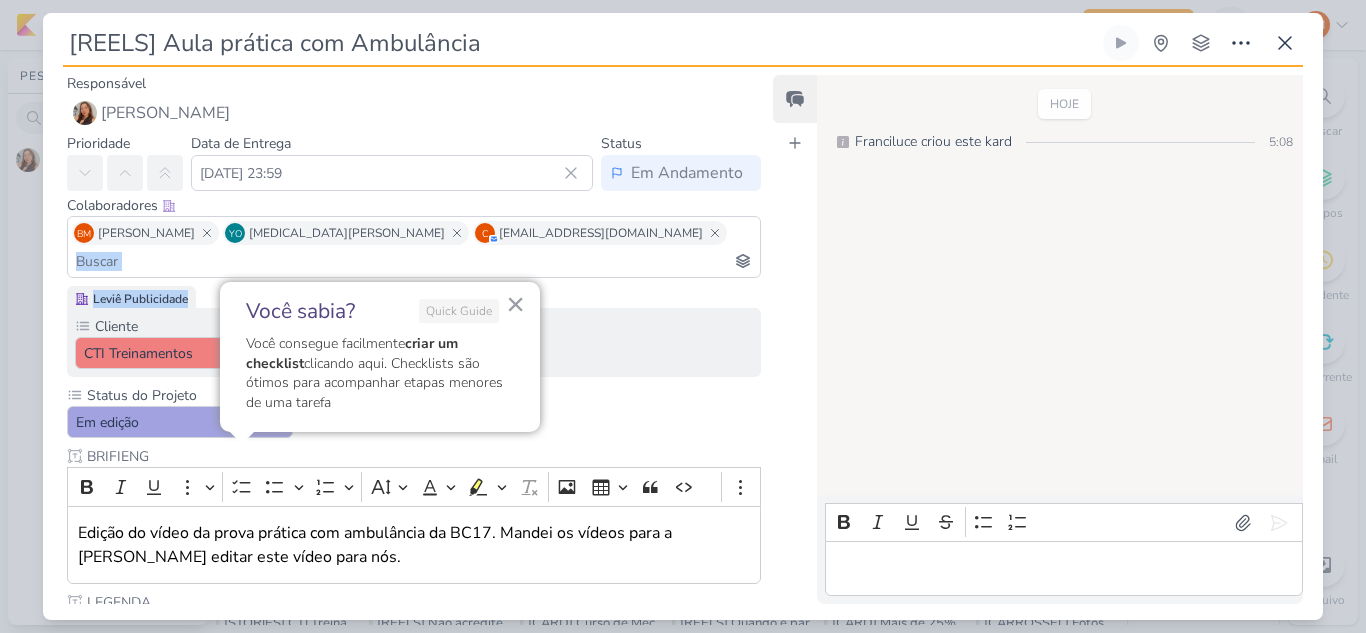 drag, startPoint x: 760, startPoint y: 244, endPoint x: 762, endPoint y: 264, distance: 20.09975 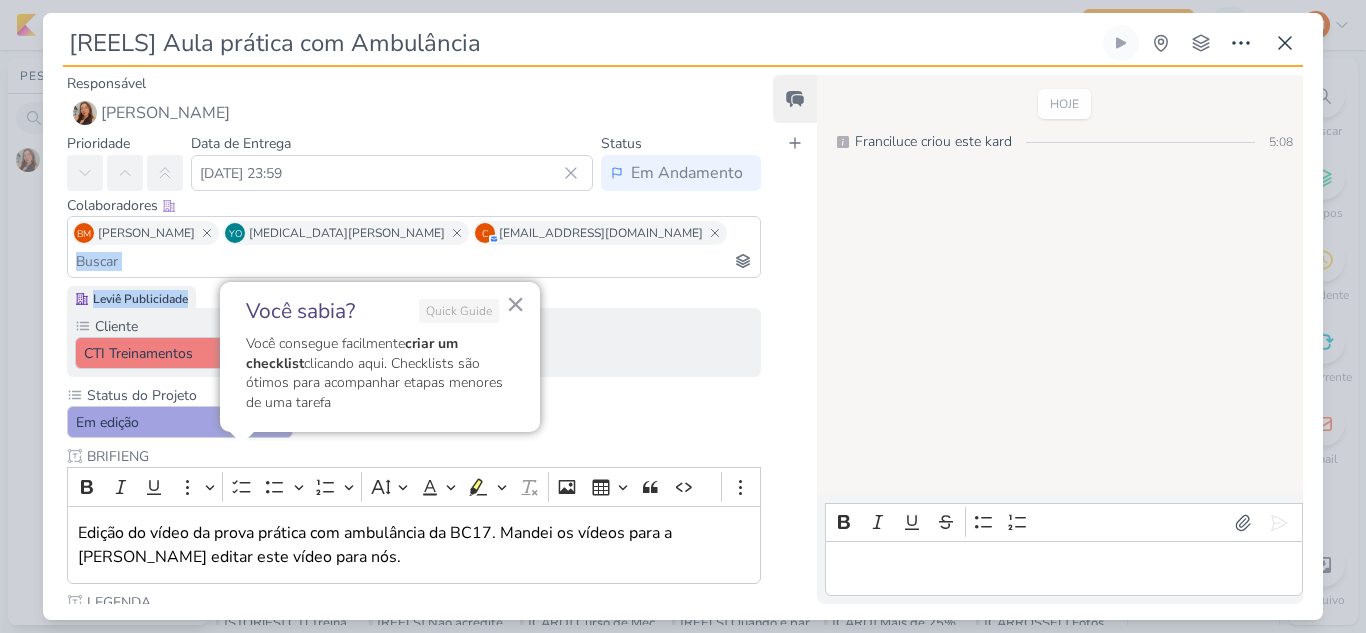 click on "Responsável
[PERSON_NAME]
Nenhum contato encontrado
create new contact
Novo Contato
Digite um endereço de email para criar um contato. Não se preocupe, tomaremos conta de todas as suas interações com esse contato através do email para que você possa colaborar com qualquer pessoa sem sair do Kardz
Email" at bounding box center [406, 337] 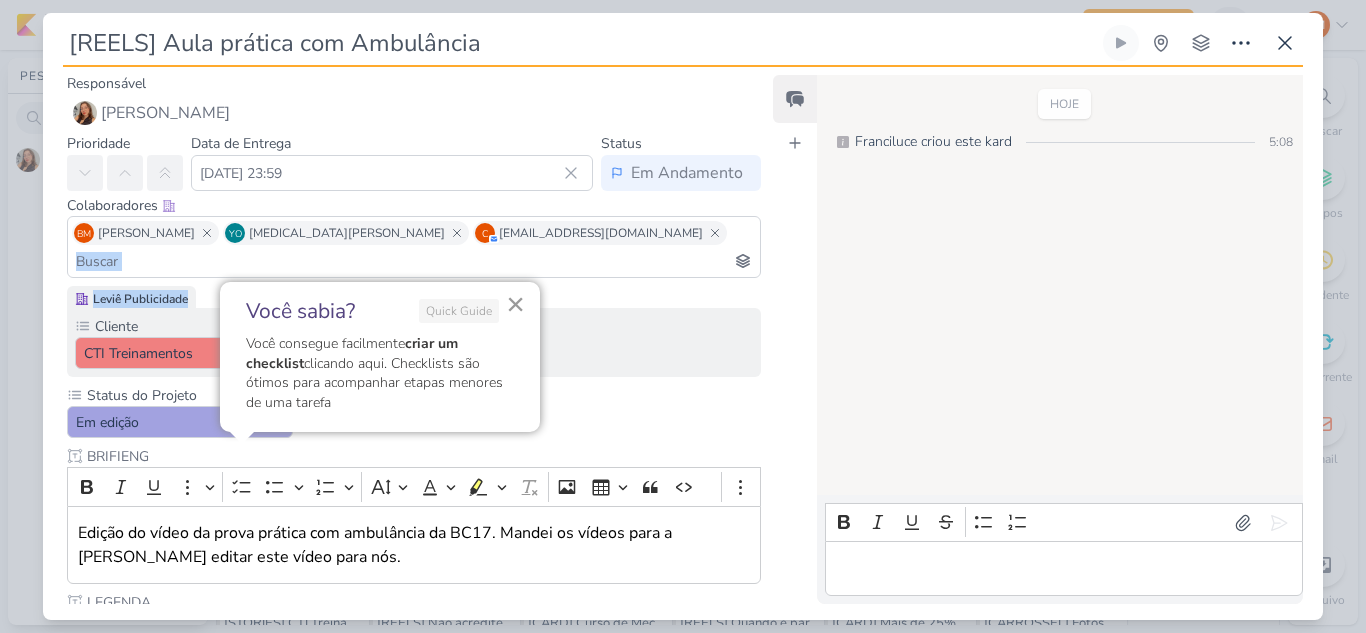 click on "×" at bounding box center [515, 304] 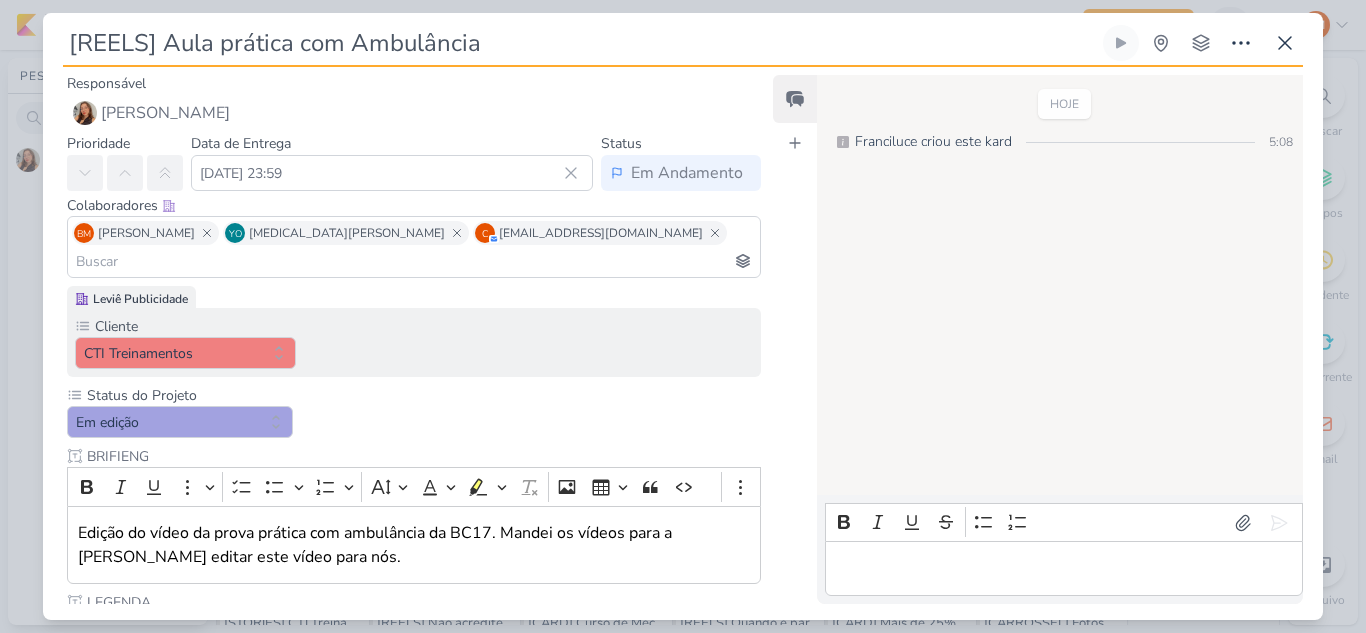 click on "Status do Projeto
Em edição
BRIFIENG" at bounding box center [414, 733] 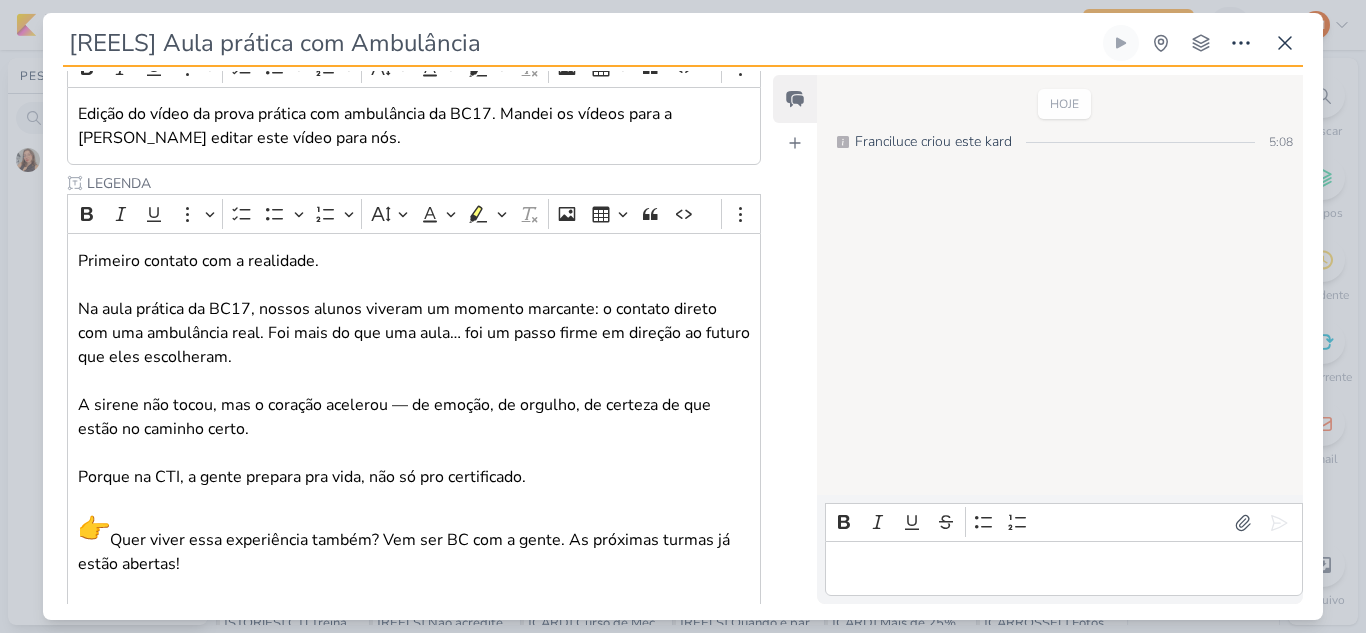 scroll, scrollTop: 561, scrollLeft: 0, axis: vertical 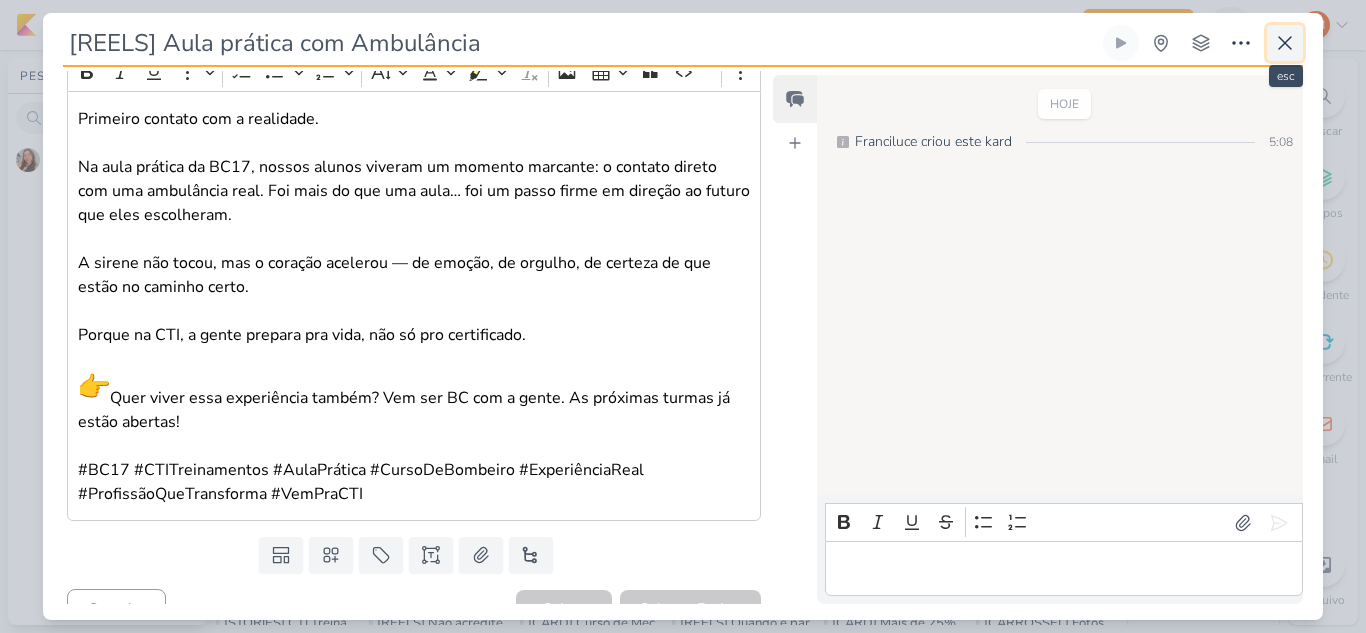 click 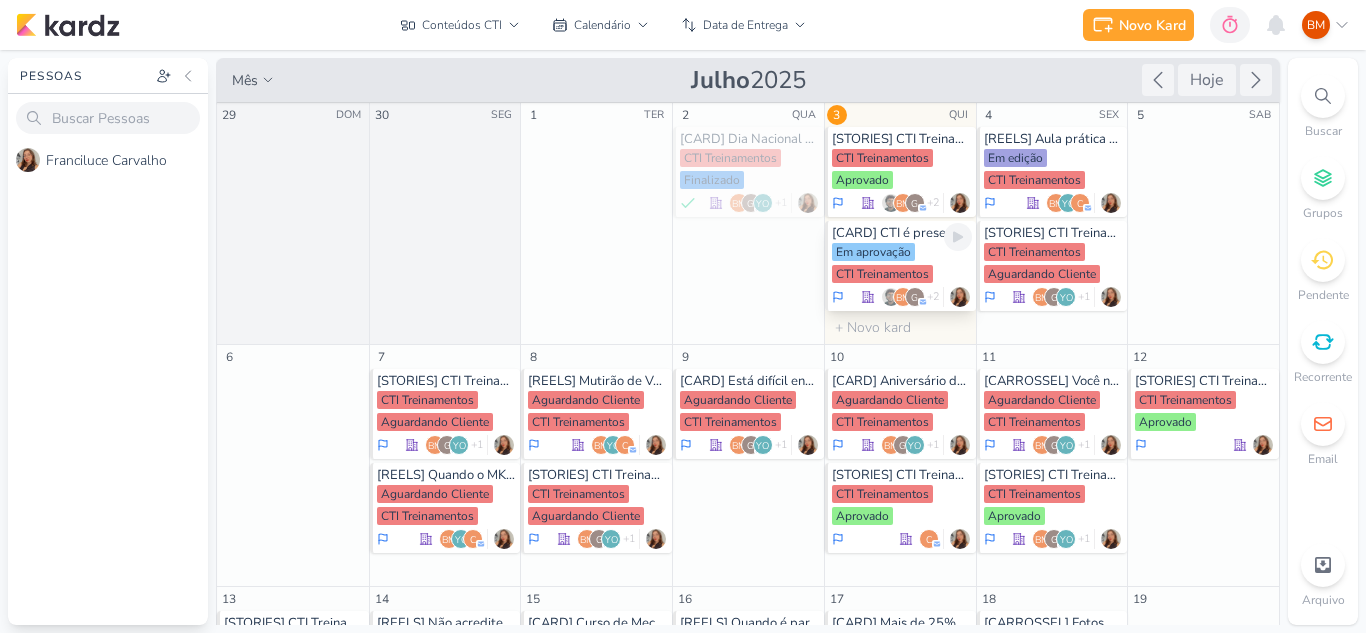 click on "Em aprovação" at bounding box center (873, 252) 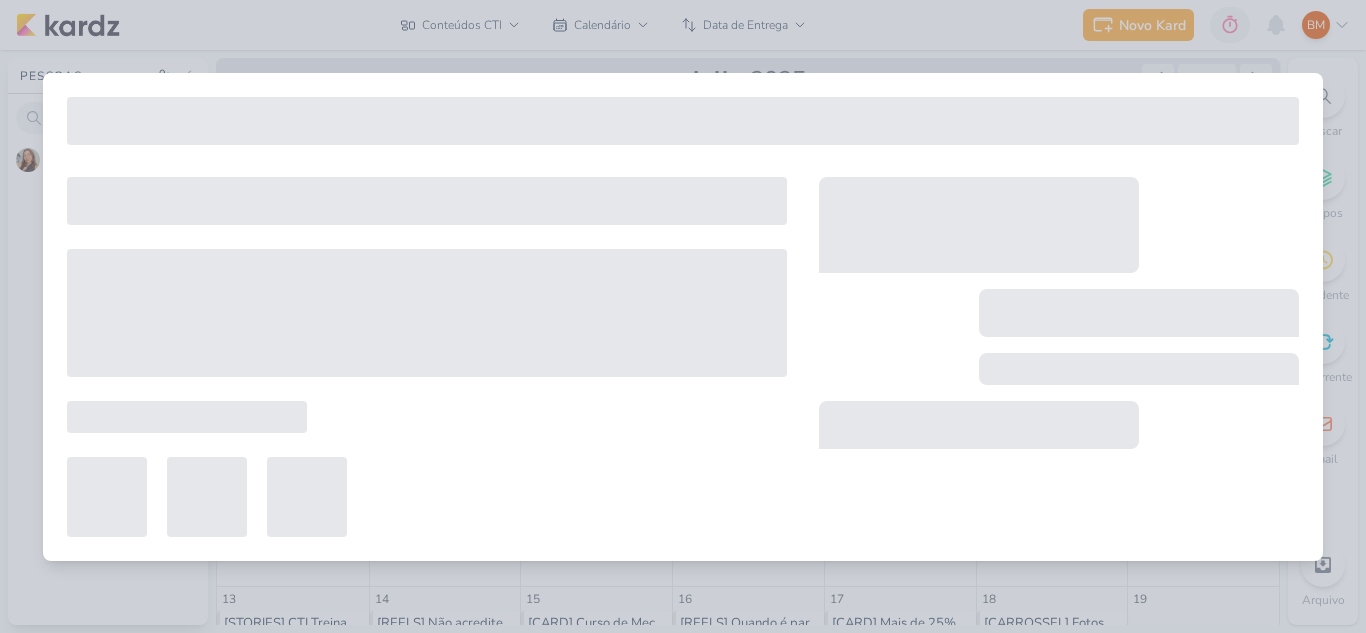 type on "[CARD] CTI é presença confirmada na festa do tropeiro 2025" 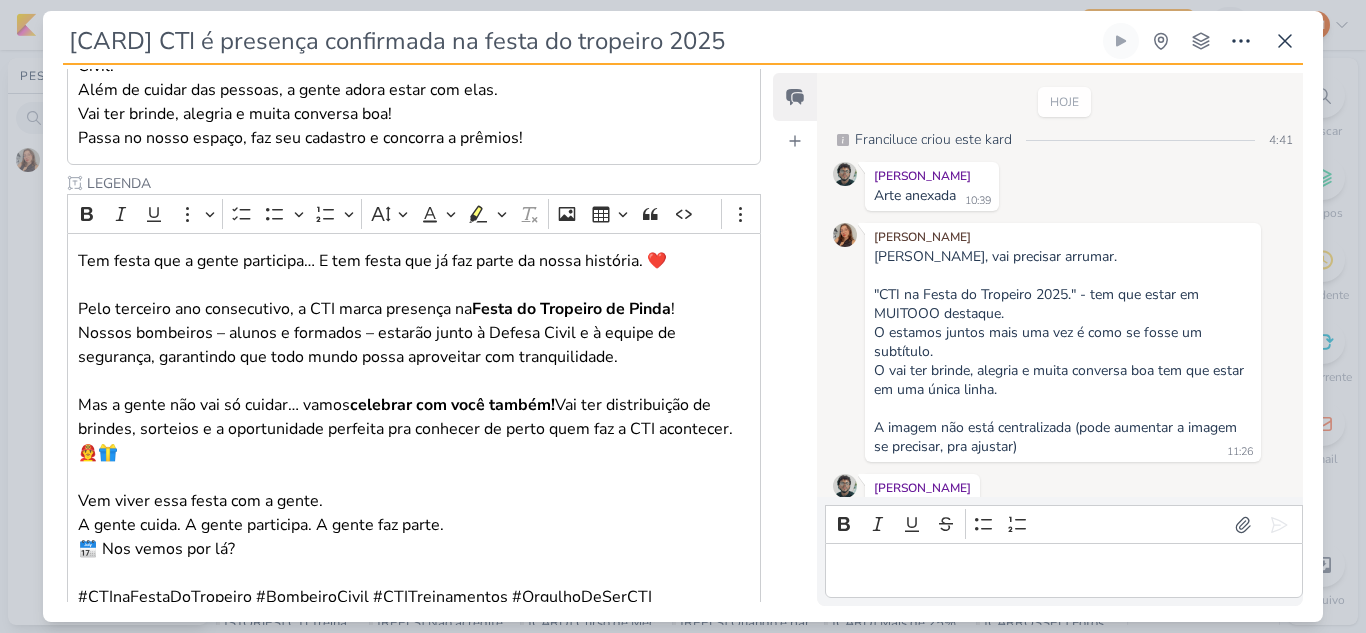 scroll, scrollTop: 92, scrollLeft: 0, axis: vertical 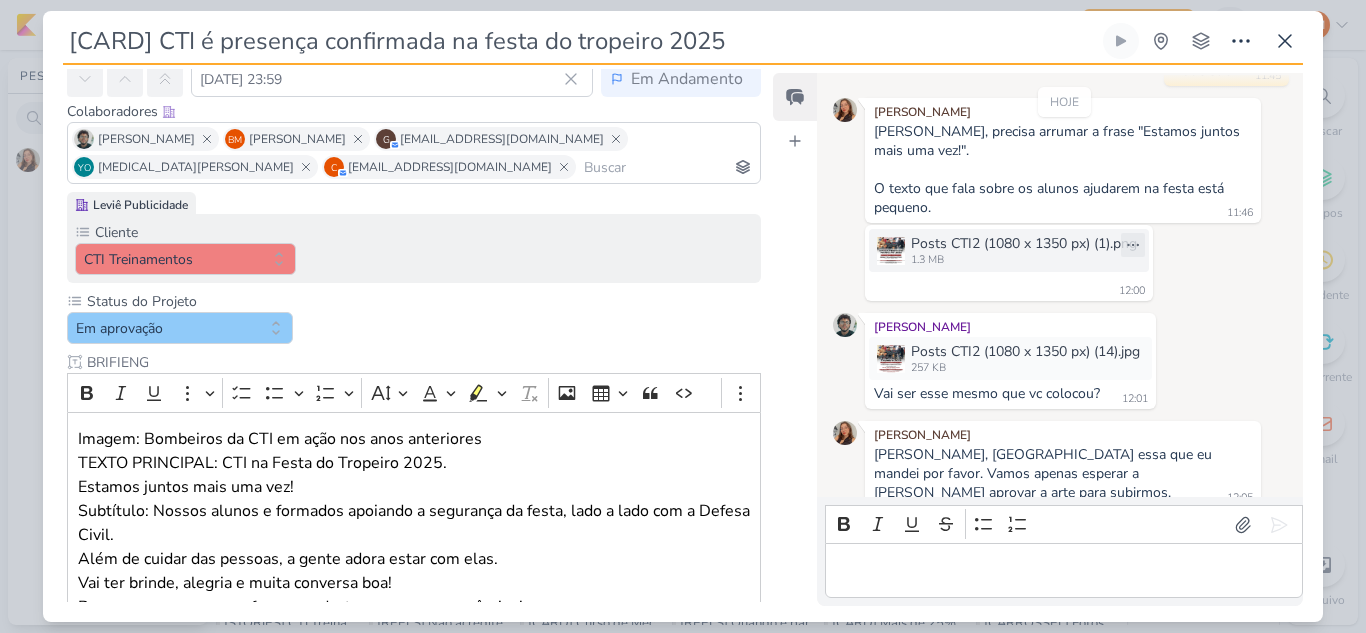 click on "Posts CTI2  (1080 x 1350 px) (1).png" at bounding box center (1024, 243) 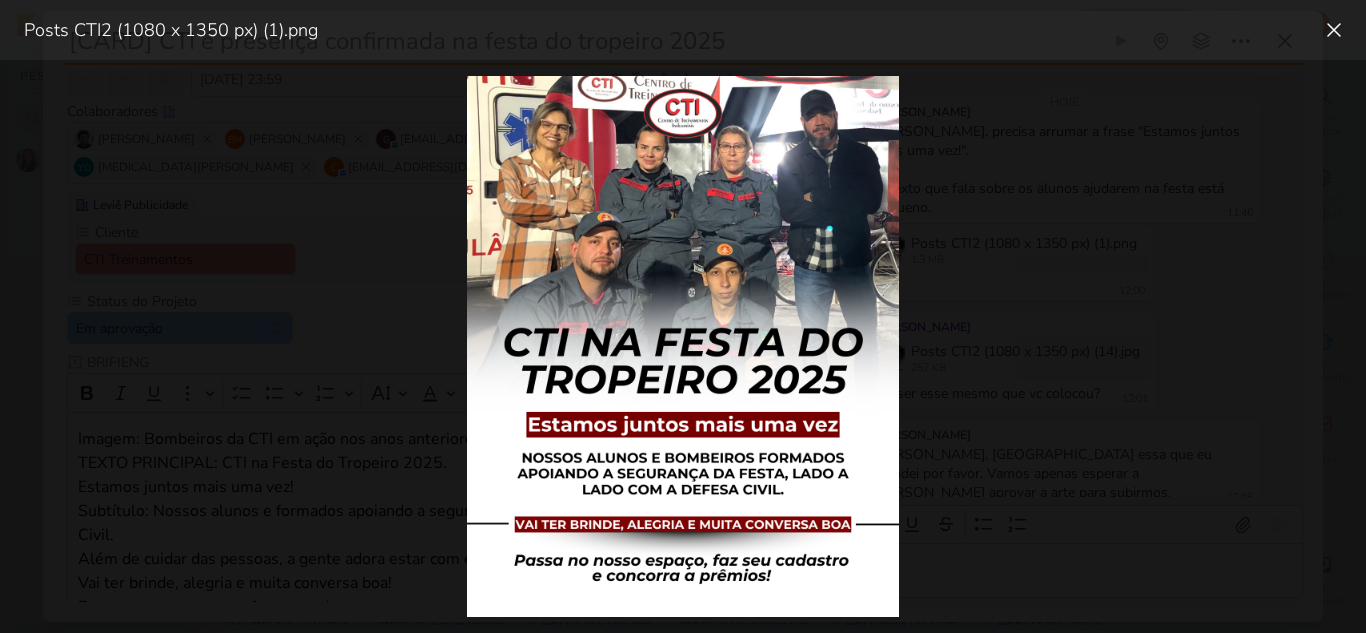 scroll, scrollTop: 723, scrollLeft: 0, axis: vertical 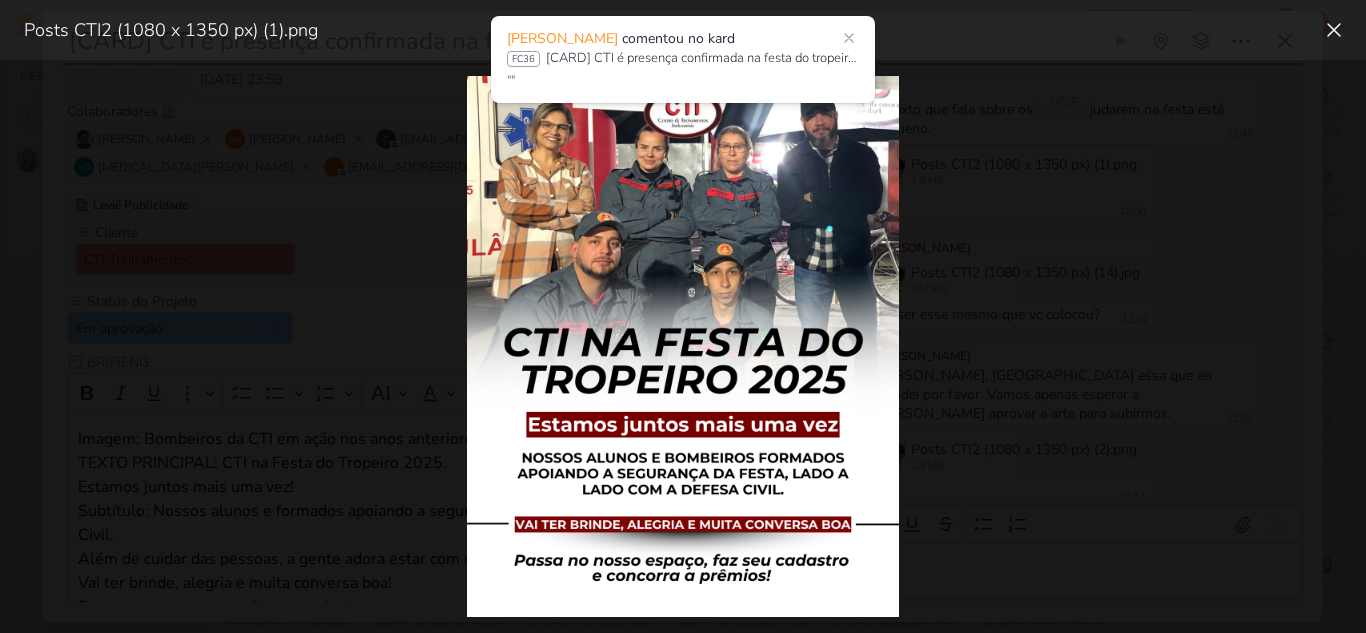 click at bounding box center (683, 346) 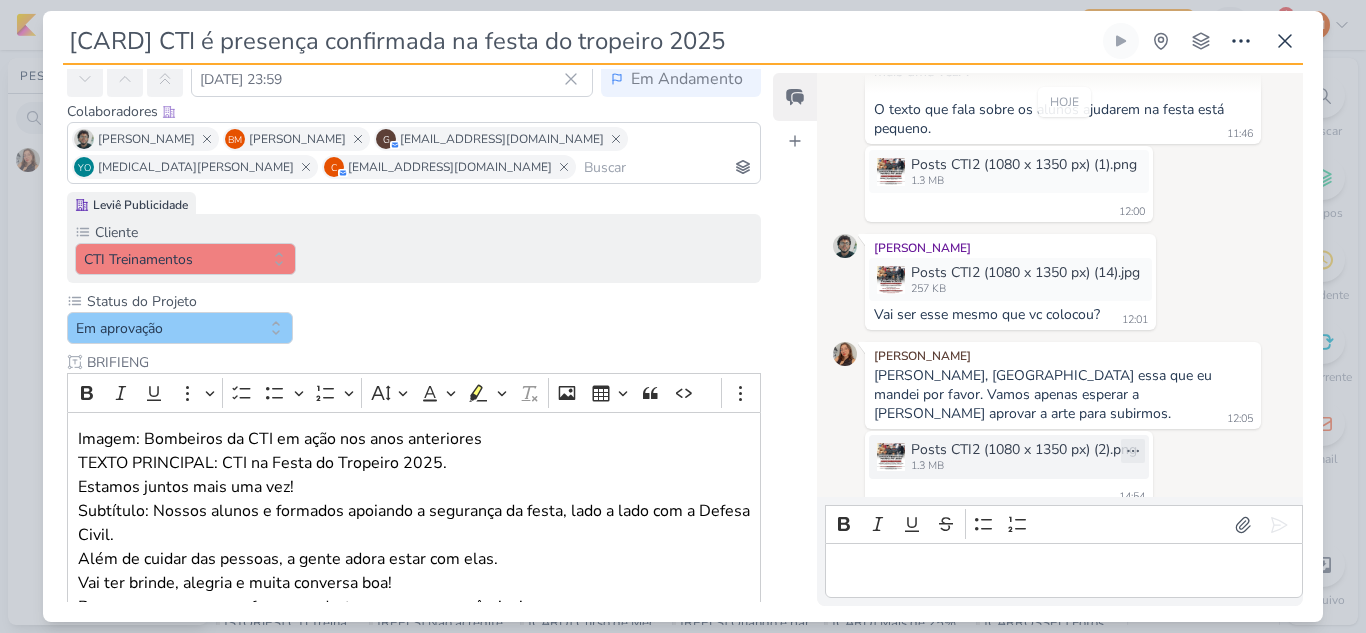 click on "Posts CTI2  (1080 x 1350 px) (2).png" at bounding box center (1024, 449) 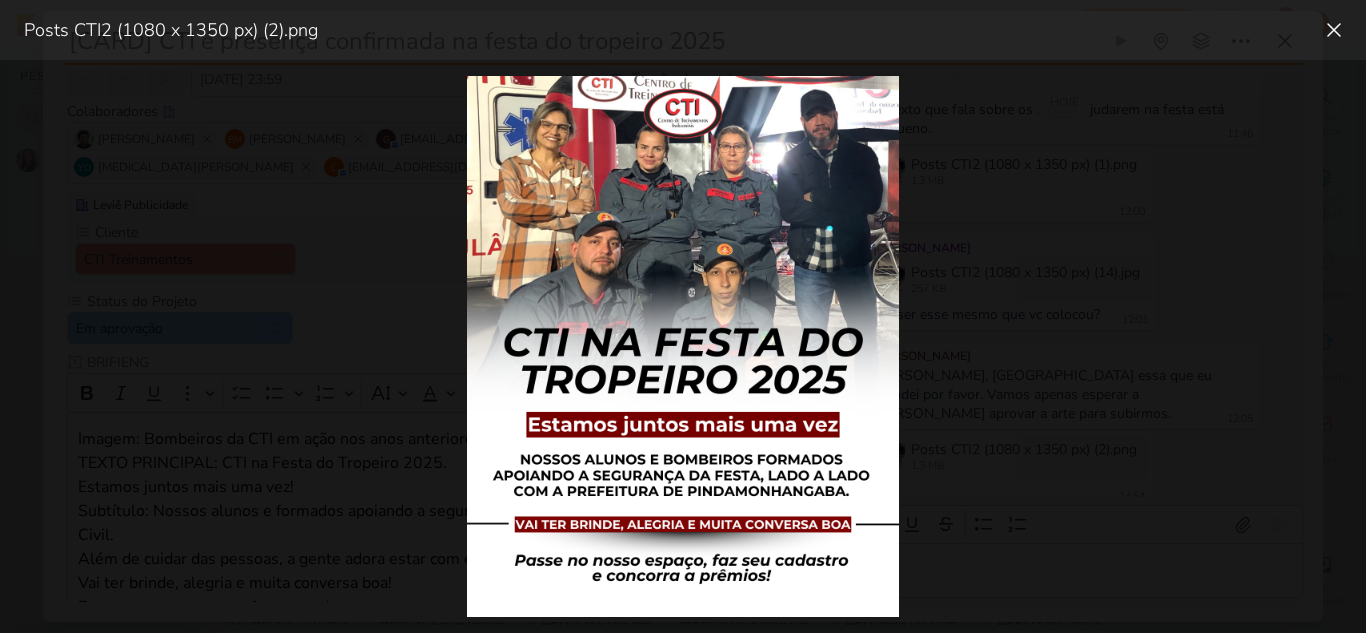 click at bounding box center (683, 346) 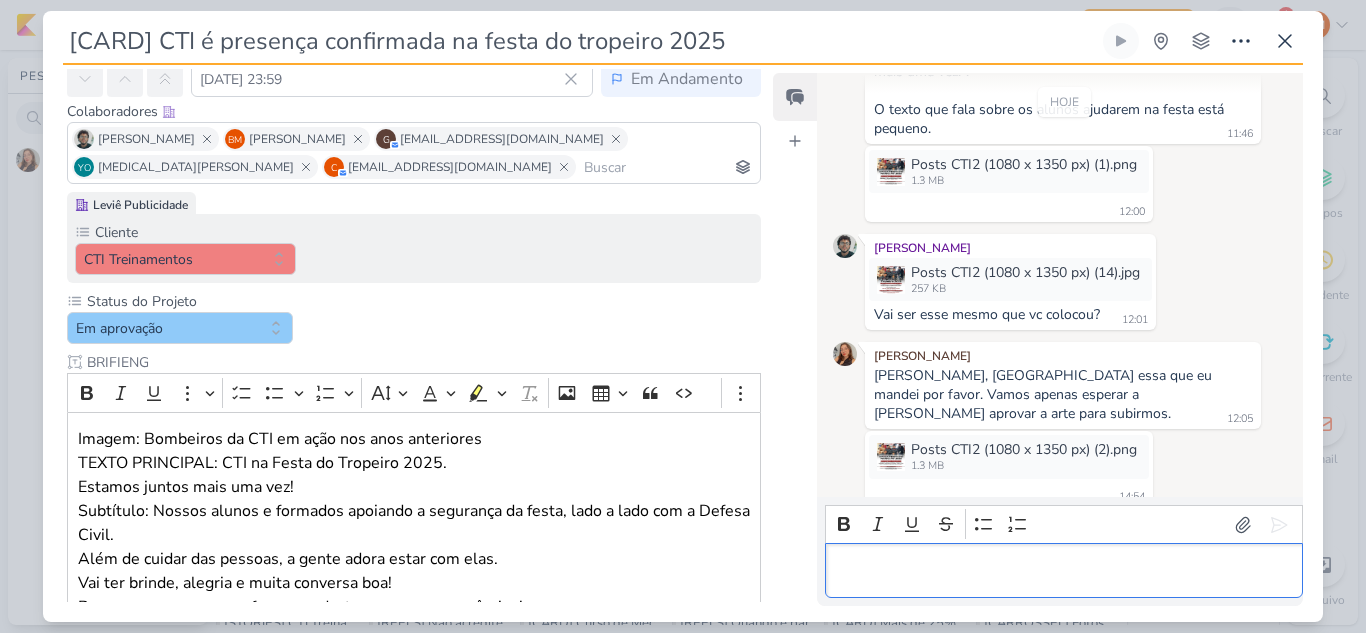 click at bounding box center (1063, 571) 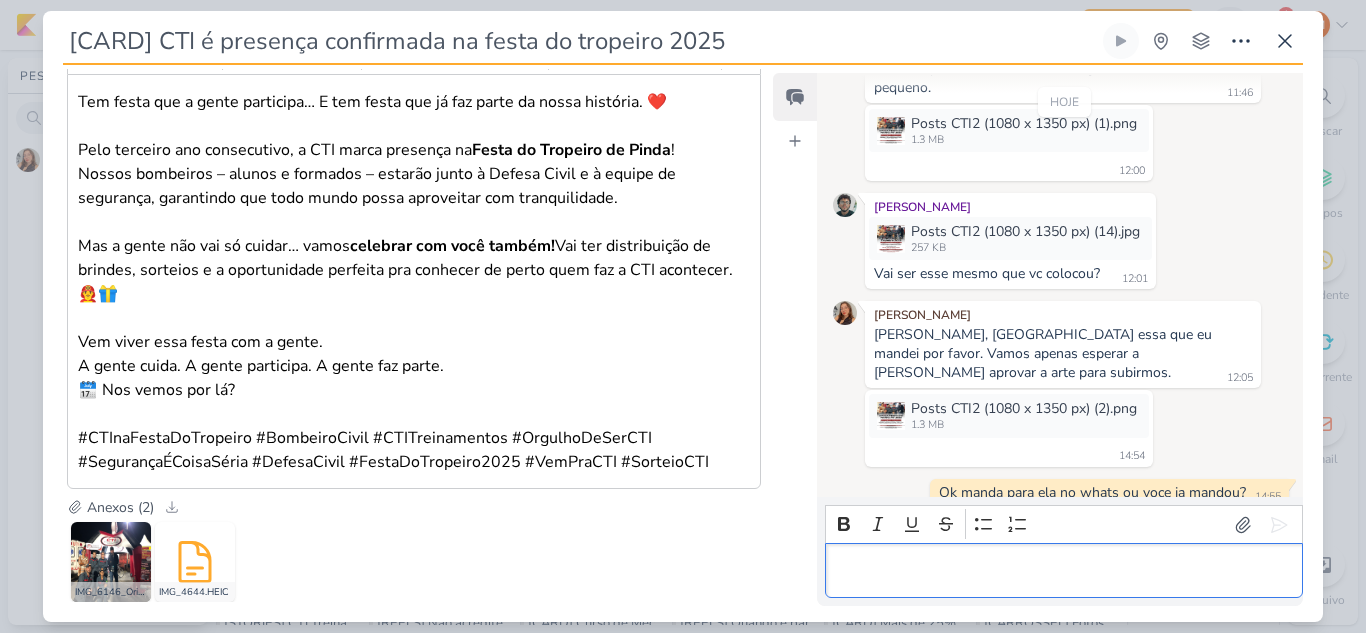 scroll, scrollTop: 727, scrollLeft: 0, axis: vertical 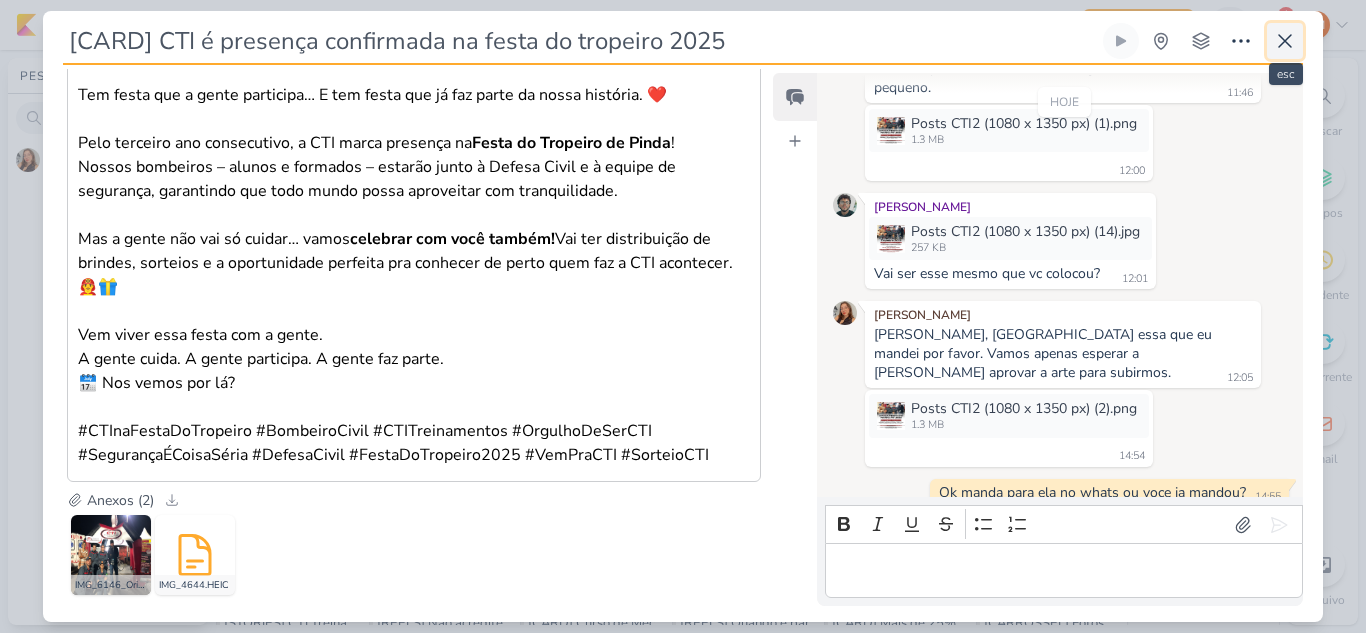 click 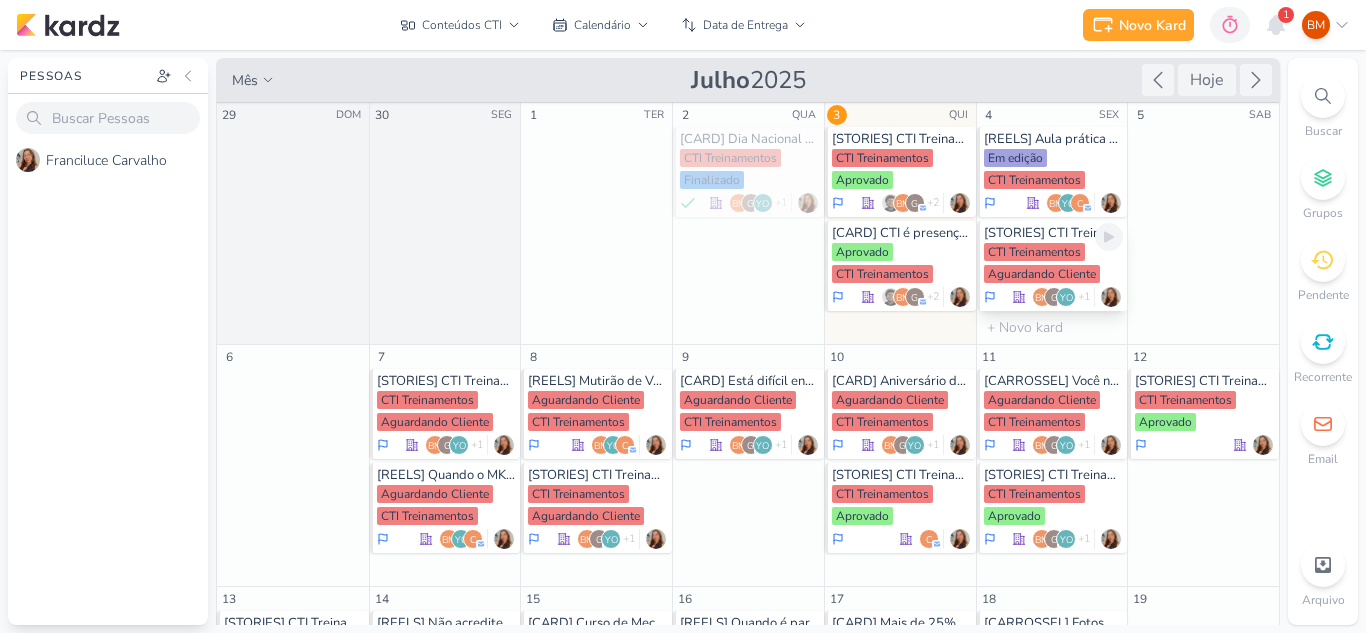 click on "CTI Treinamentos
Aguardando Cliente" at bounding box center [1054, 264] 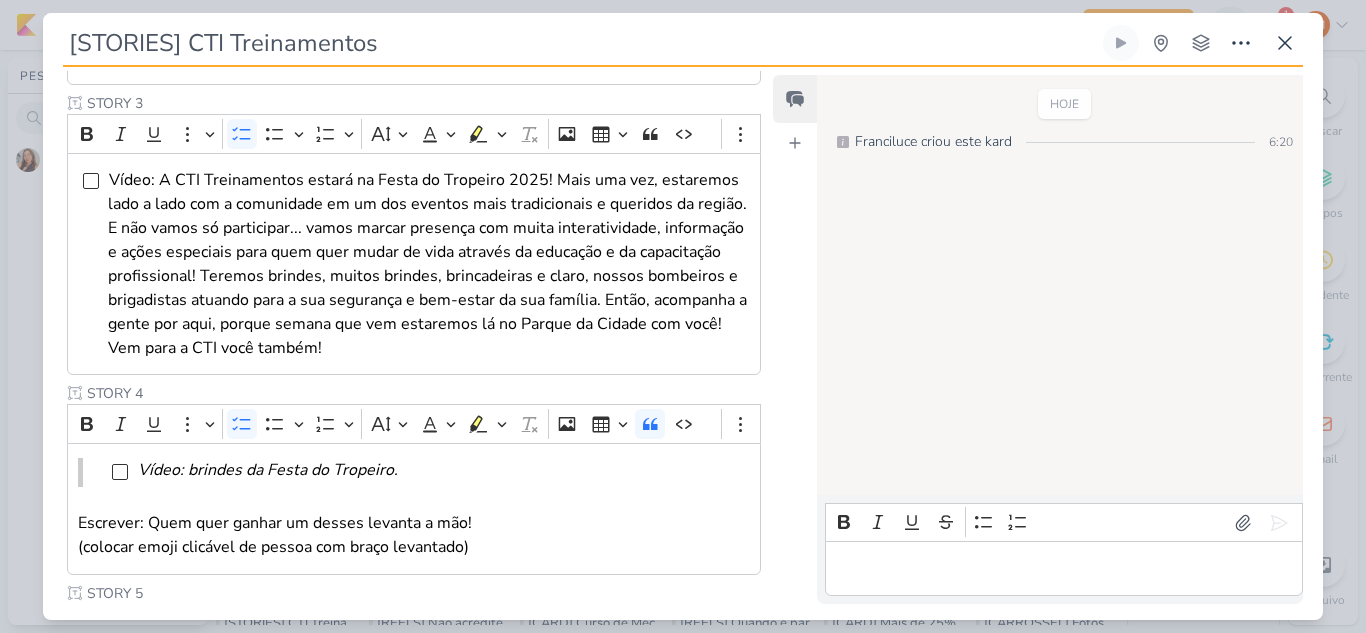 scroll, scrollTop: 832, scrollLeft: 0, axis: vertical 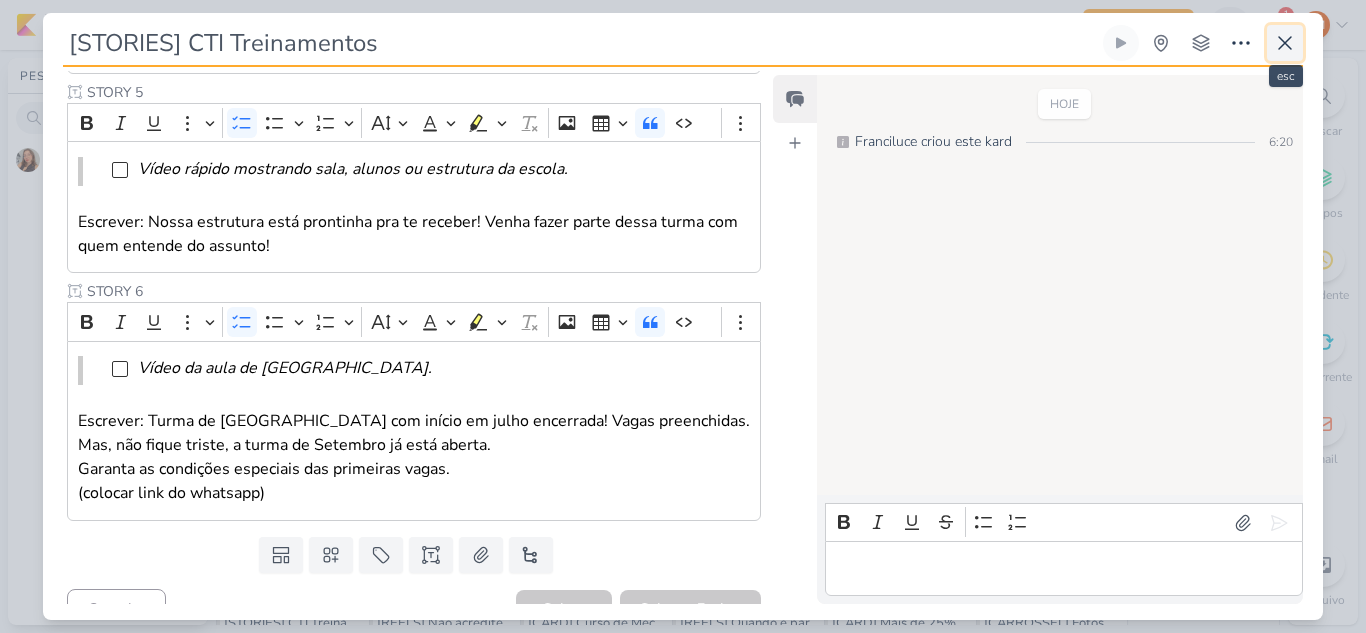 click 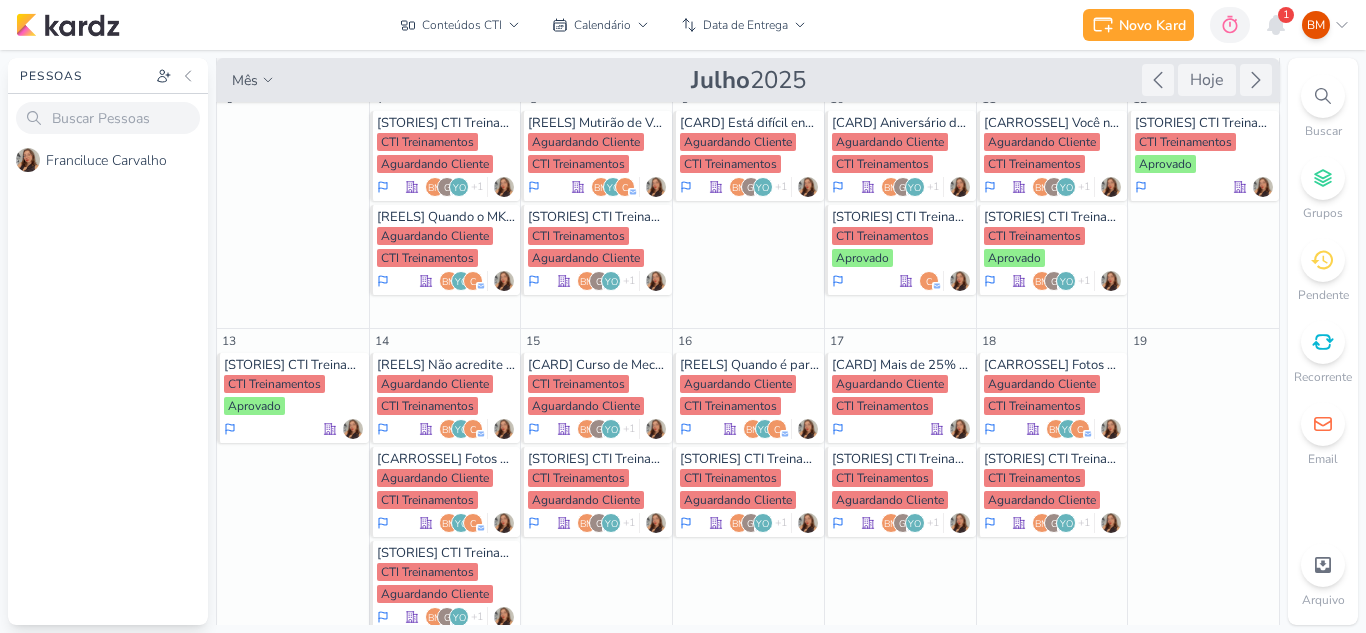 scroll, scrollTop: 294, scrollLeft: 0, axis: vertical 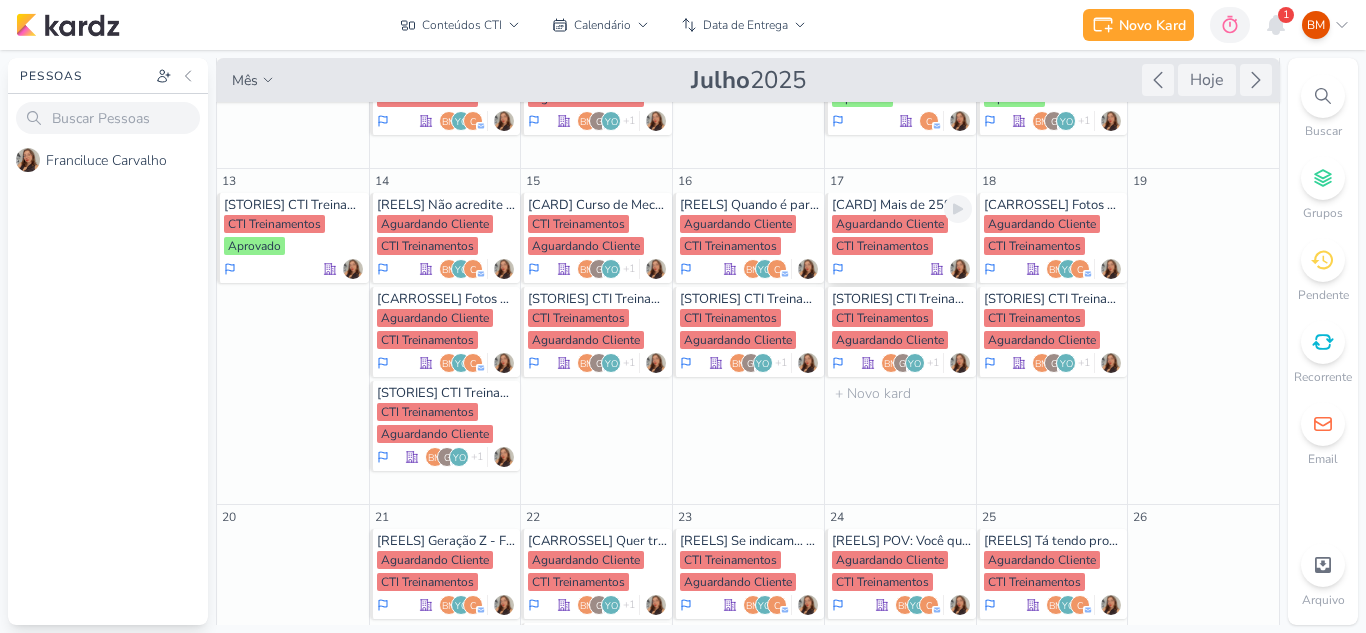 click on "Aguardando Cliente" at bounding box center (890, 224) 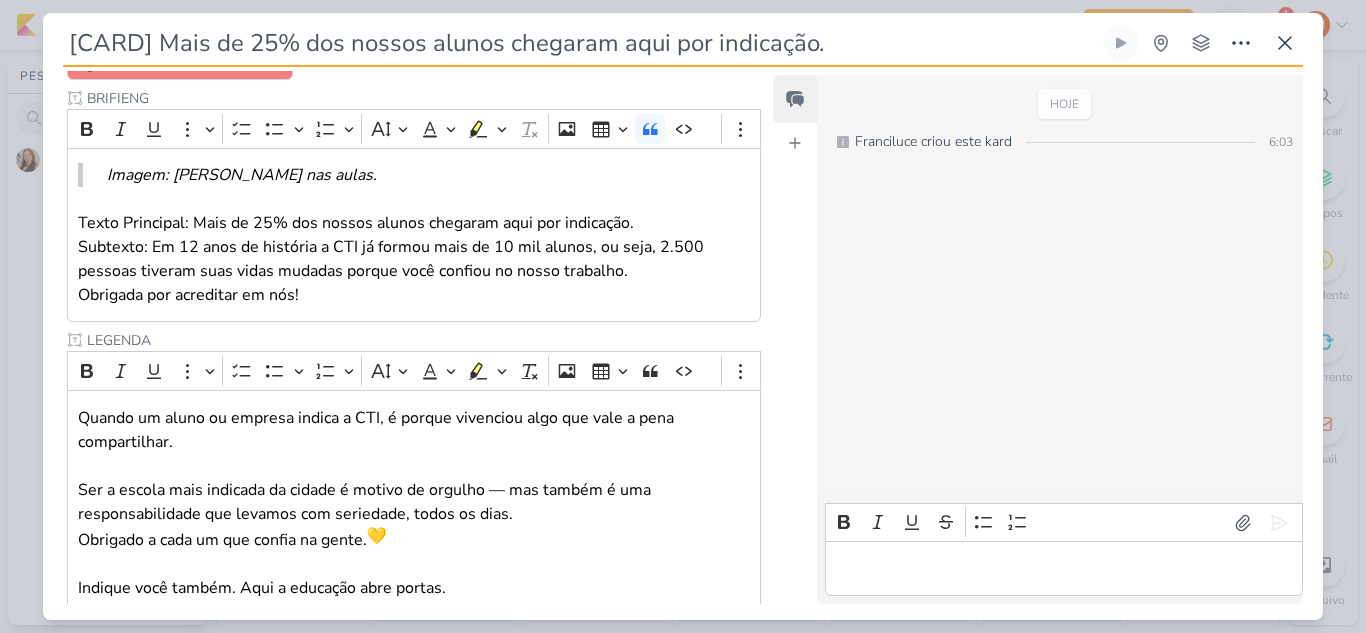 scroll, scrollTop: 524, scrollLeft: 0, axis: vertical 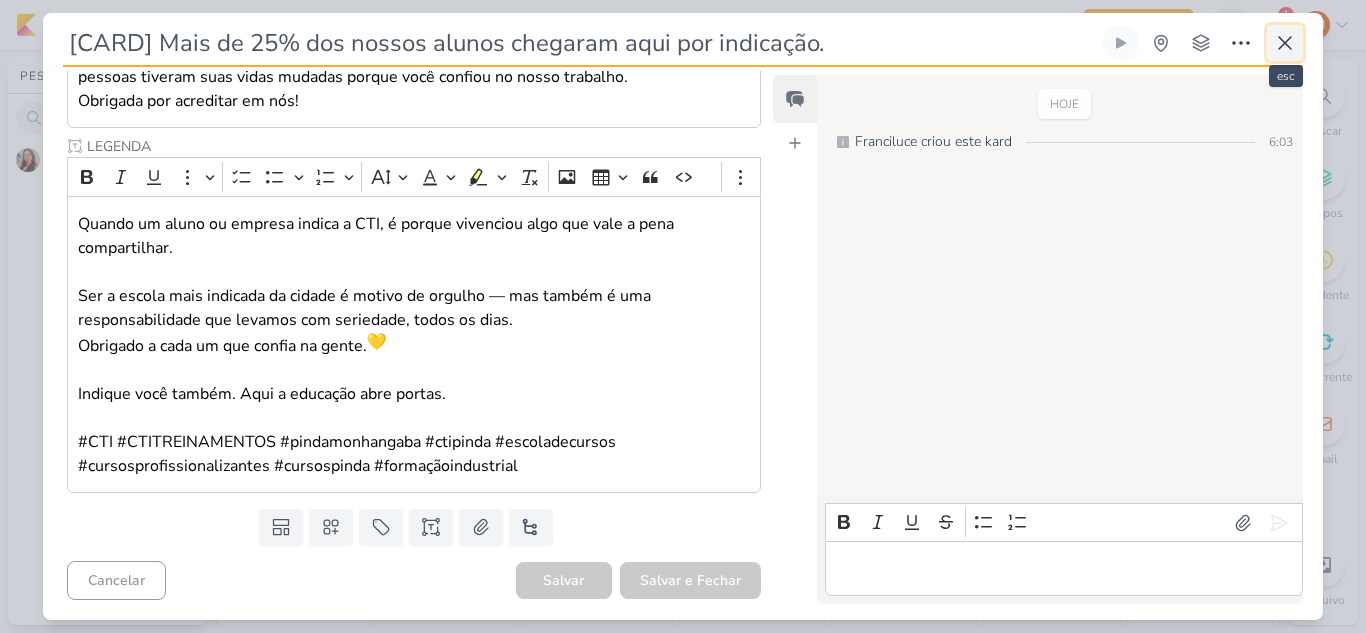 click 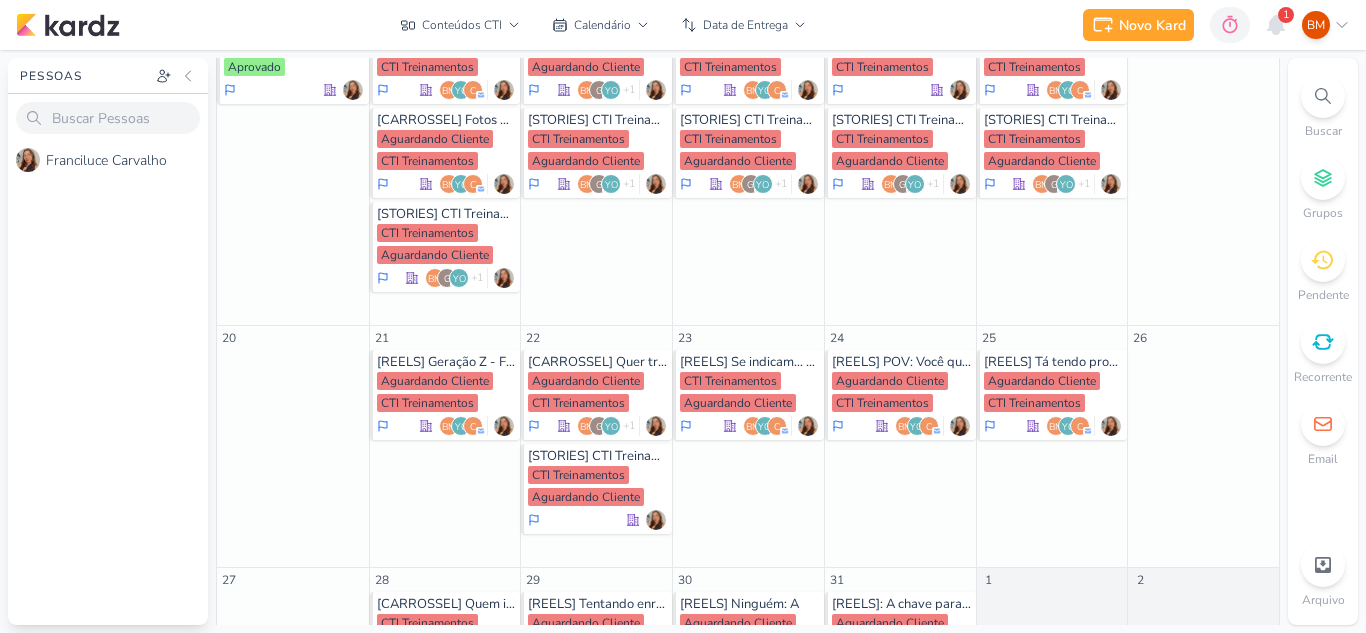 scroll, scrollTop: 688, scrollLeft: 0, axis: vertical 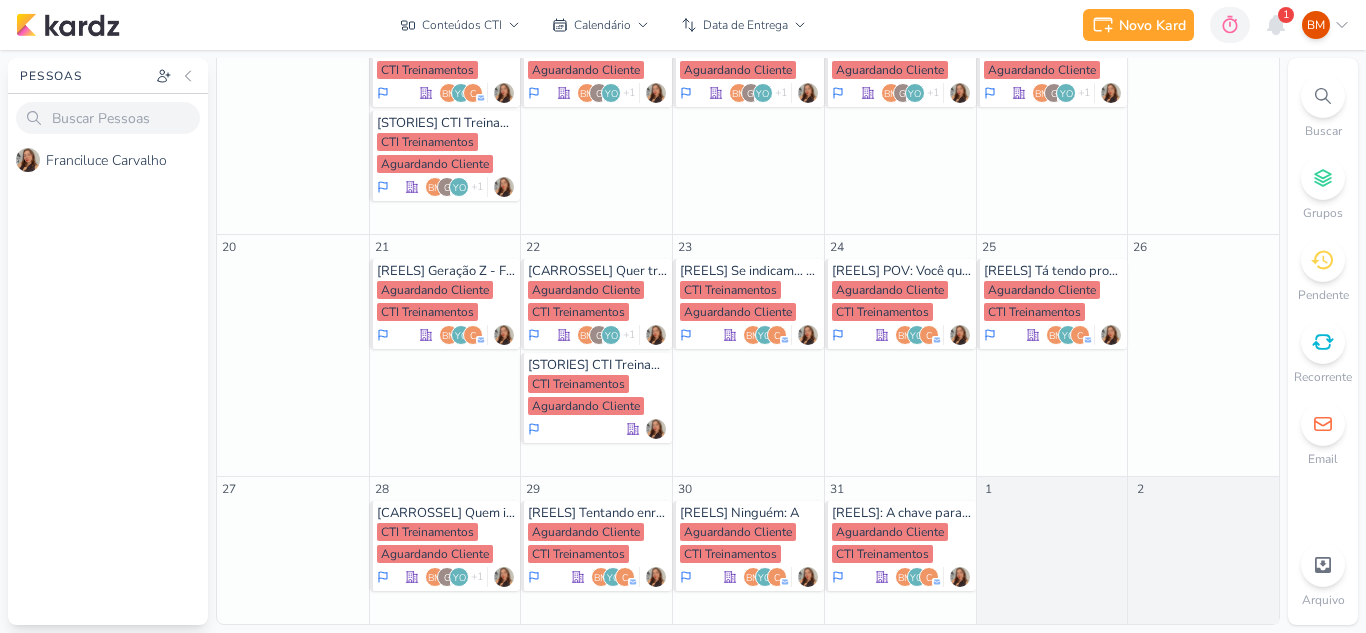 click on "Pessoas
[GEOGRAPHIC_DATA]
F r a n c i l u c e   C a r v a l h o
Novo Contato
Email
Cancelar
Criar" at bounding box center (683, 341) 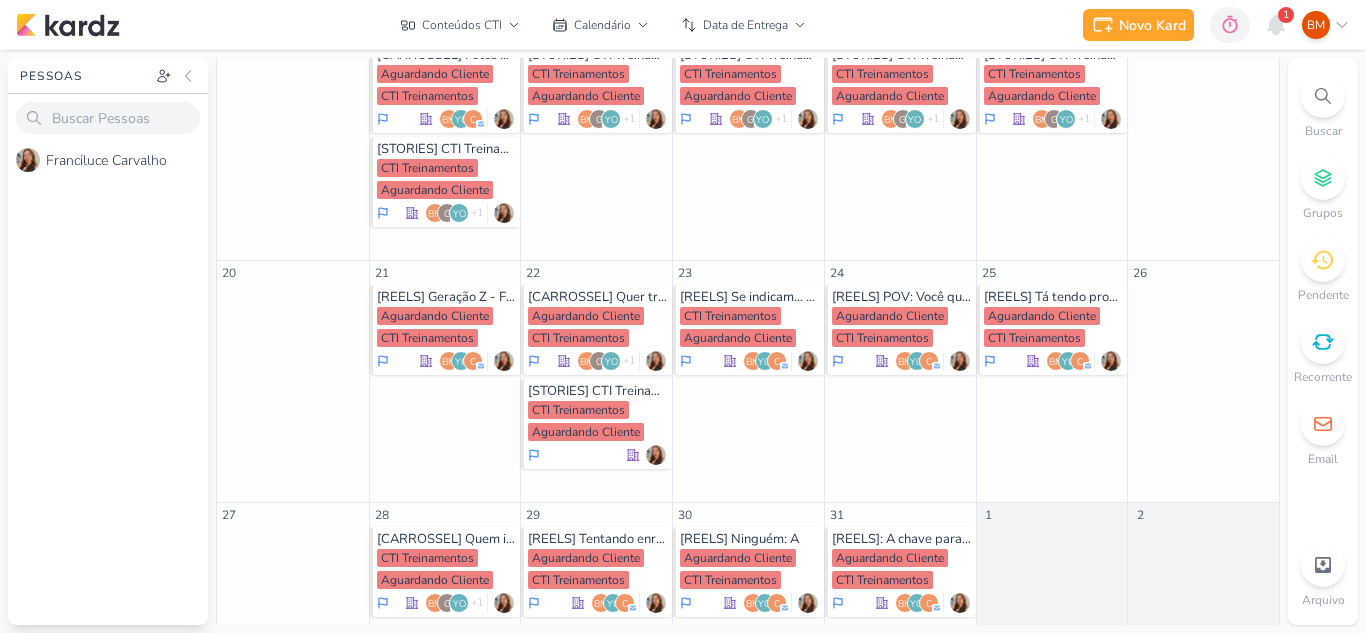 scroll, scrollTop: 688, scrollLeft: 0, axis: vertical 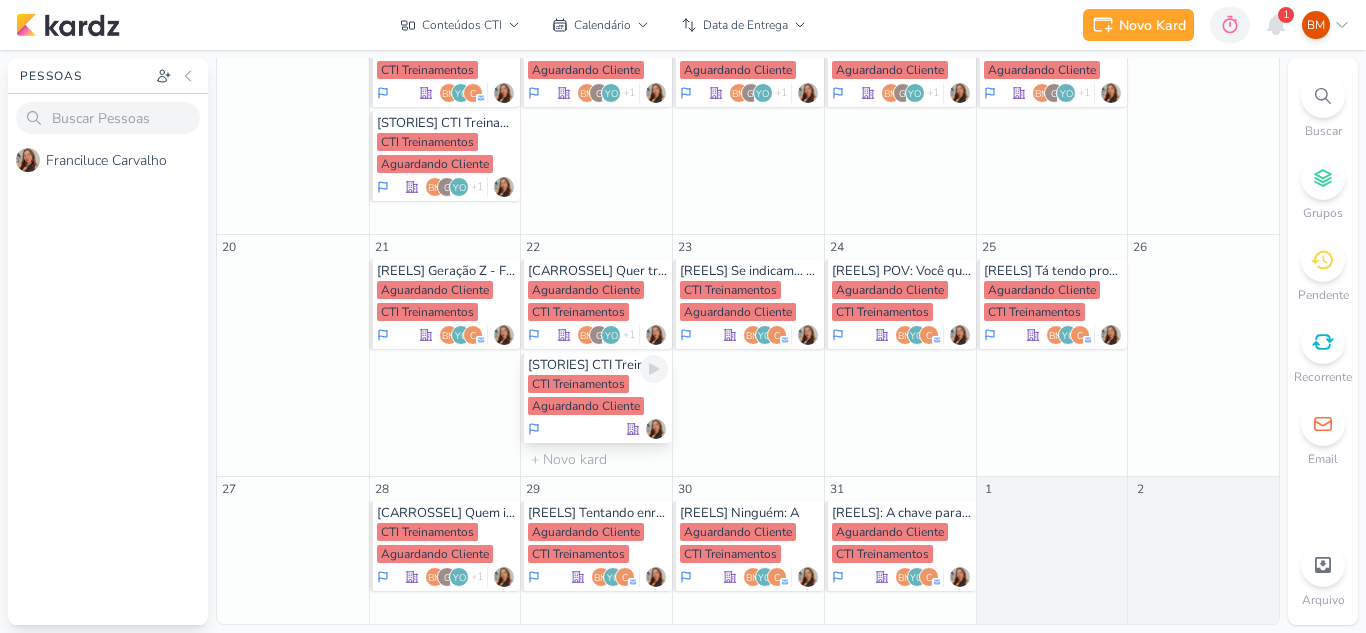 click on "Aguardando Cliente" at bounding box center [586, 406] 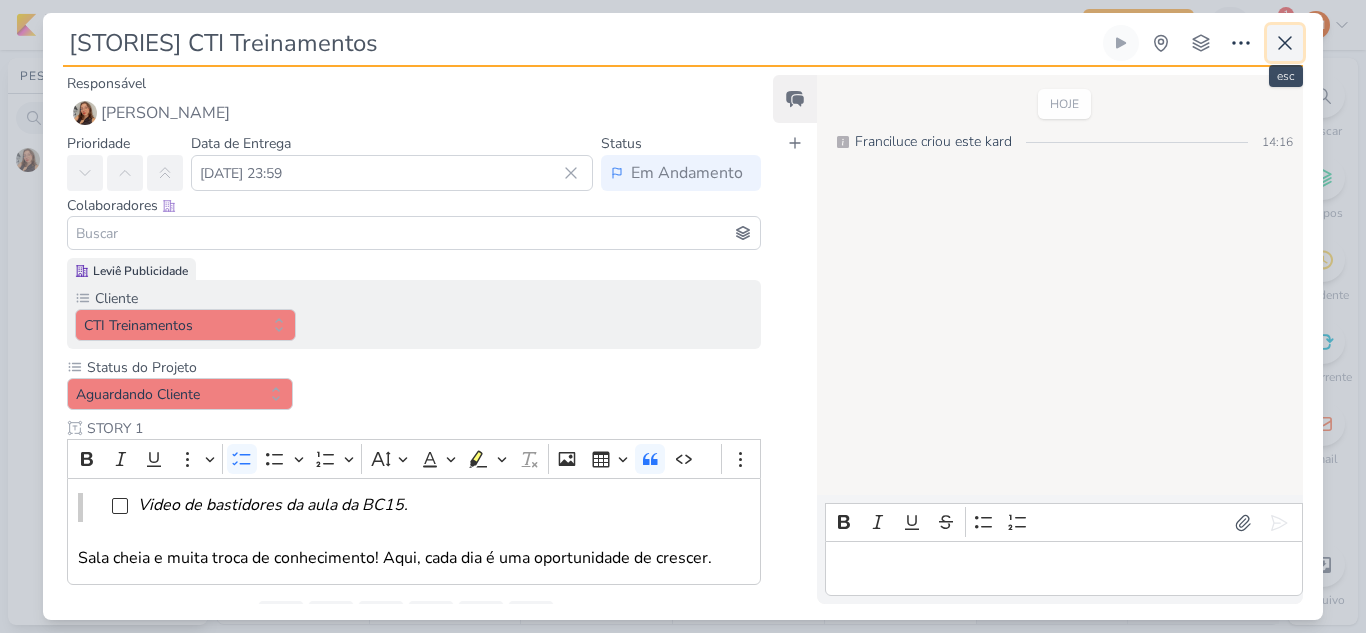 click 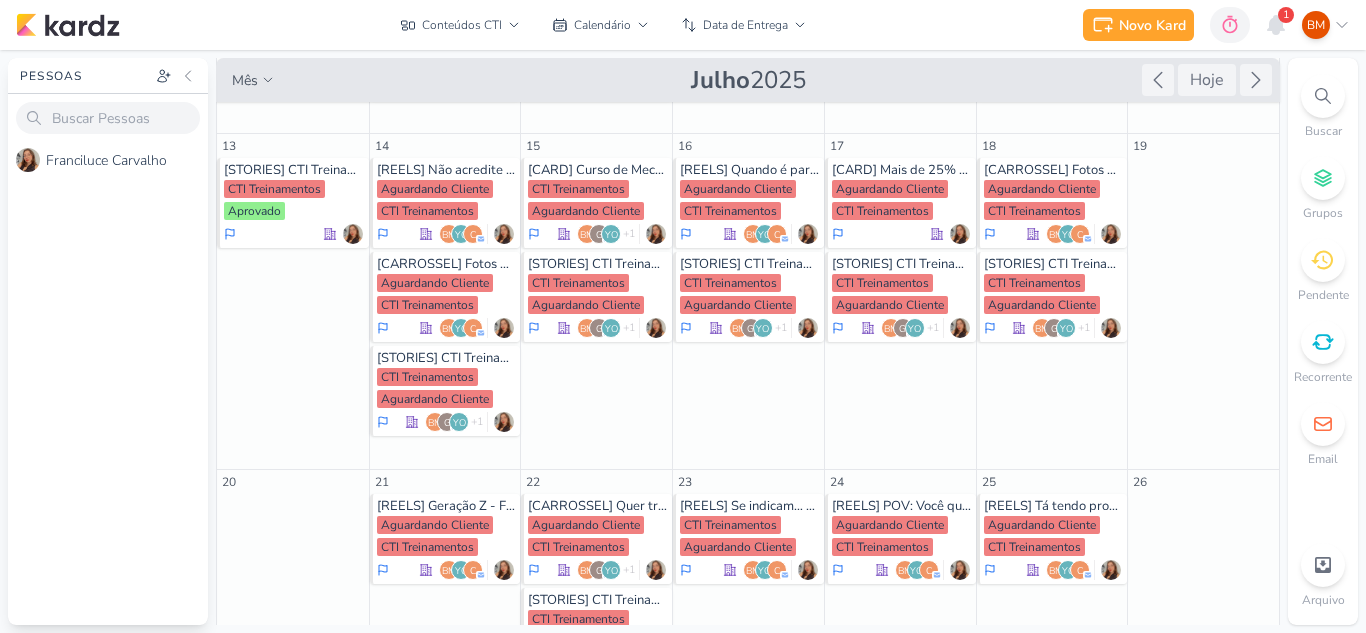 scroll, scrollTop: 423, scrollLeft: 0, axis: vertical 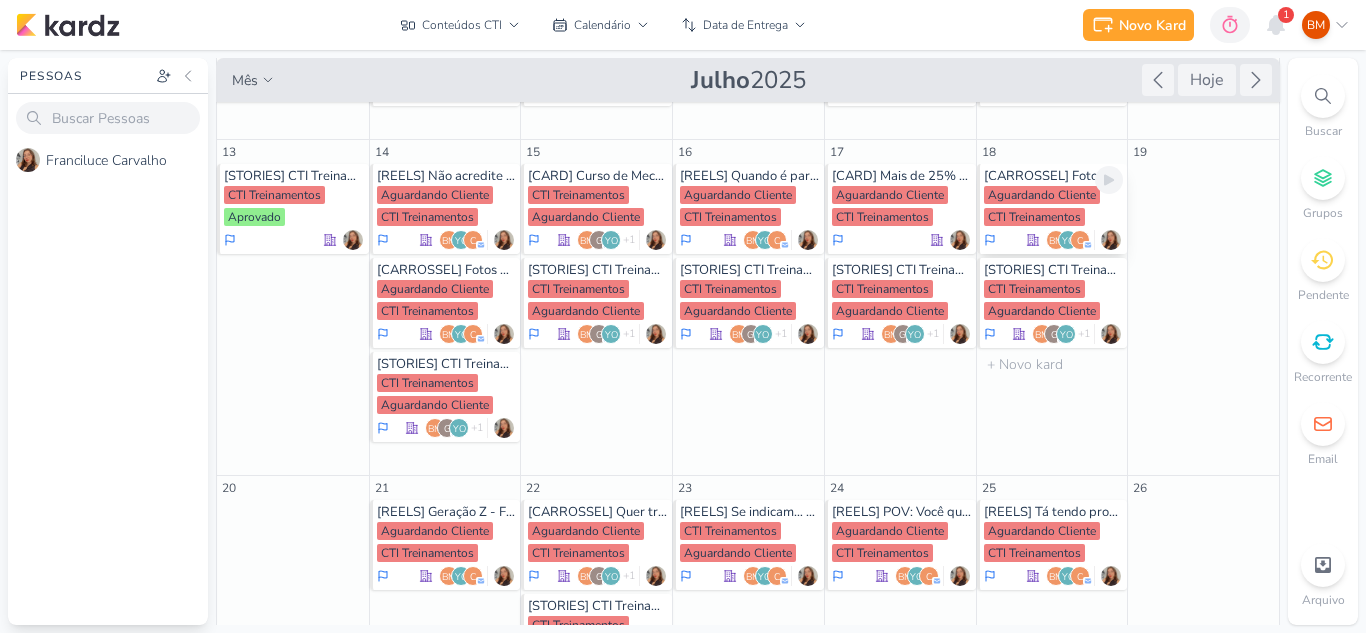 click on "[CARROSSEL] Fotos do Mutirão de vagas" at bounding box center [1054, 176] 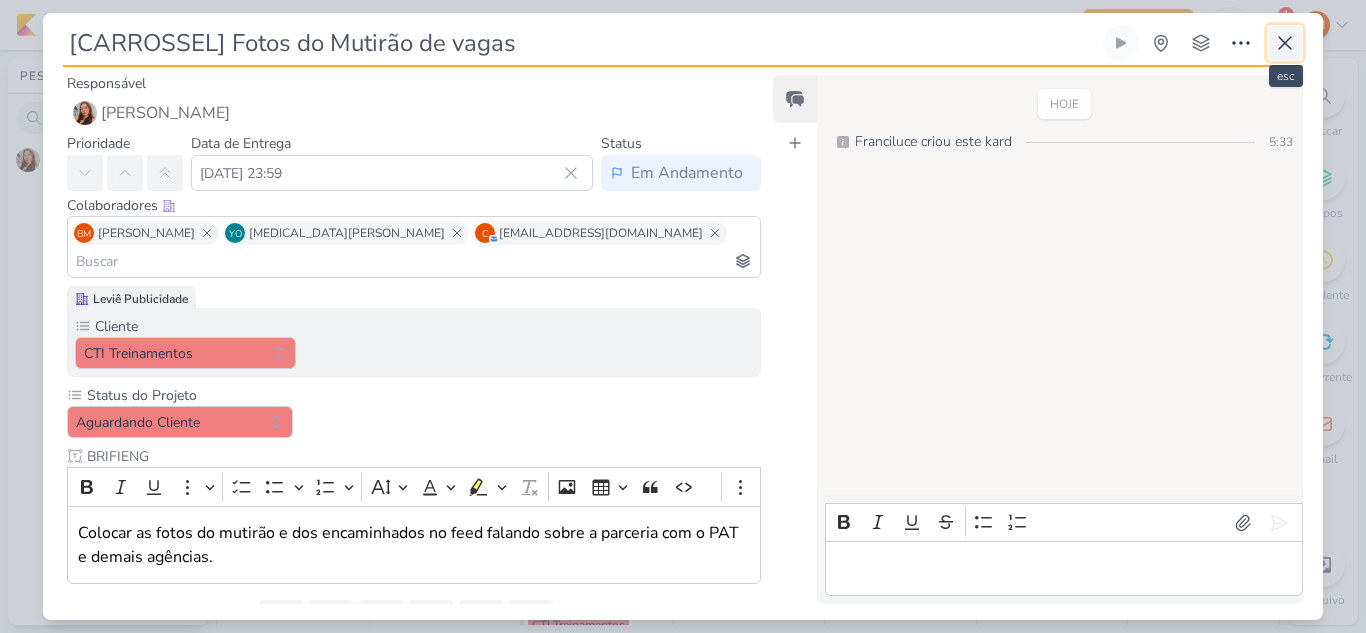 click 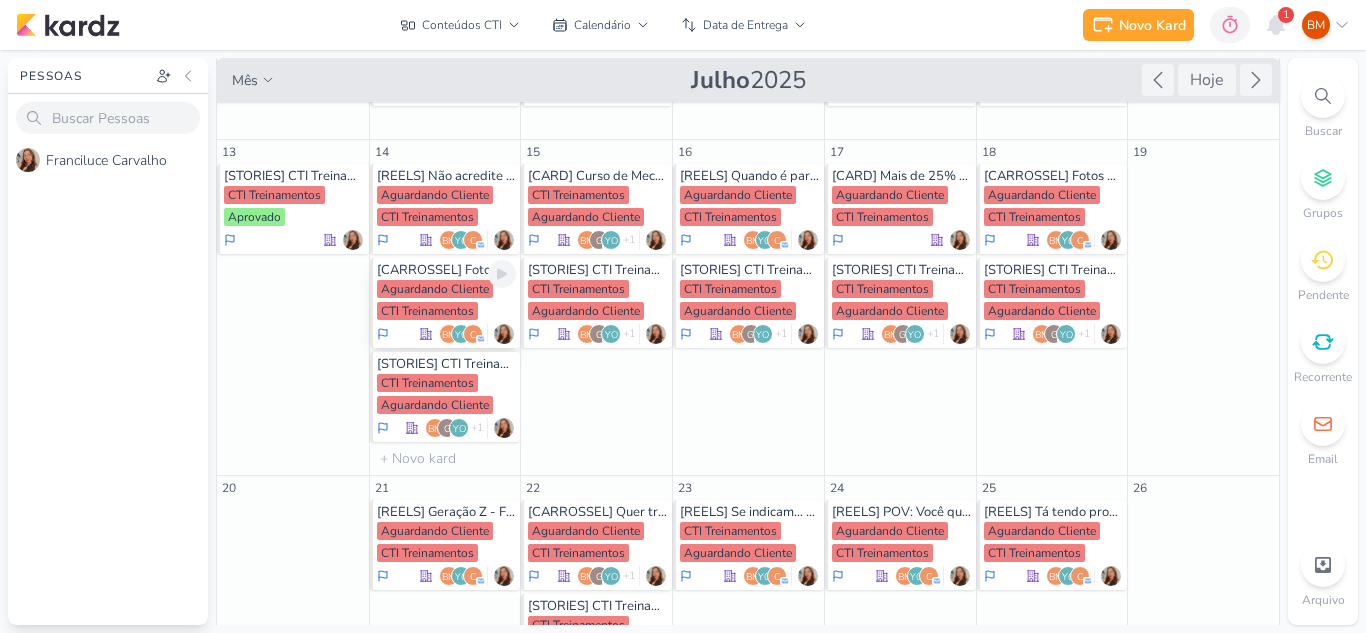click on "Aguardando Cliente" at bounding box center (435, 289) 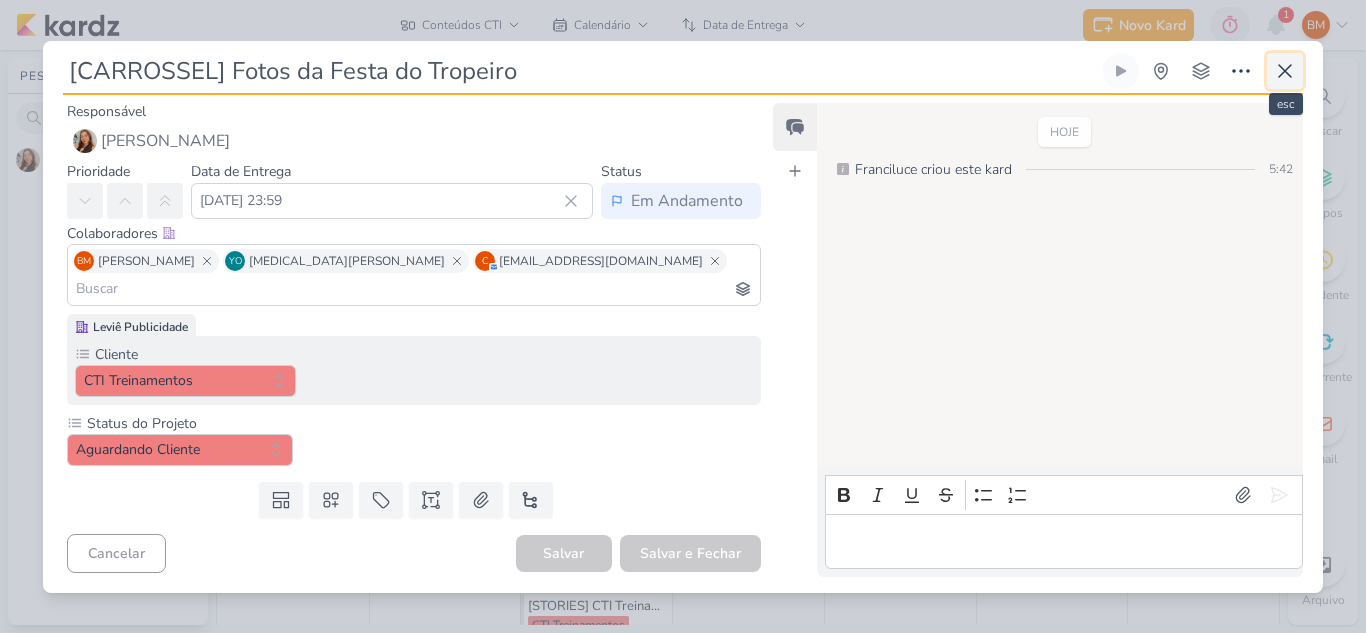 click 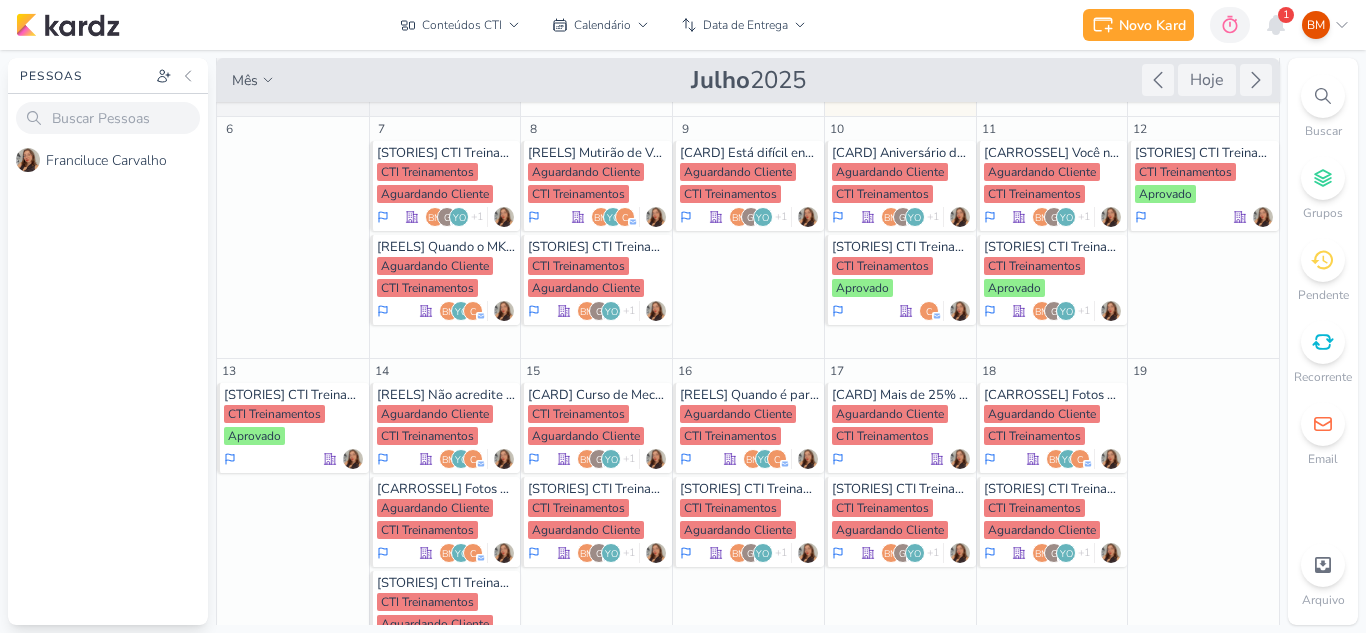 scroll, scrollTop: 219, scrollLeft: 0, axis: vertical 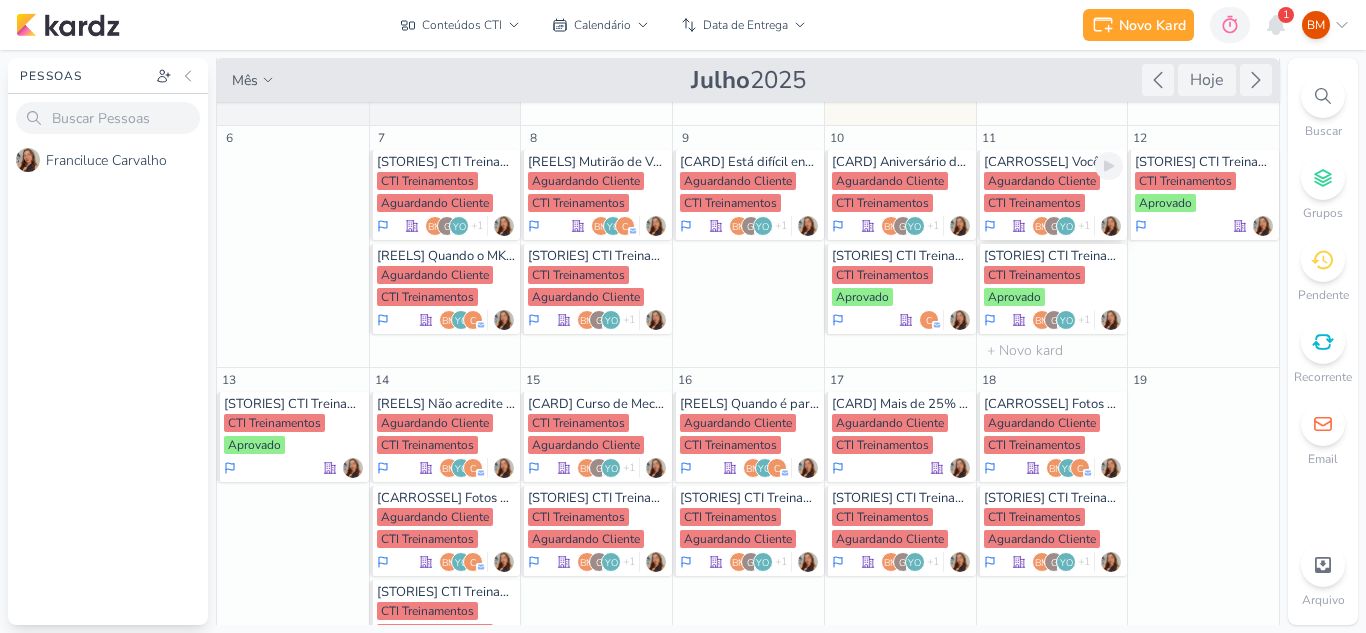 click on "Aguardando Cliente" at bounding box center [1042, 181] 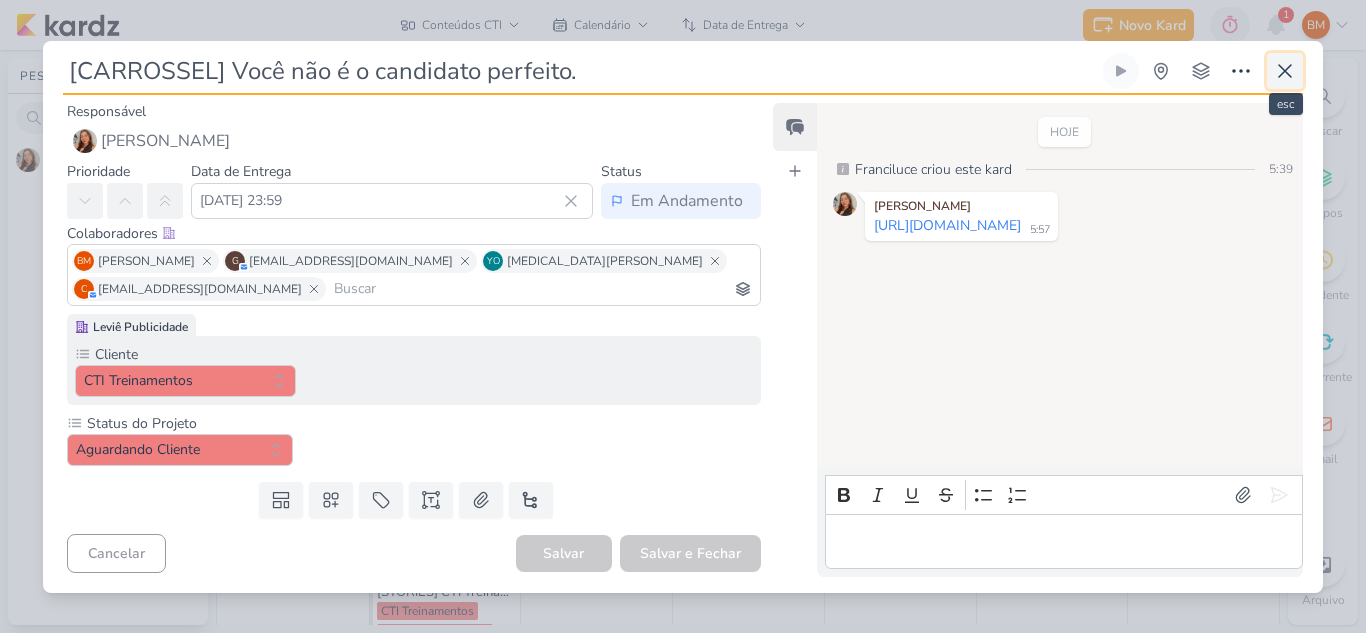 click 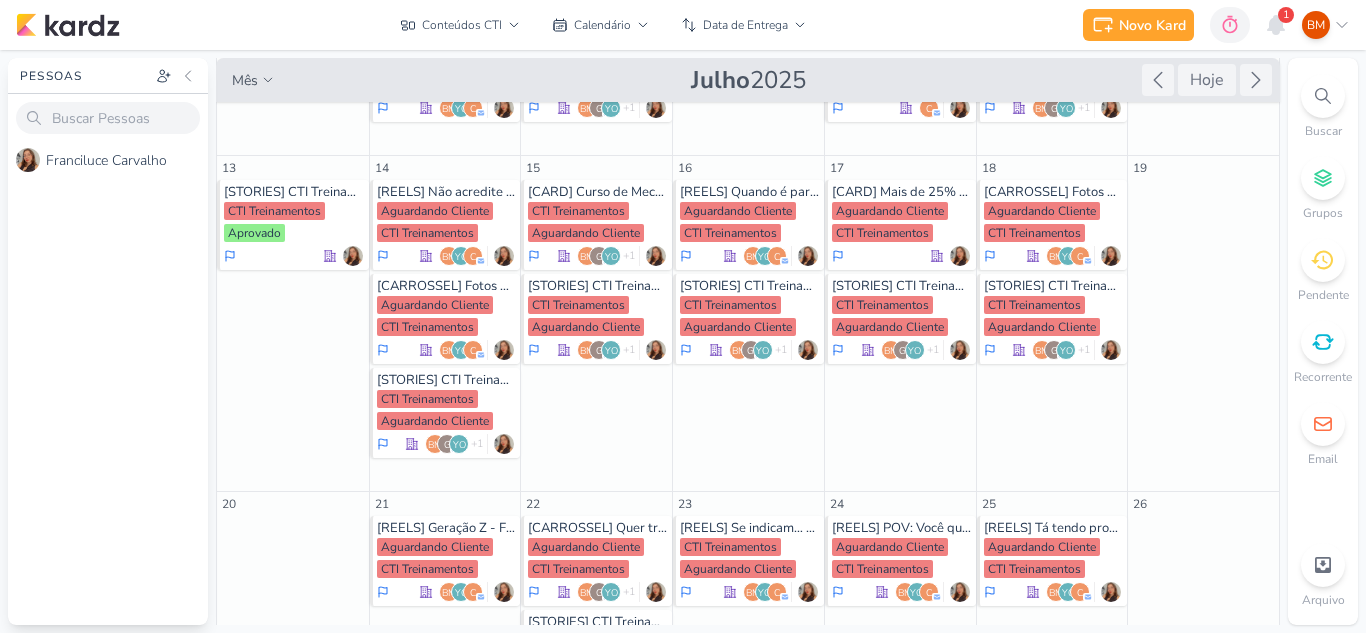 scroll, scrollTop: 398, scrollLeft: 0, axis: vertical 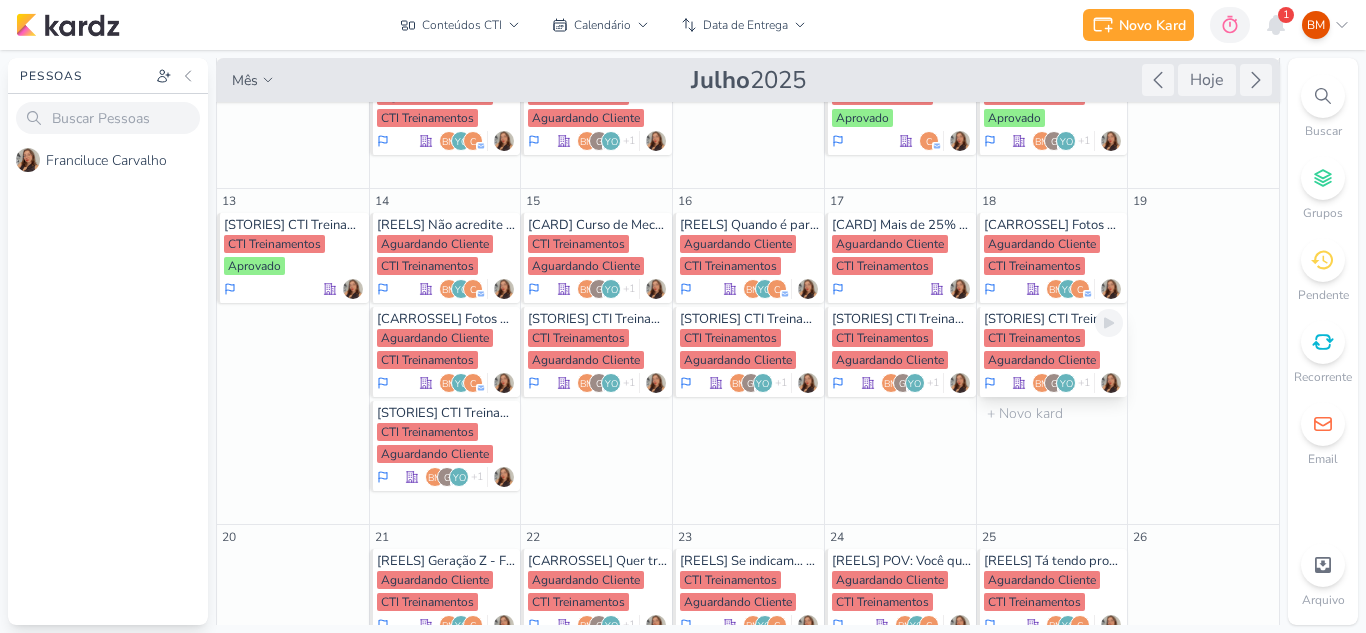 click on "CTI Treinamentos" at bounding box center [1034, 338] 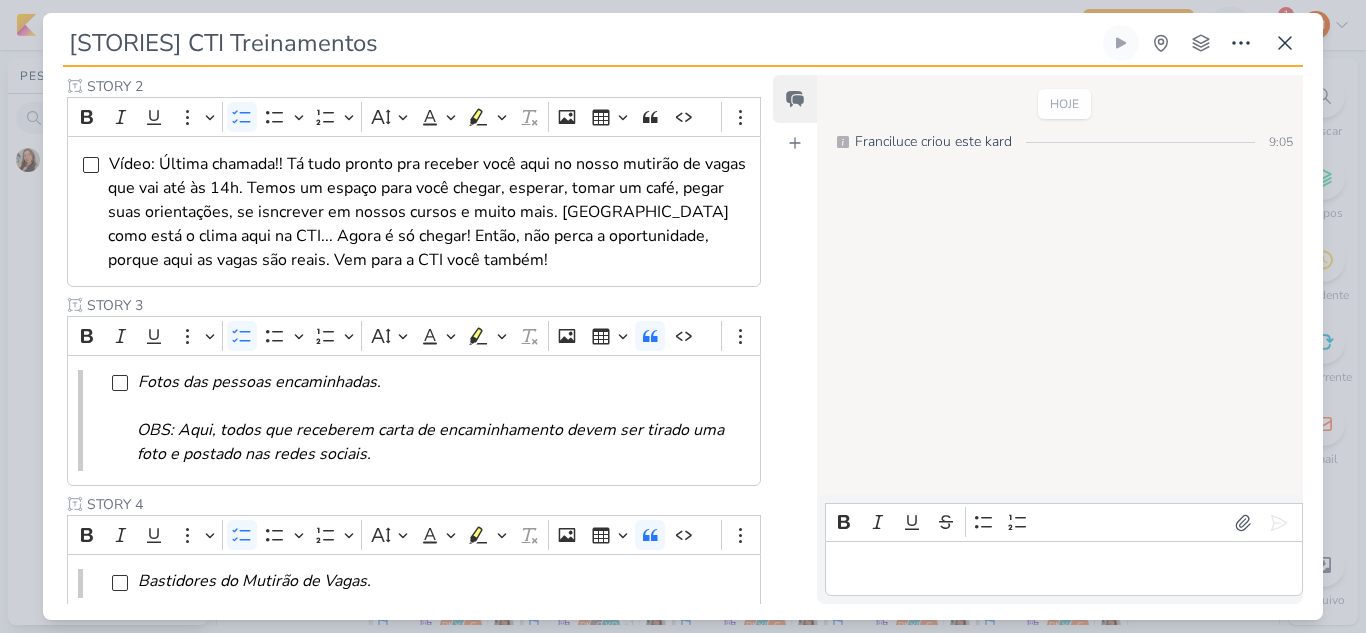 scroll, scrollTop: 570, scrollLeft: 0, axis: vertical 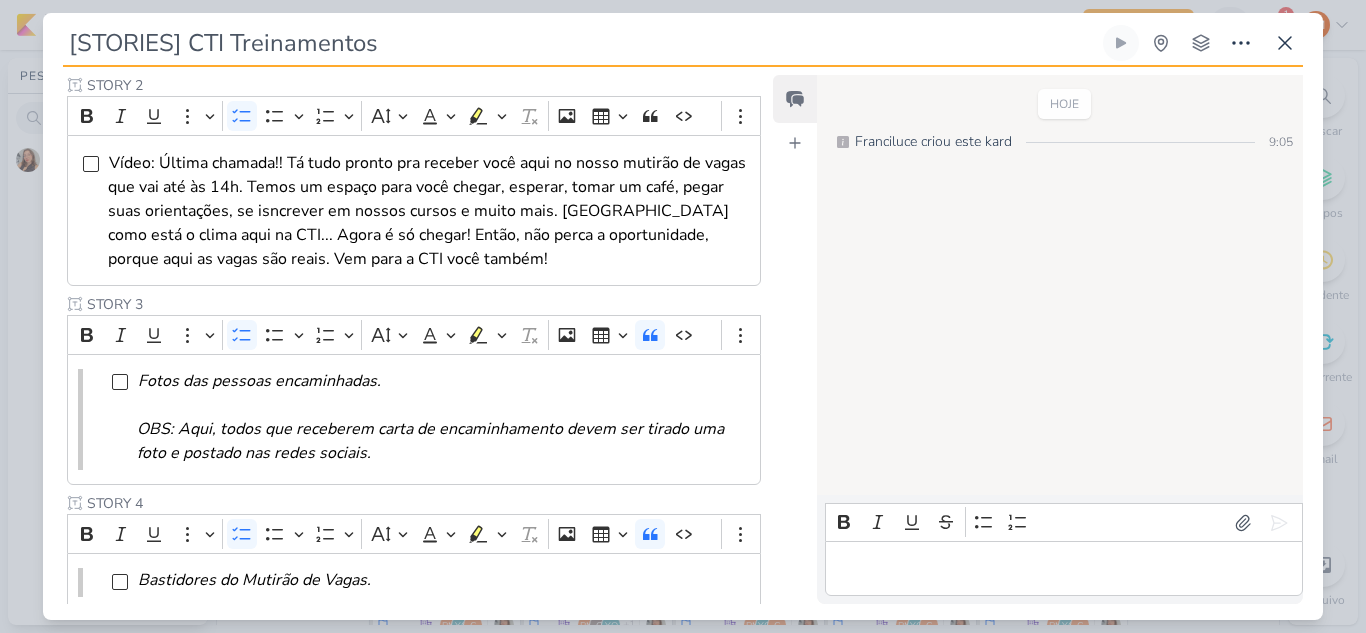 click on "Responsável
[PERSON_NAME]
Nenhum contato encontrado
create new contact
Novo Contato
Digite um endereço de email para criar um contato. Não se preocupe, tomaremos conta de todas as suas interações com esse contato através do email para que você possa colaborar com qualquer pessoa sem sair do Kardz
Email" at bounding box center [683, 343] 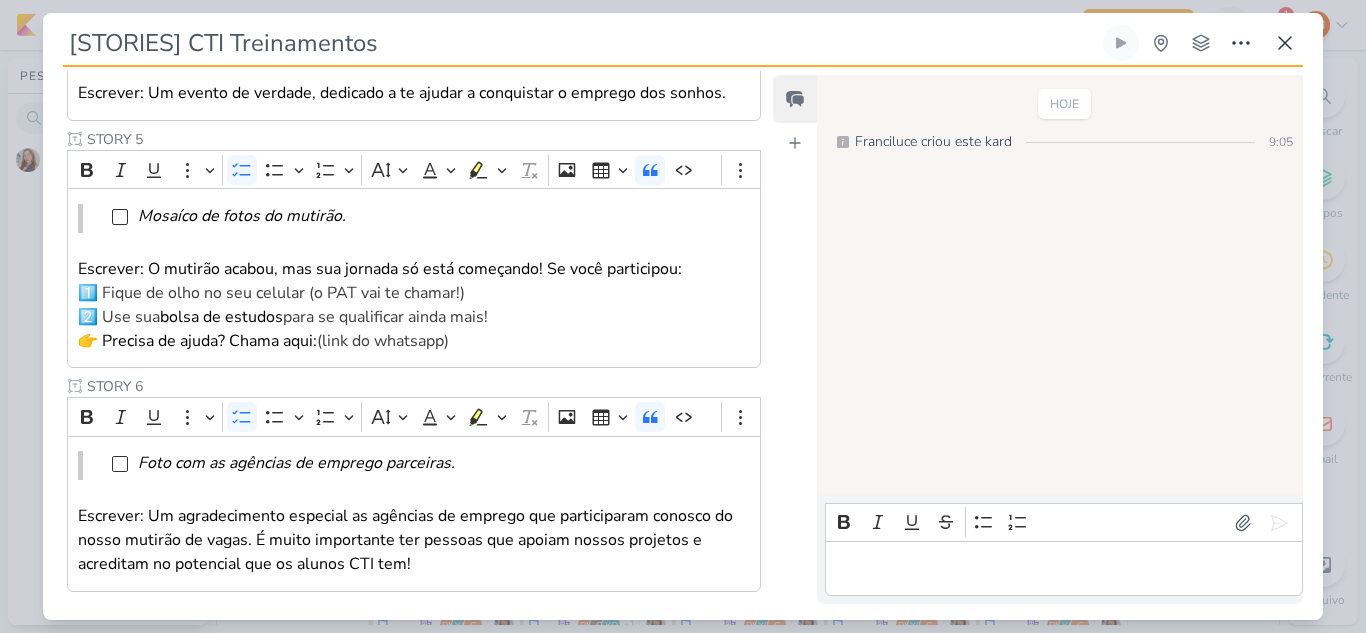 scroll, scrollTop: 1181, scrollLeft: 0, axis: vertical 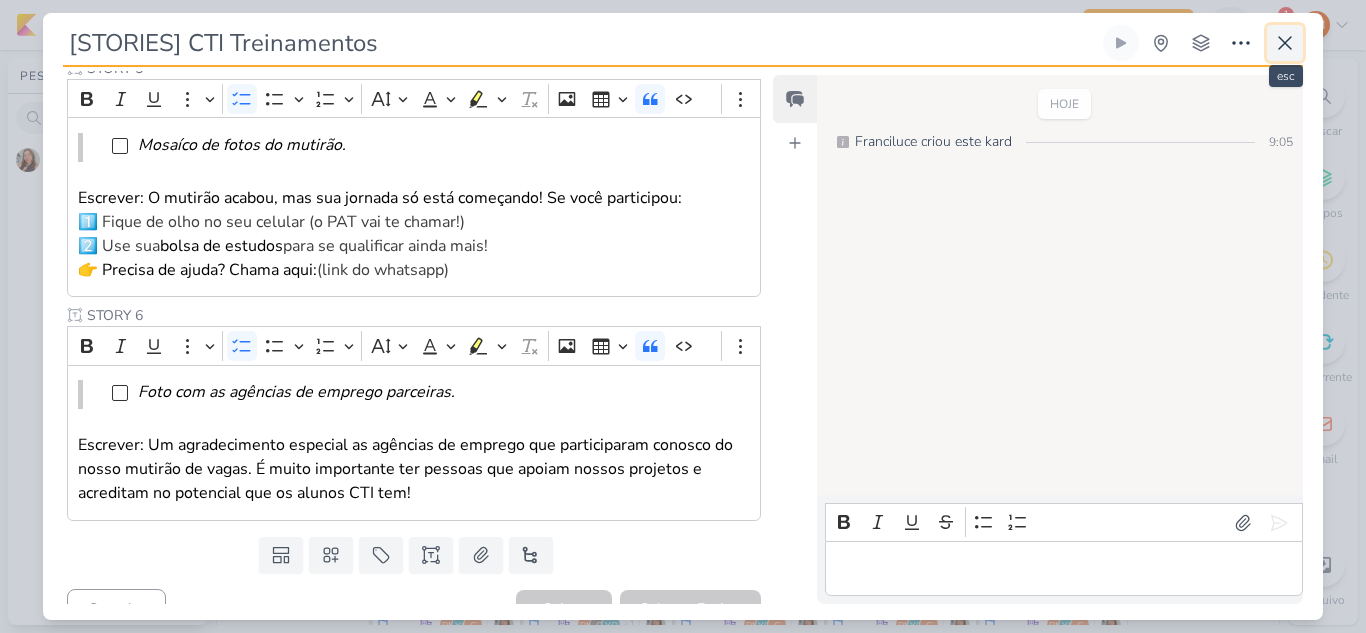 click 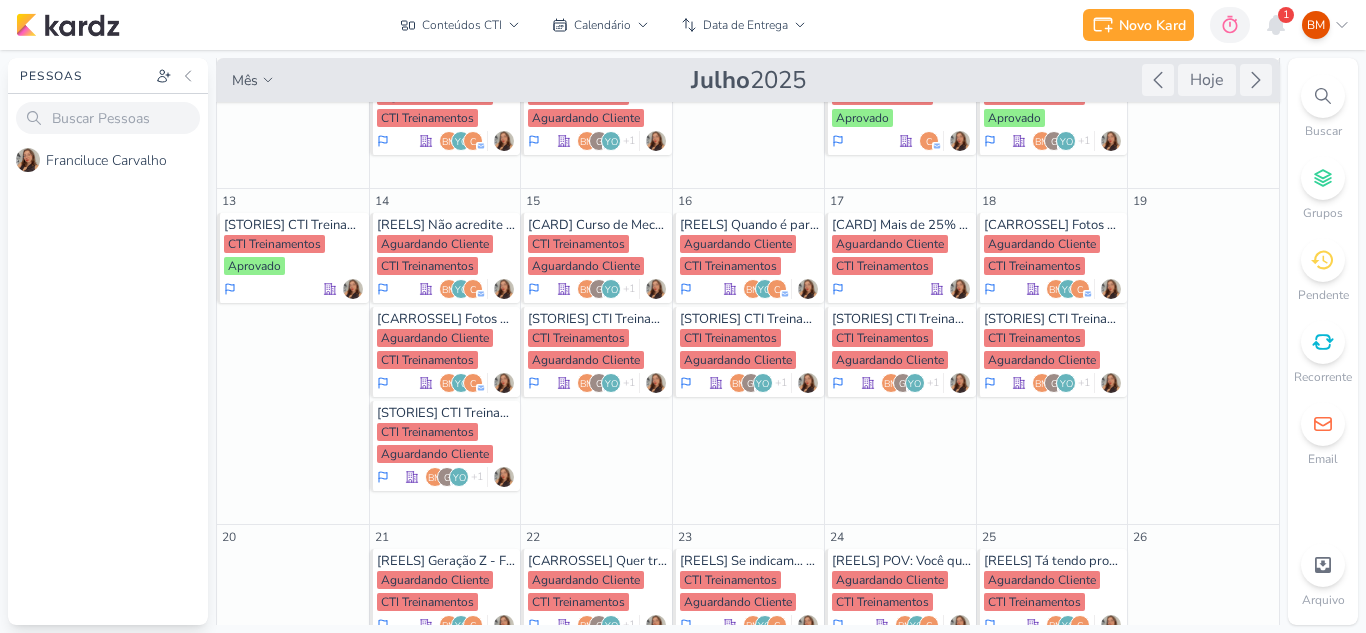 drag, startPoint x: 1283, startPoint y: 270, endPoint x: 1279, endPoint y: 337, distance: 67.11929 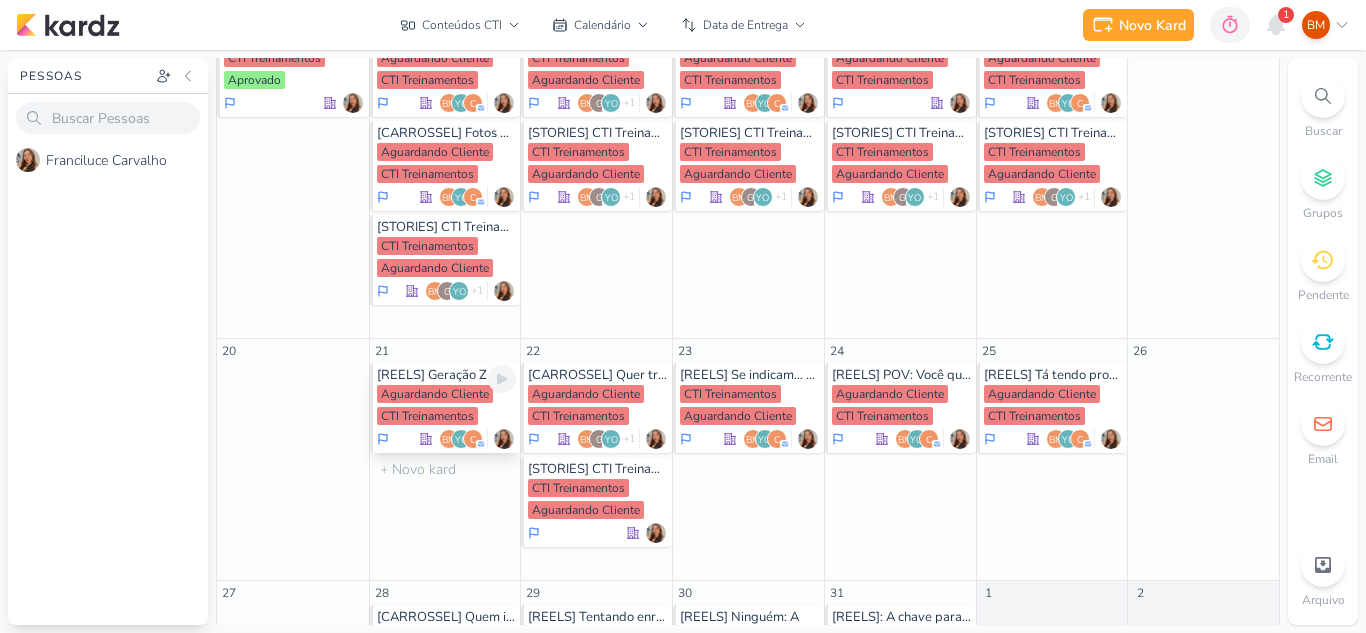 click on "CTI Treinamentos" at bounding box center (427, 416) 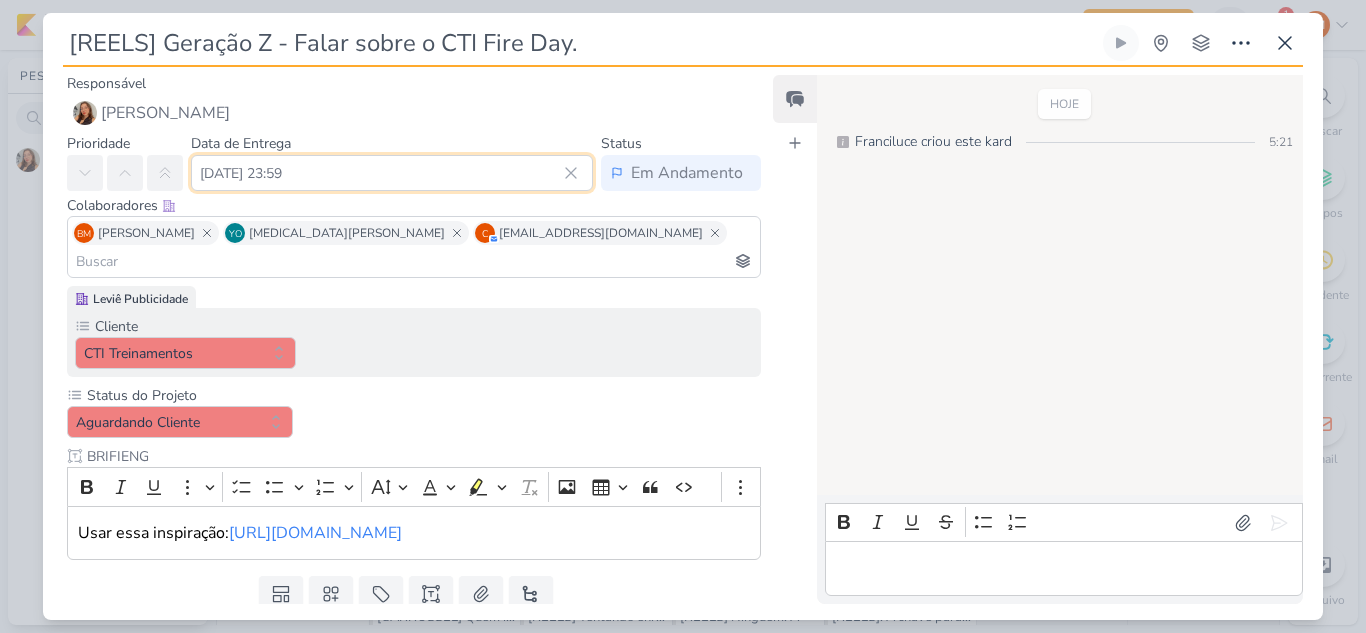 click on "[DATE] 23:59" at bounding box center [392, 173] 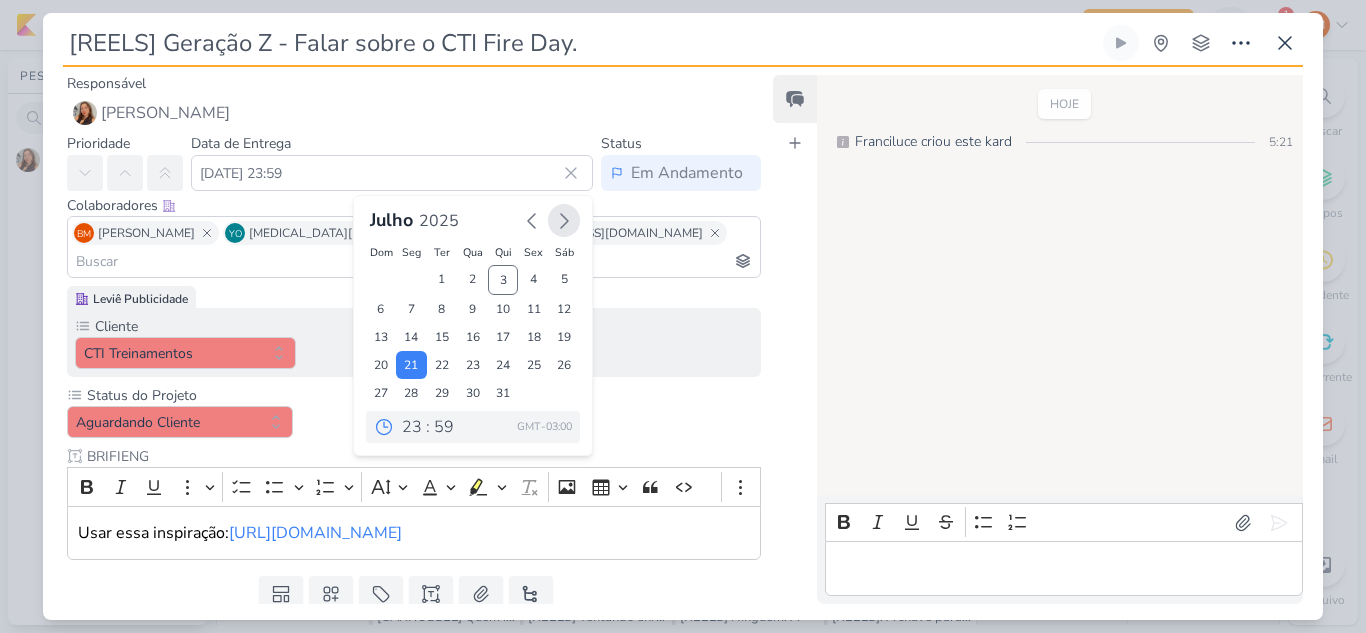 click 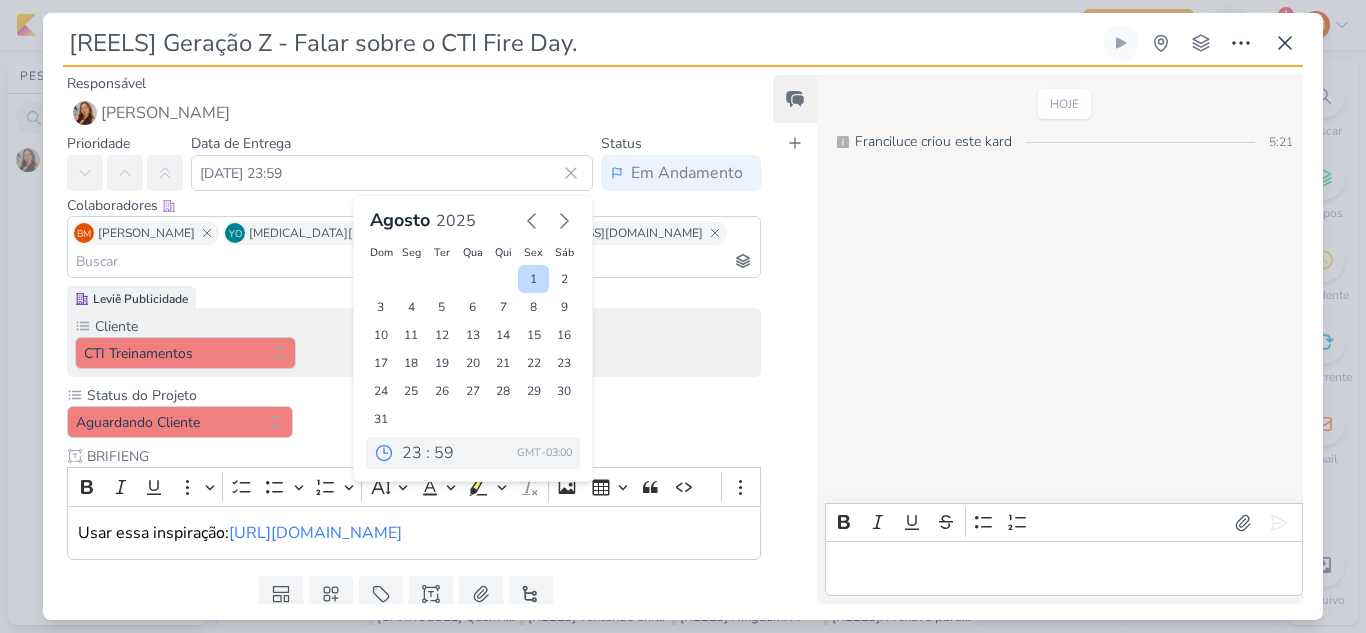 click on "1" at bounding box center (533, 279) 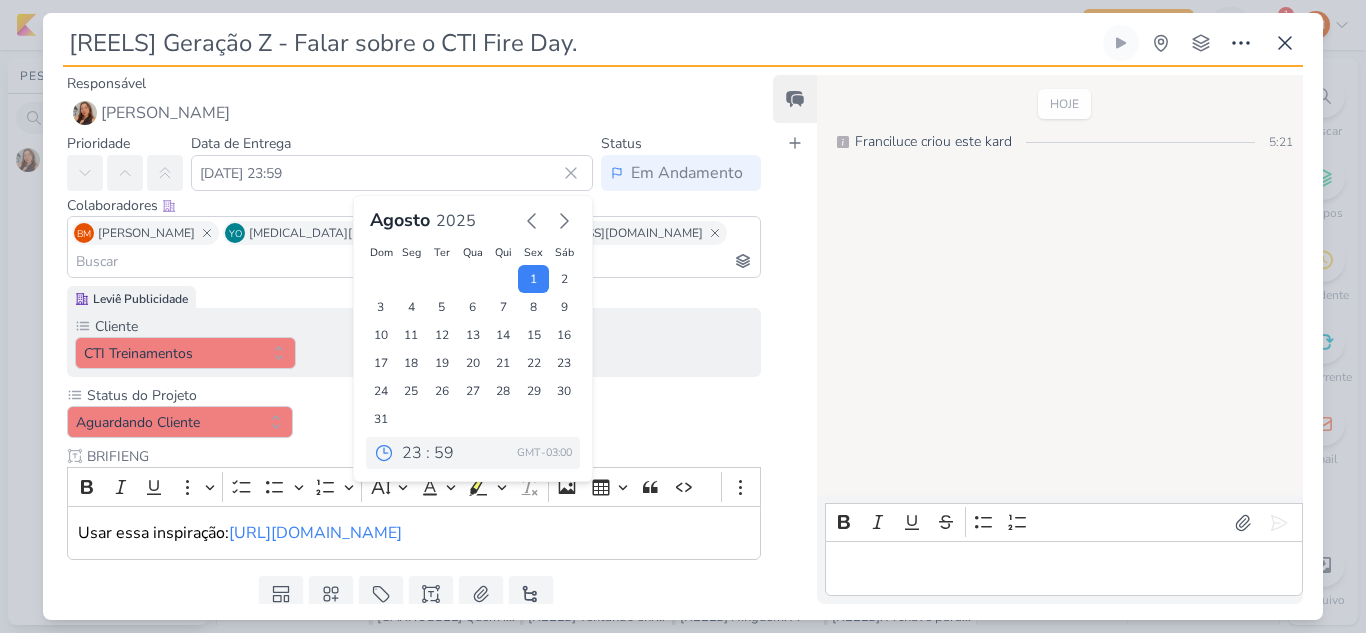 click on "Status do Projeto
Aguardando Cliente
BRIFIENG" at bounding box center [414, 472] 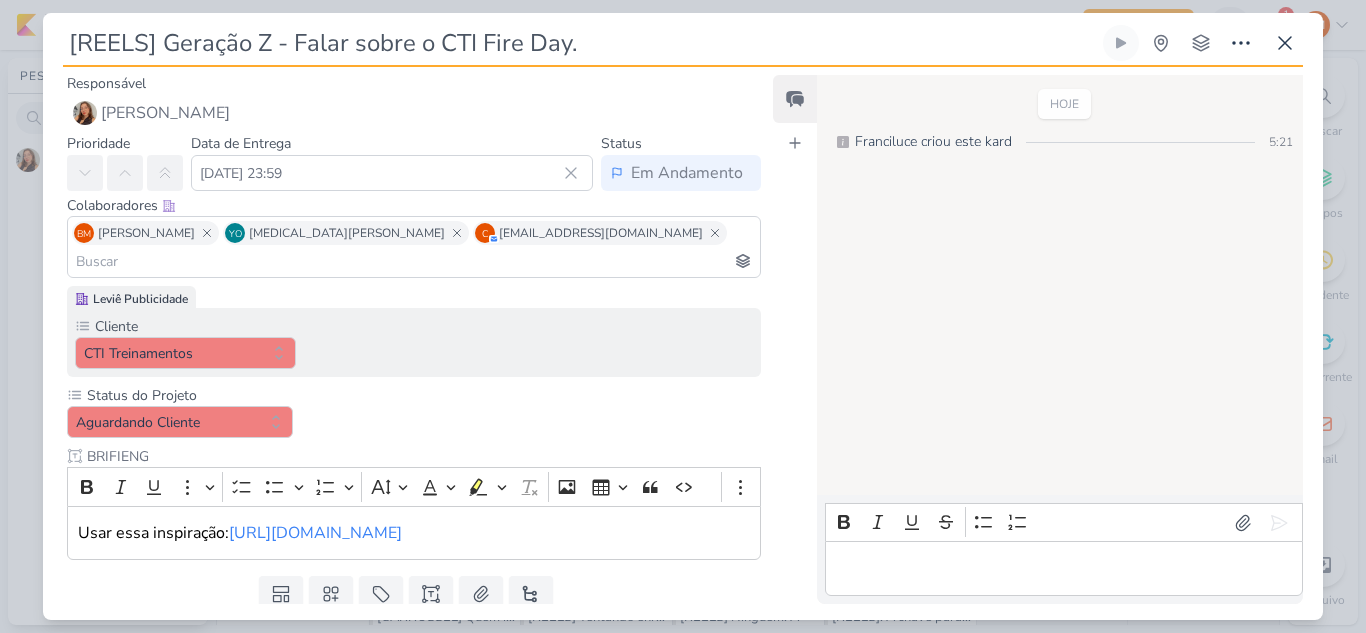 scroll, scrollTop: 63, scrollLeft: 0, axis: vertical 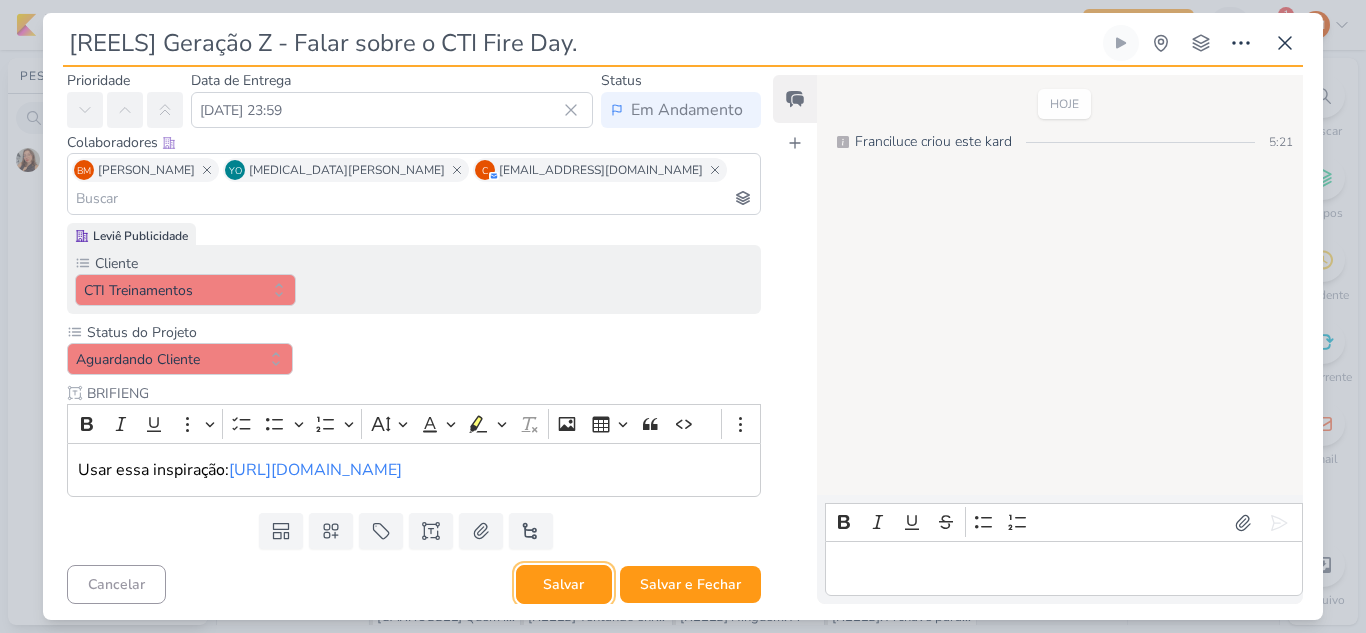 click on "Salvar" at bounding box center [564, 584] 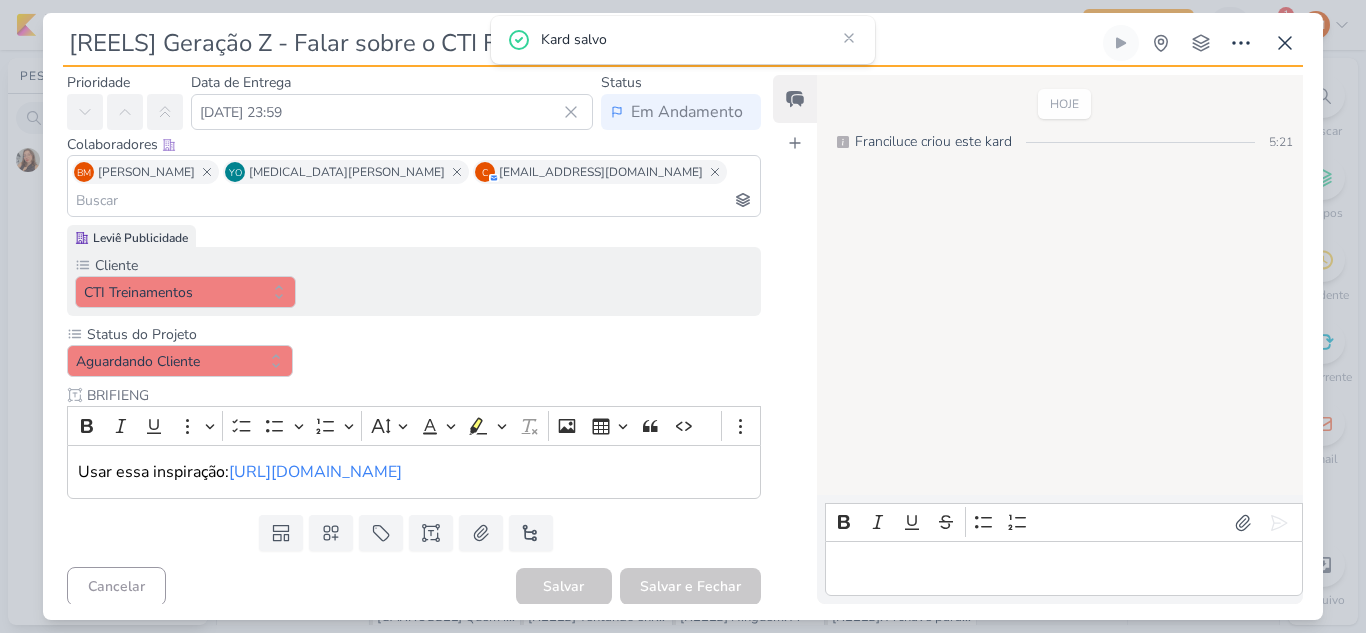 scroll, scrollTop: 63, scrollLeft: 0, axis: vertical 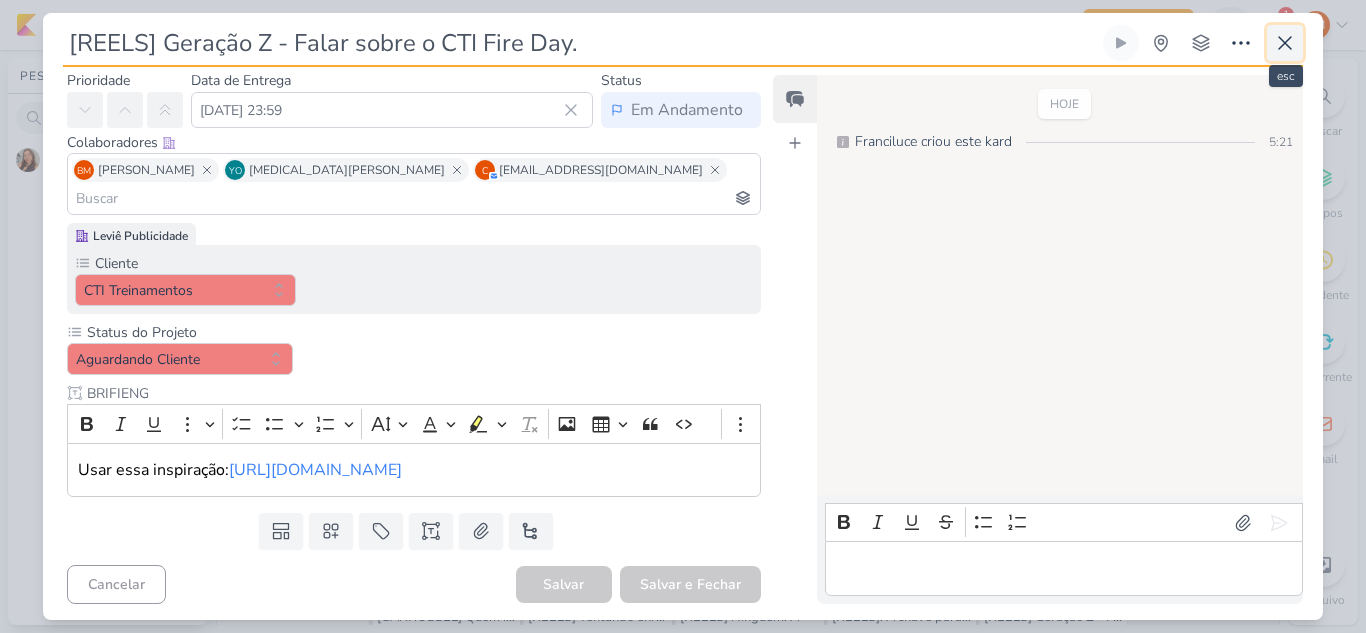 click 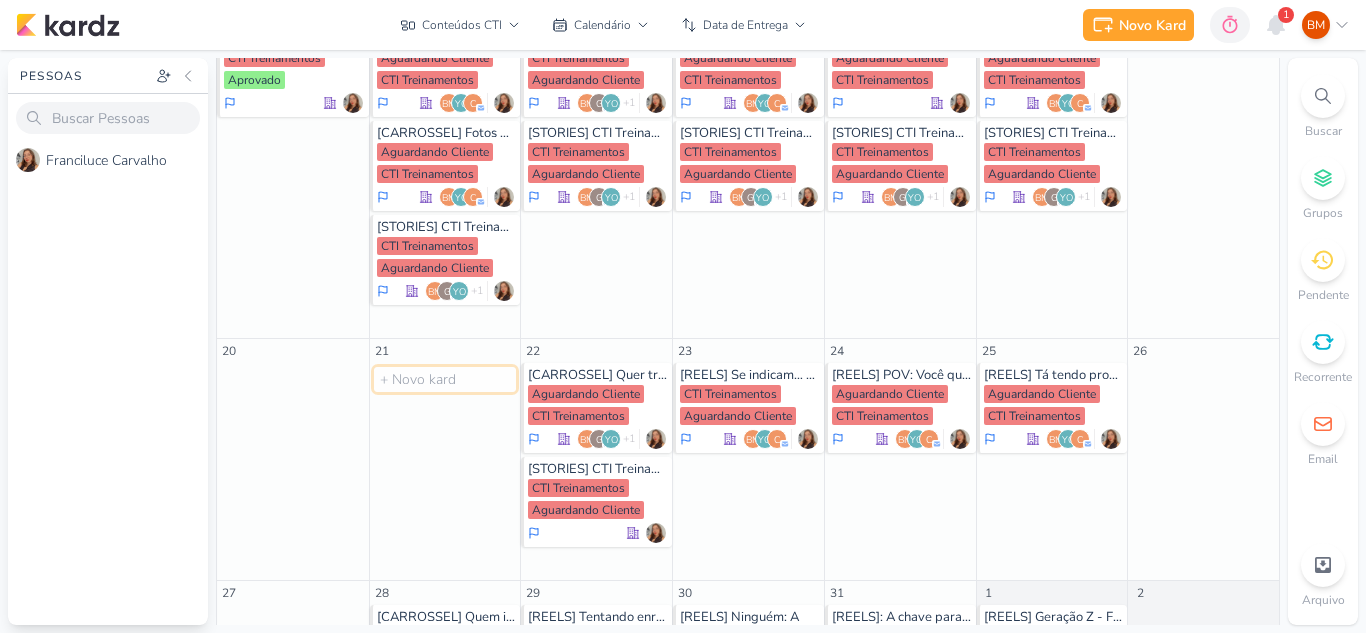 click at bounding box center [445, 379] 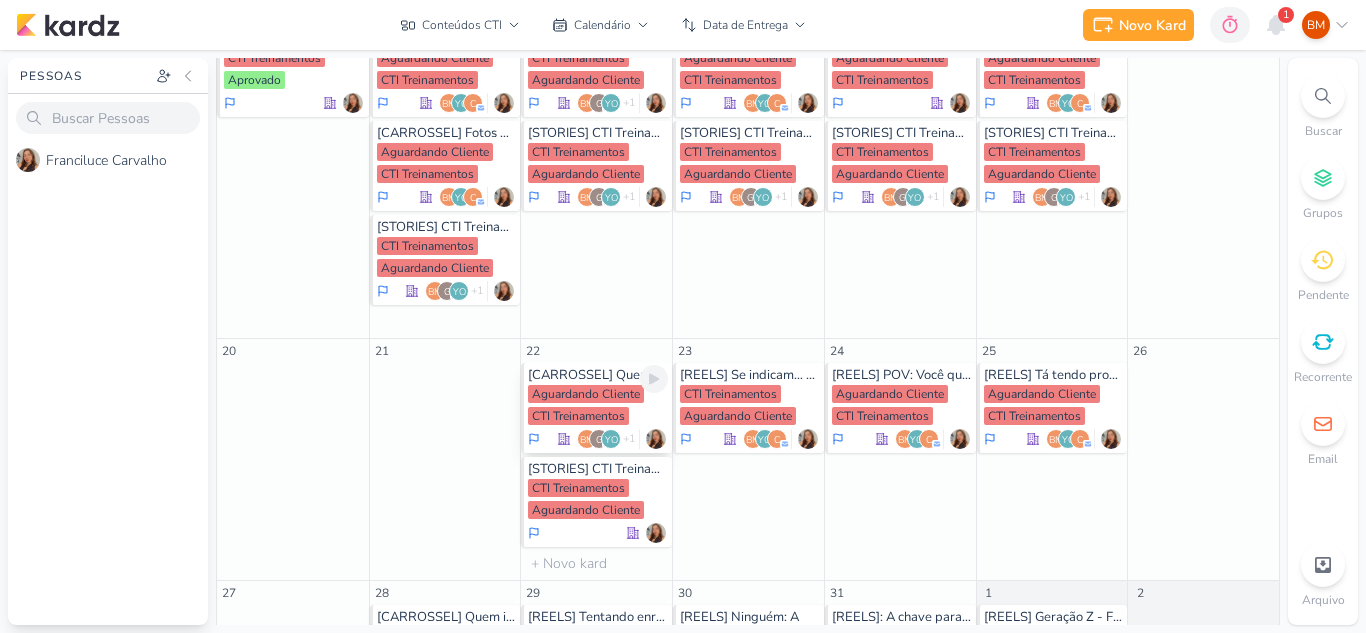click on "Aguardando Cliente" at bounding box center [586, 394] 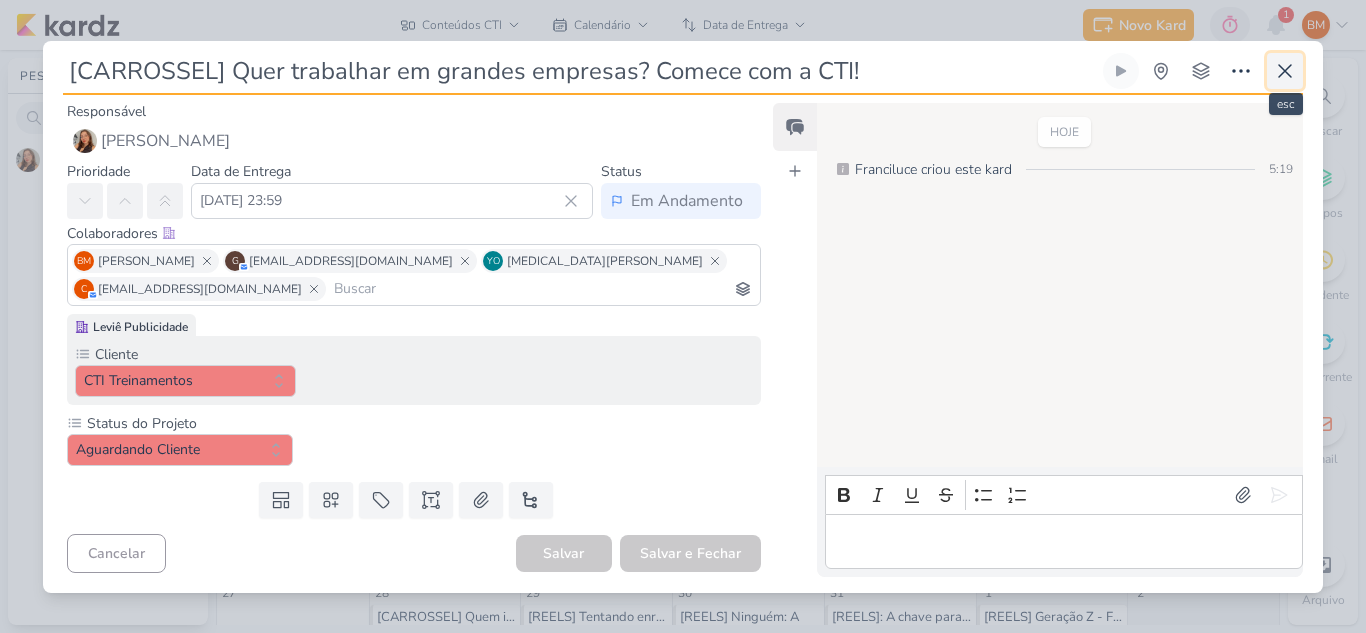 click 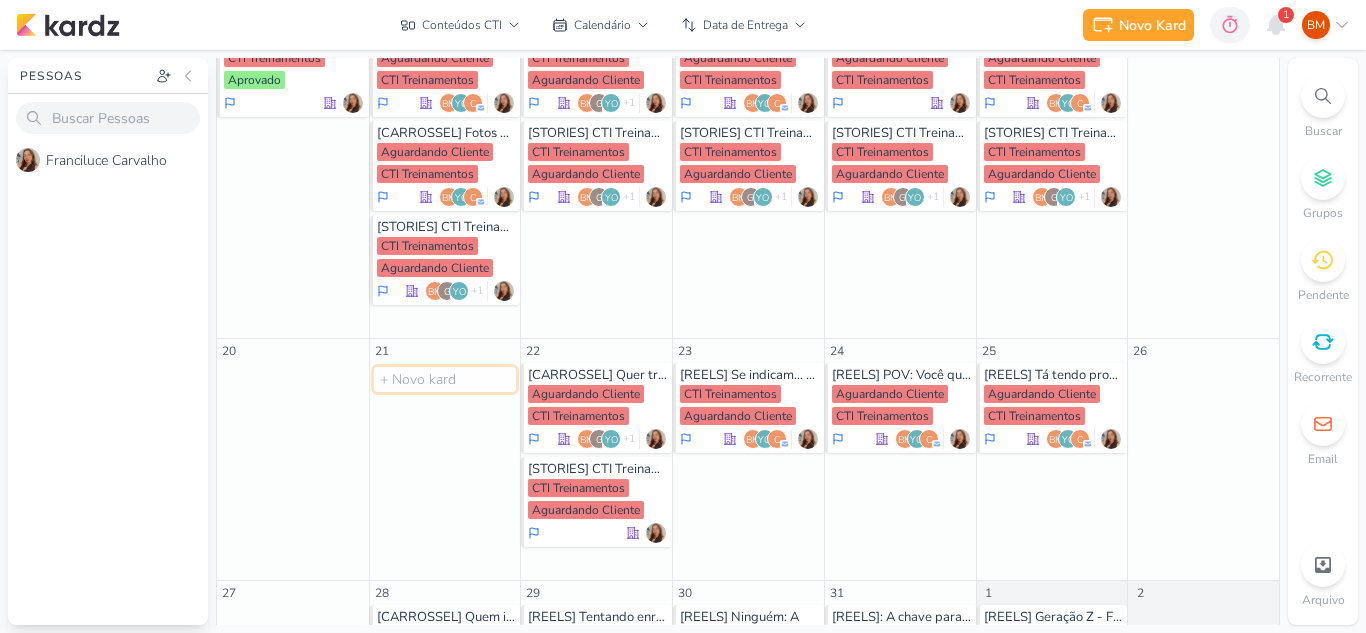 click at bounding box center [445, 379] 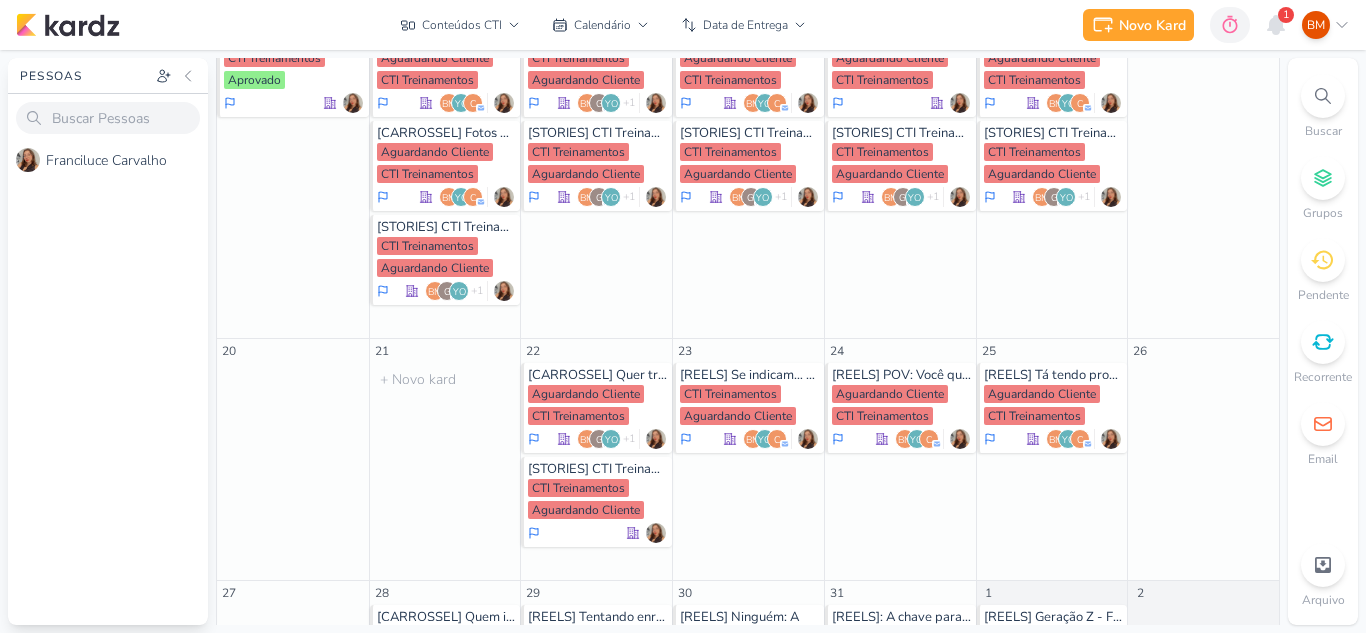 click on "21
O título do kard deve ter menos que 100 caracteres" at bounding box center [445, 460] 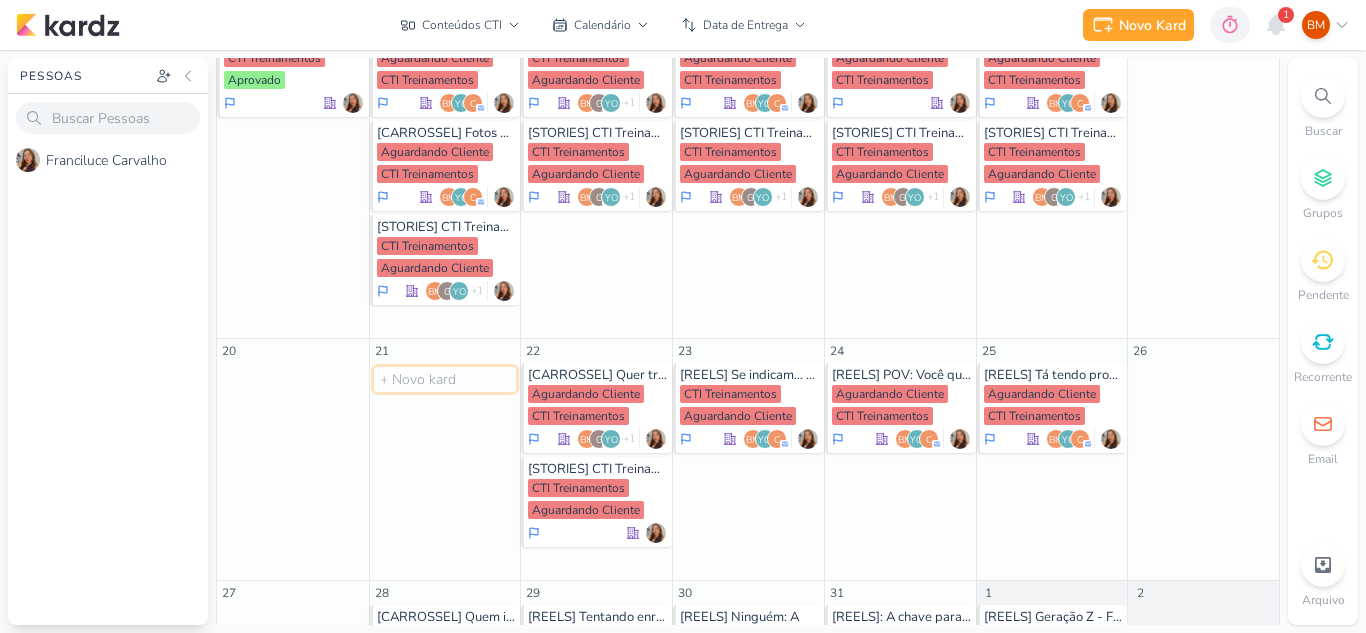 click at bounding box center (445, 379) 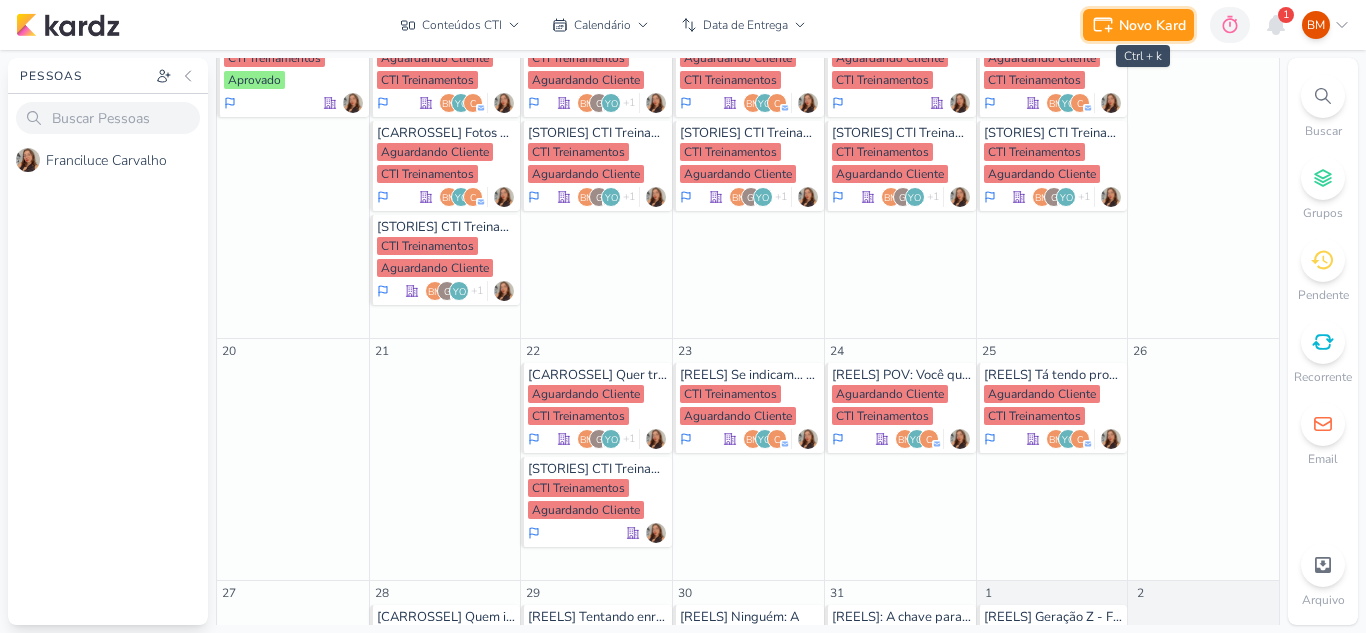 click on "Novo Kard" at bounding box center [1152, 25] 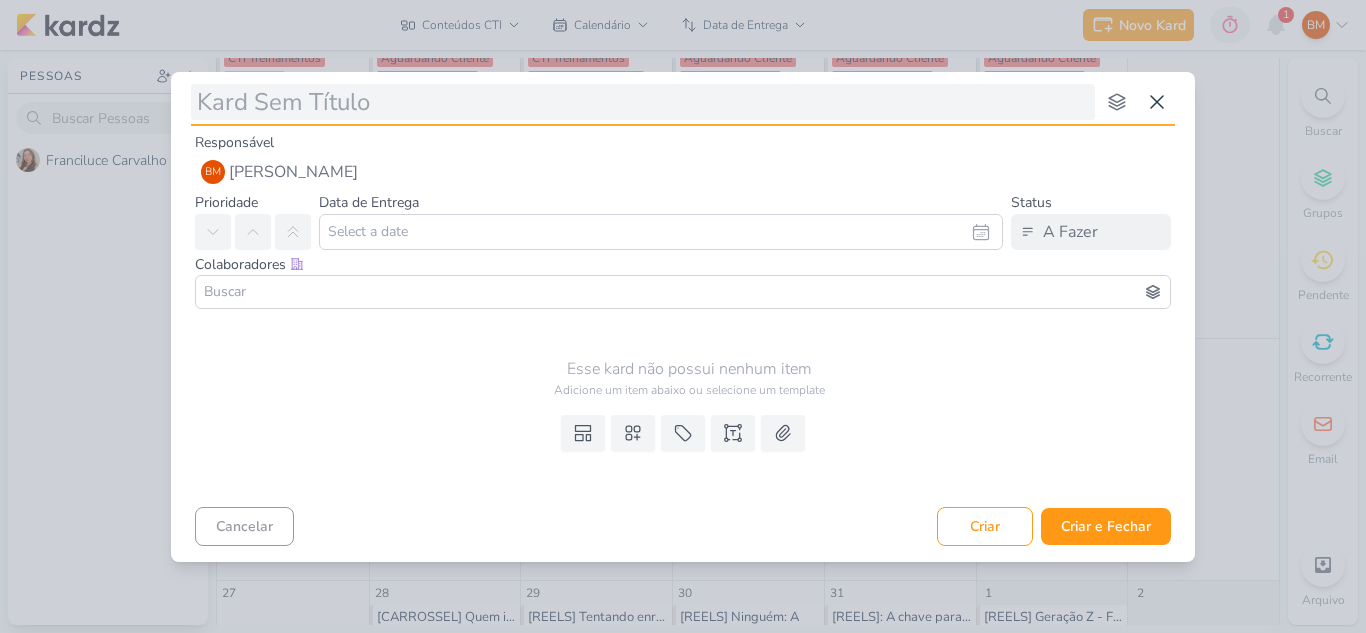 type on "{" 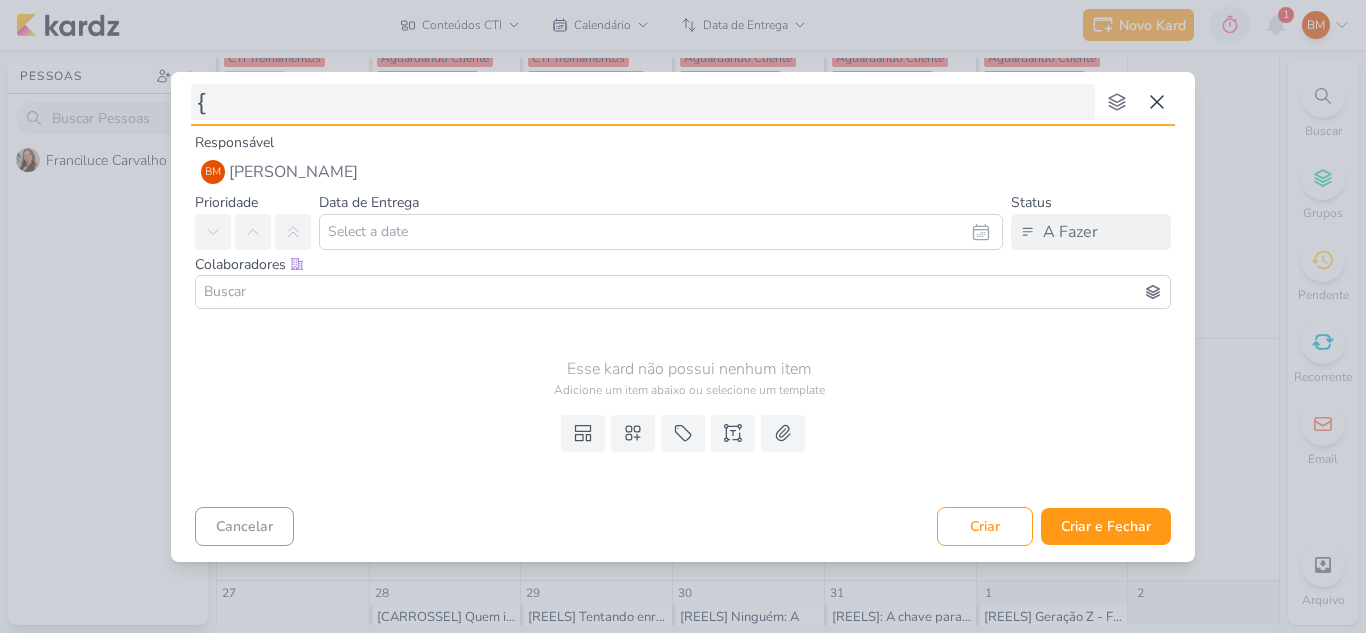 type 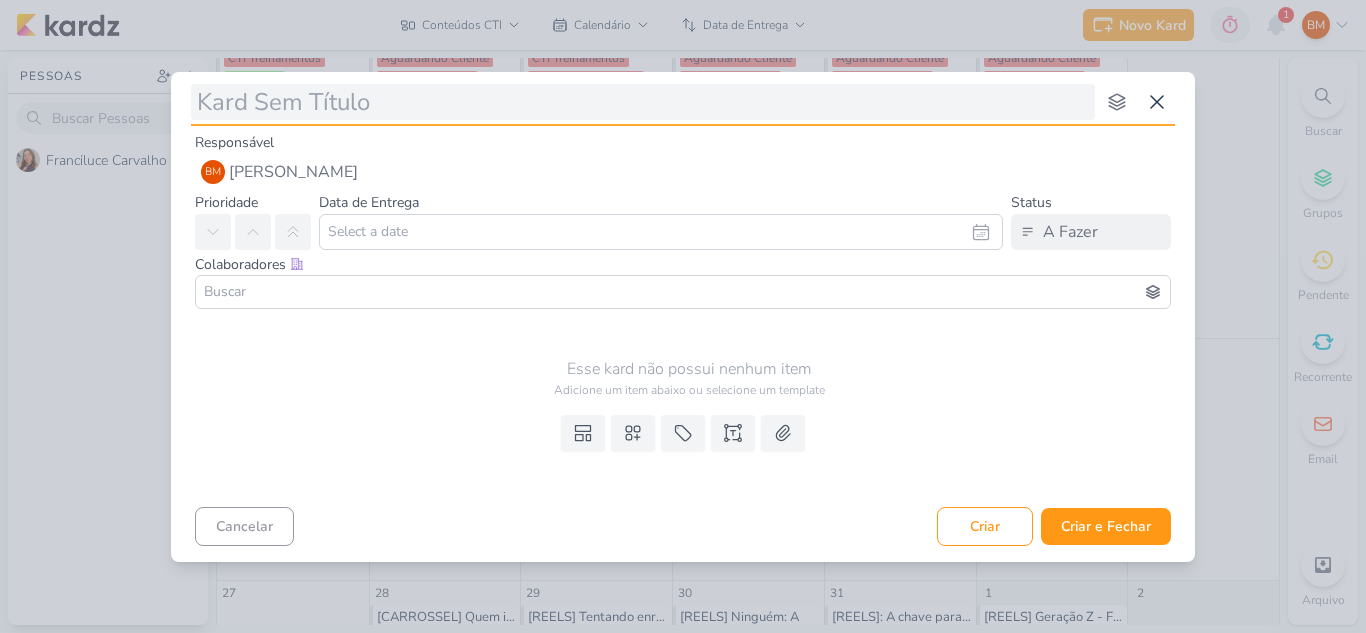 type on "[" 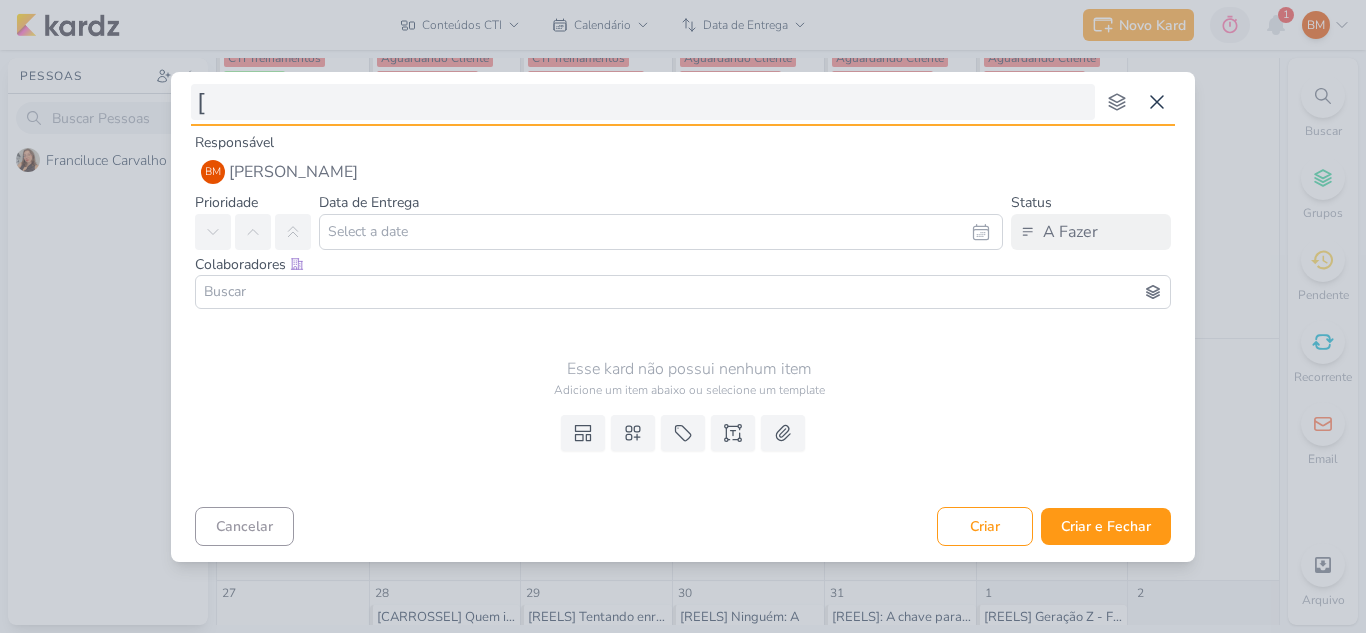 type 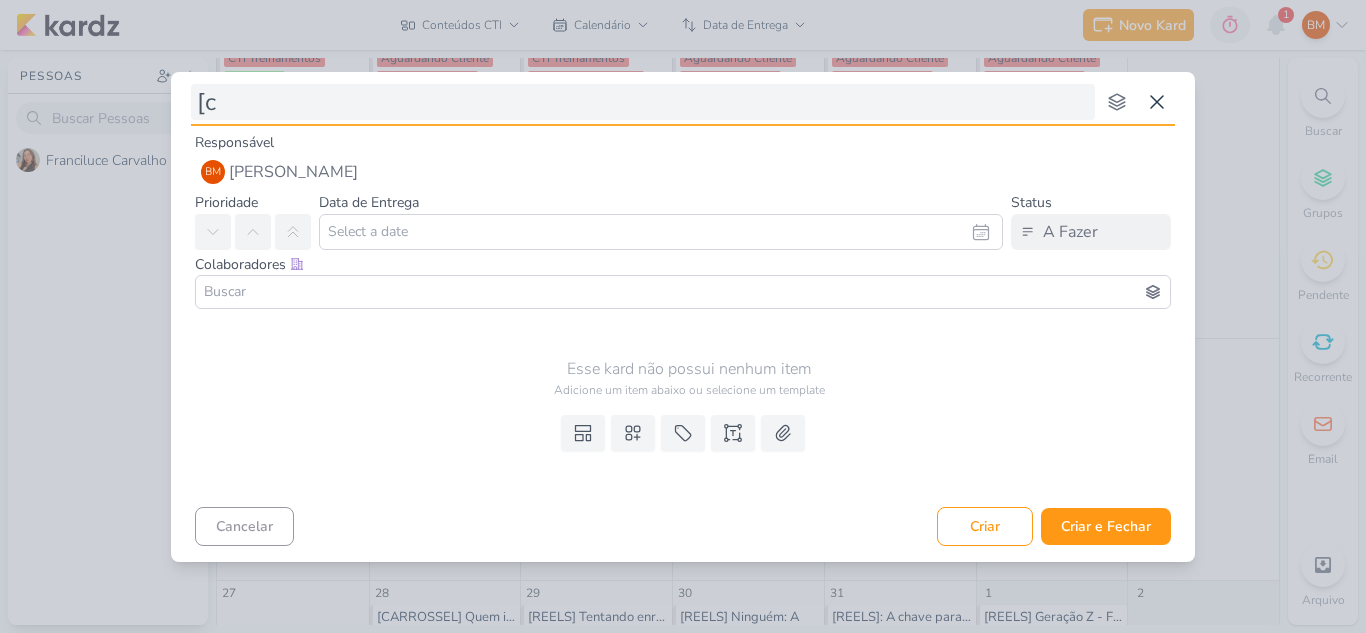 type on "[" 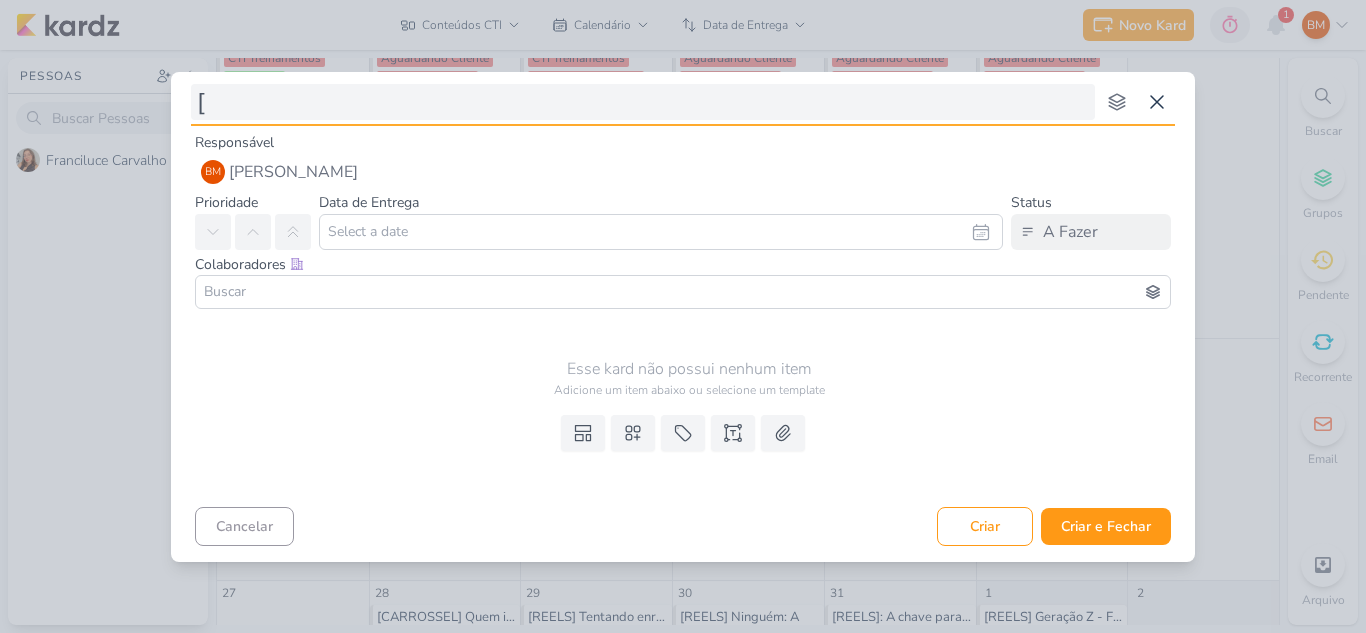 type 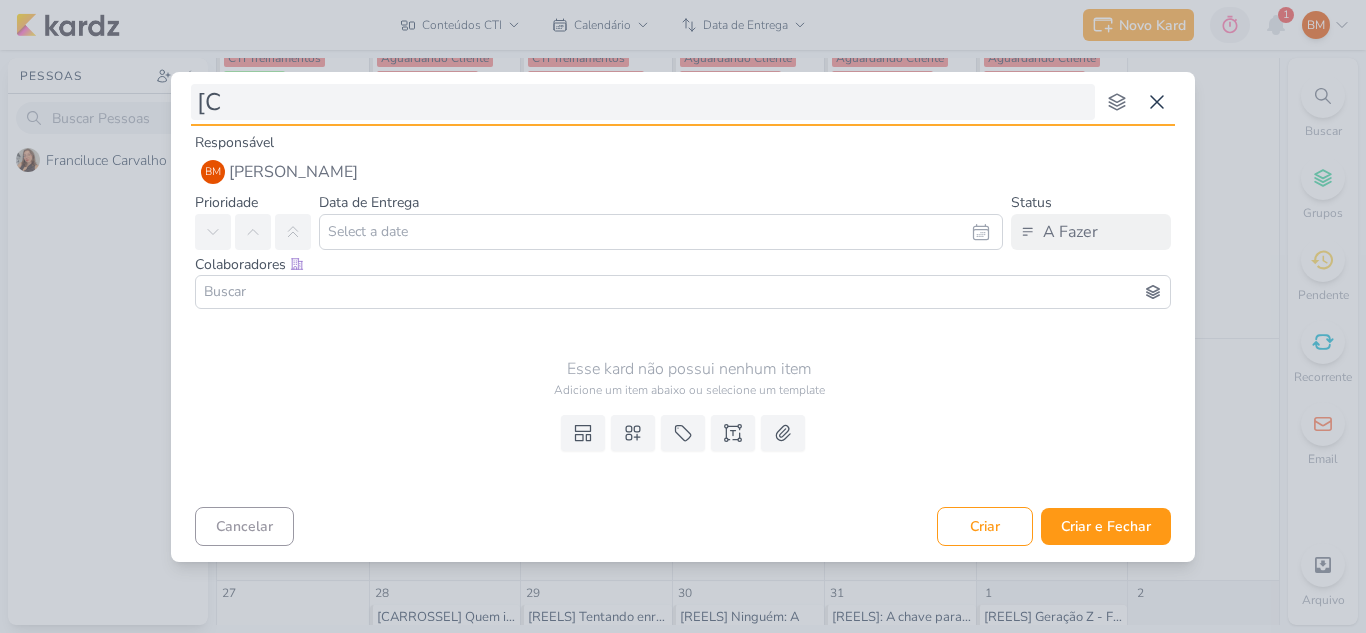 type 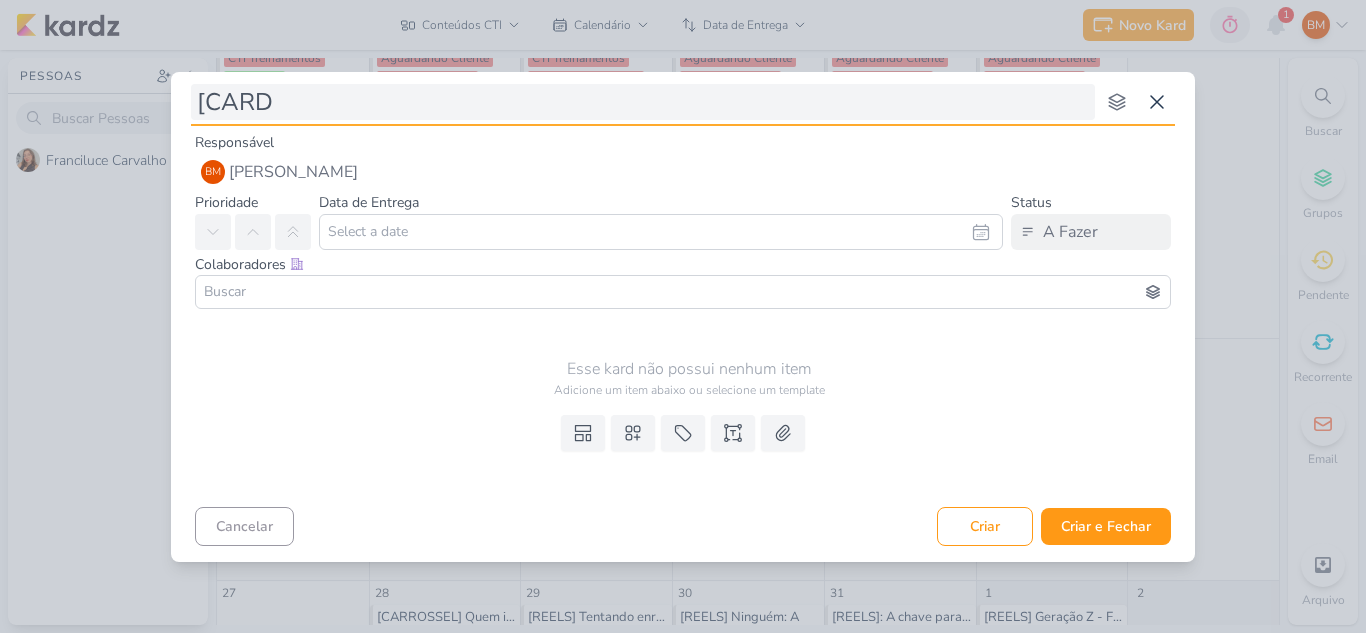 type on "[CARD]" 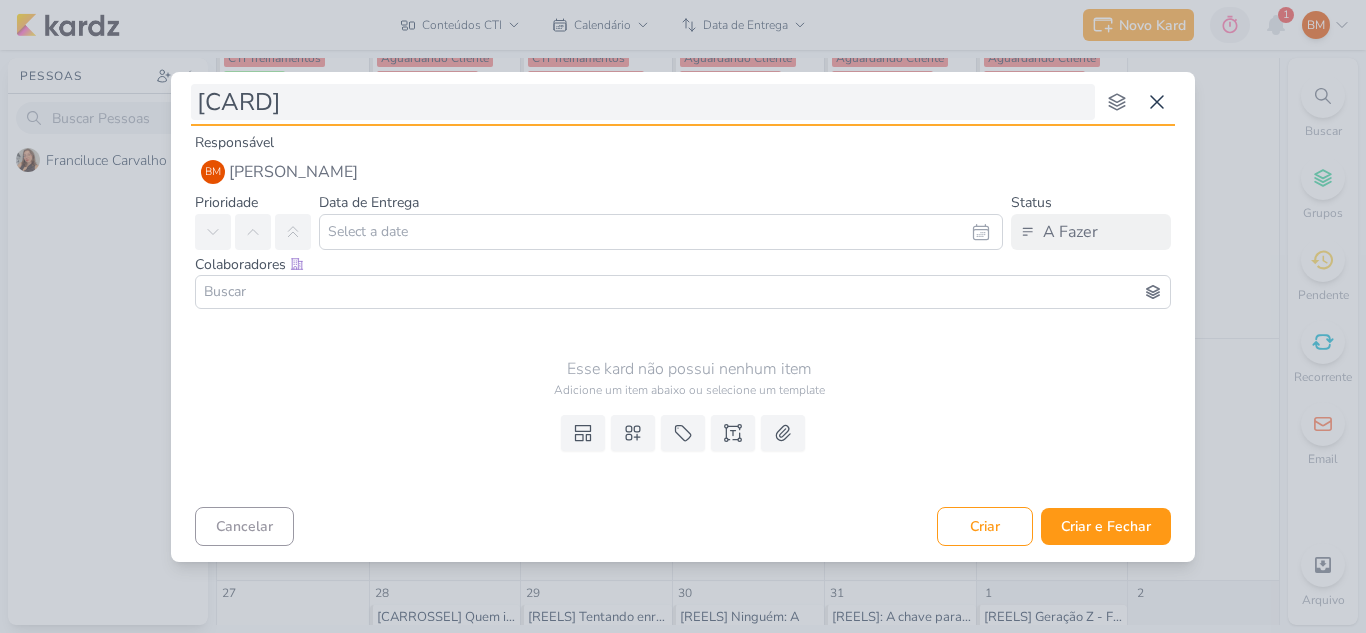 type 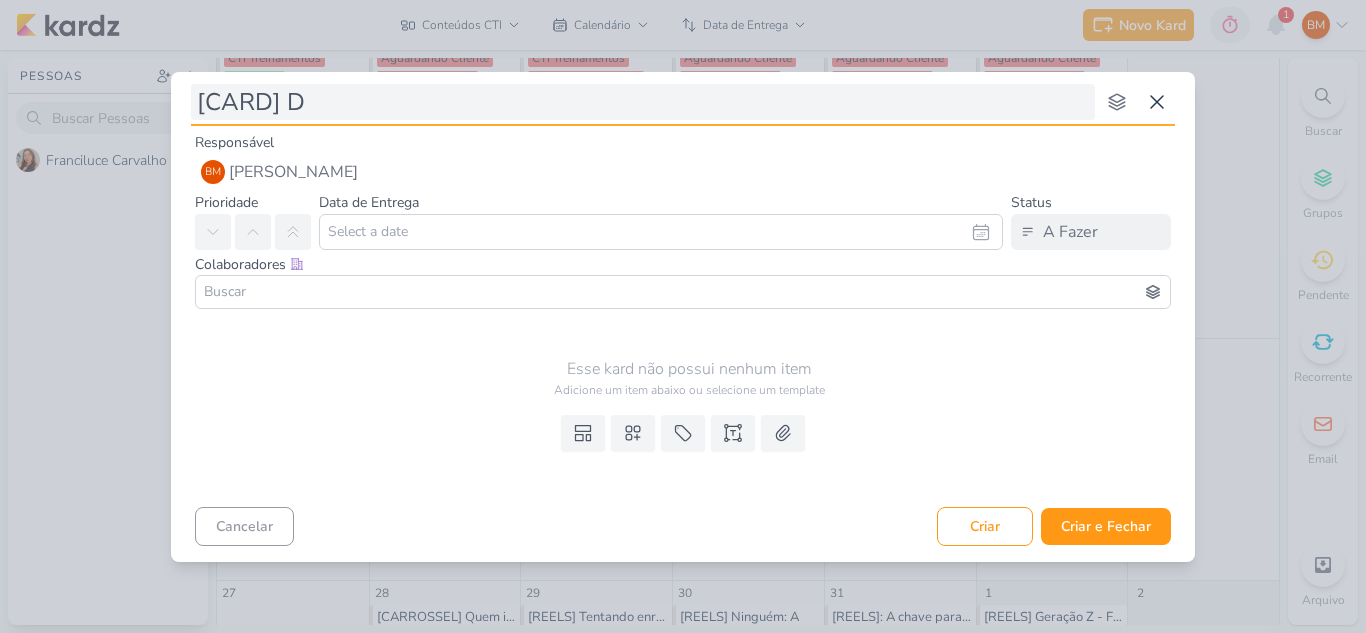 type 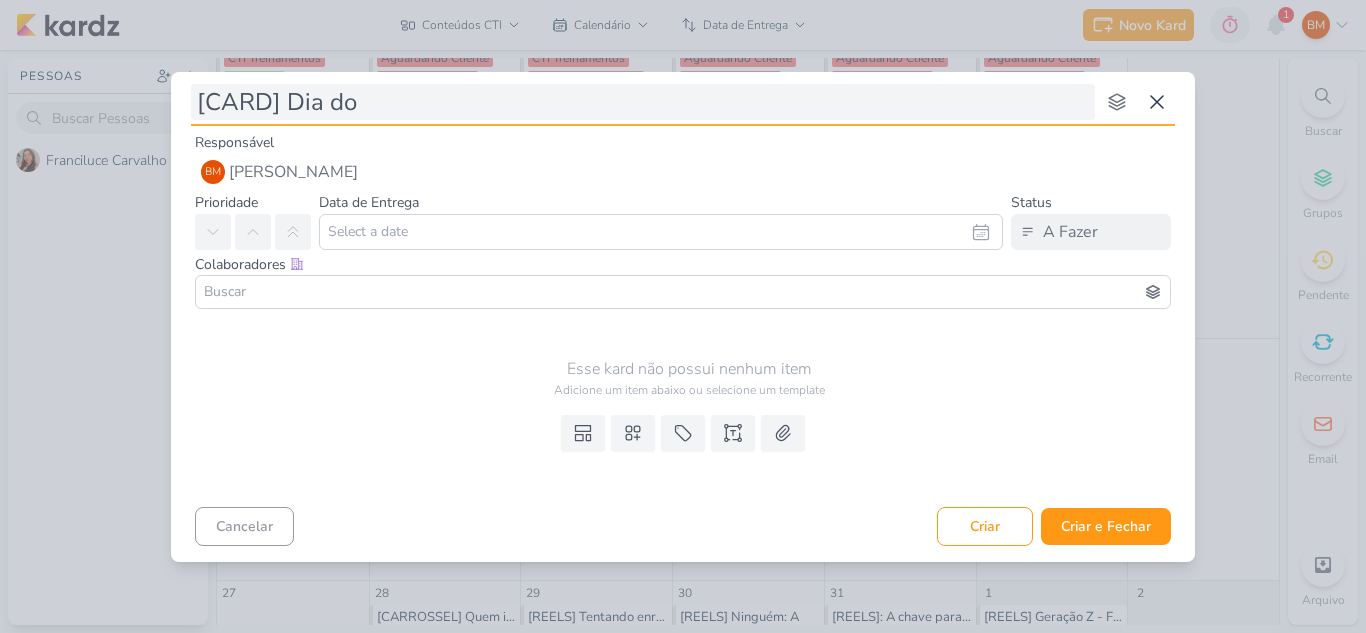 type on "[CARD] Dia do b" 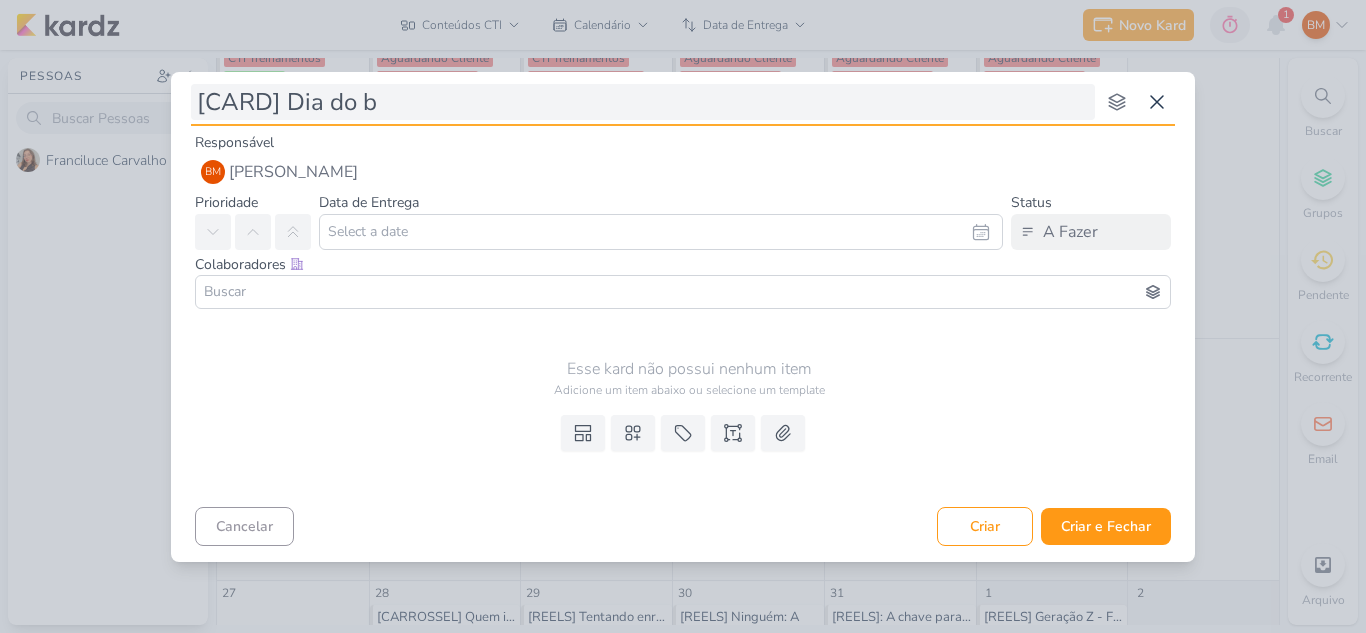 type 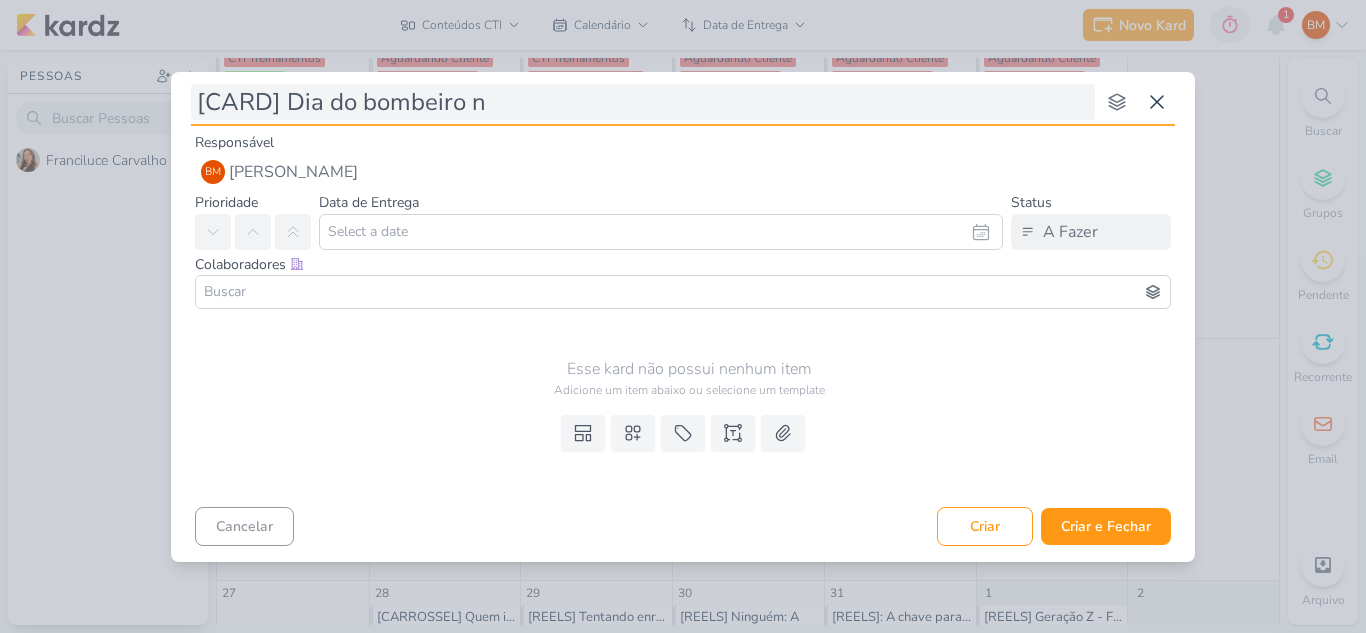 type on "[CARD] Dia do bombeiro no" 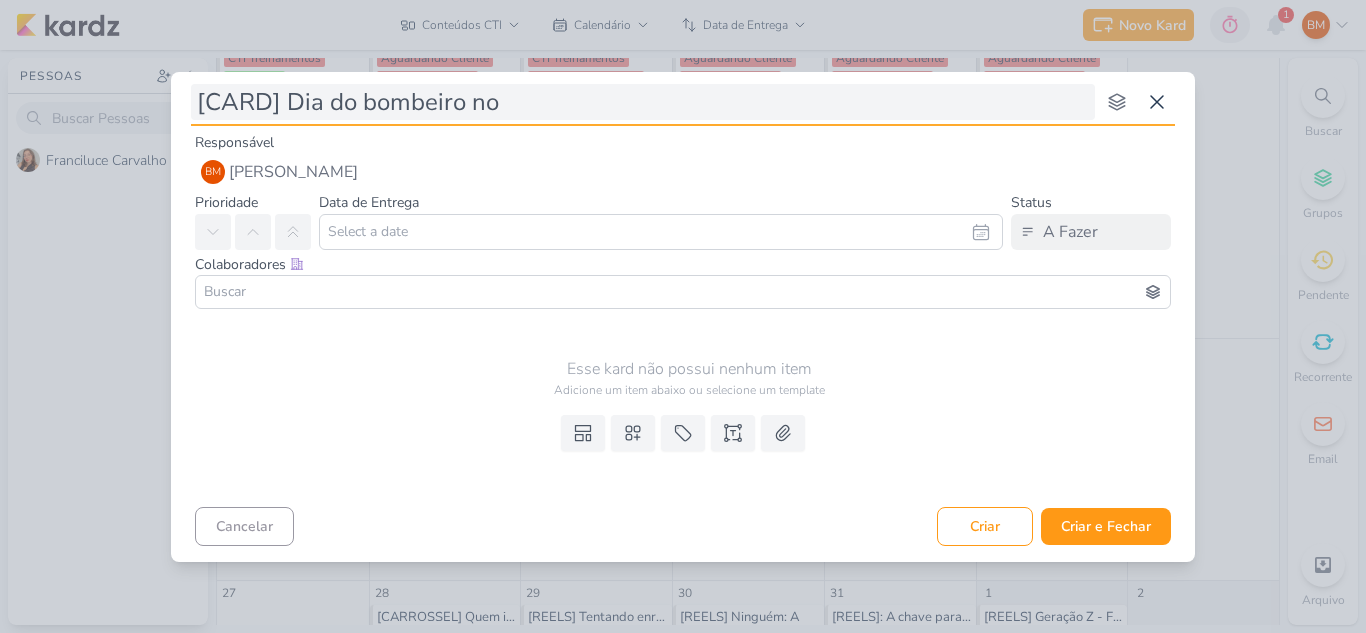 type 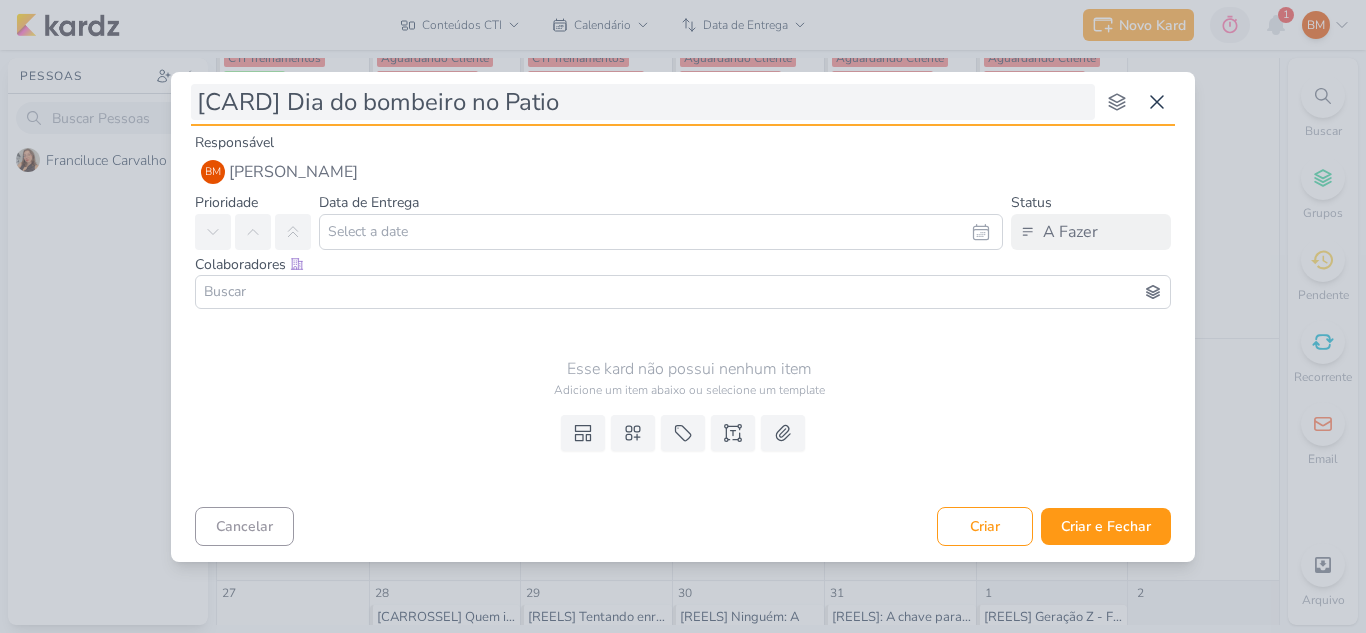 type on "[CARD] Dia do bombeiro no Patio" 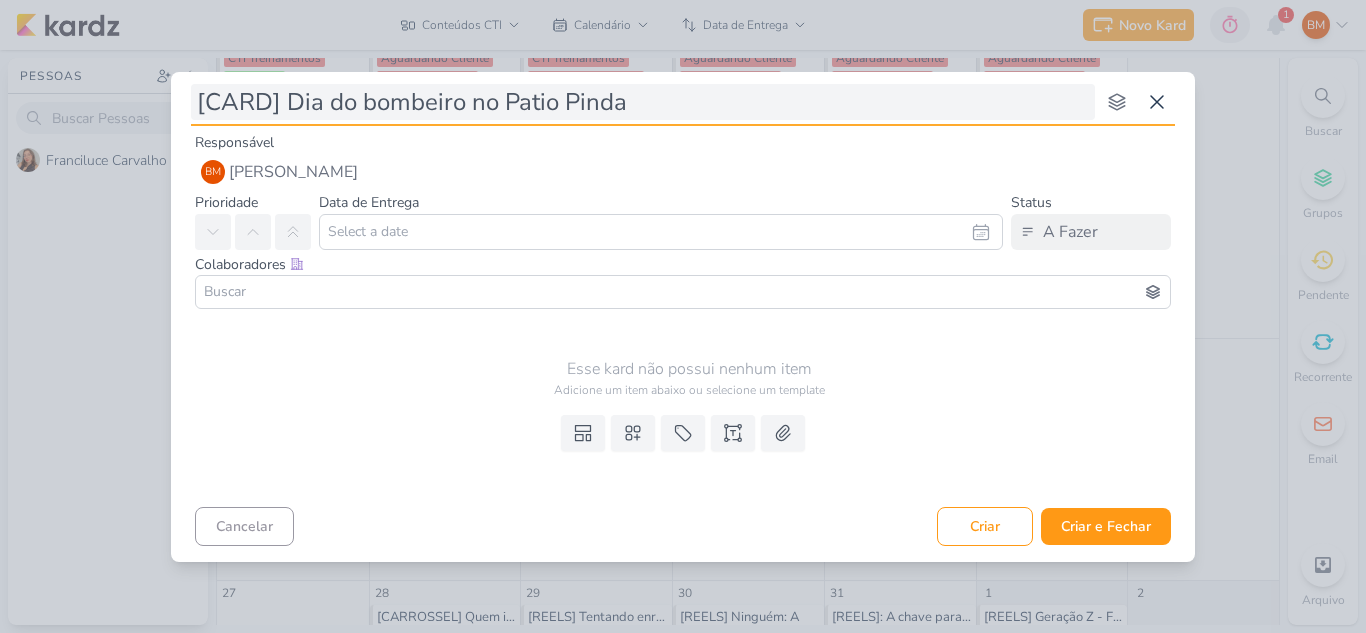 type on "[CARD] Dia do bombeiro no Patio Pinda" 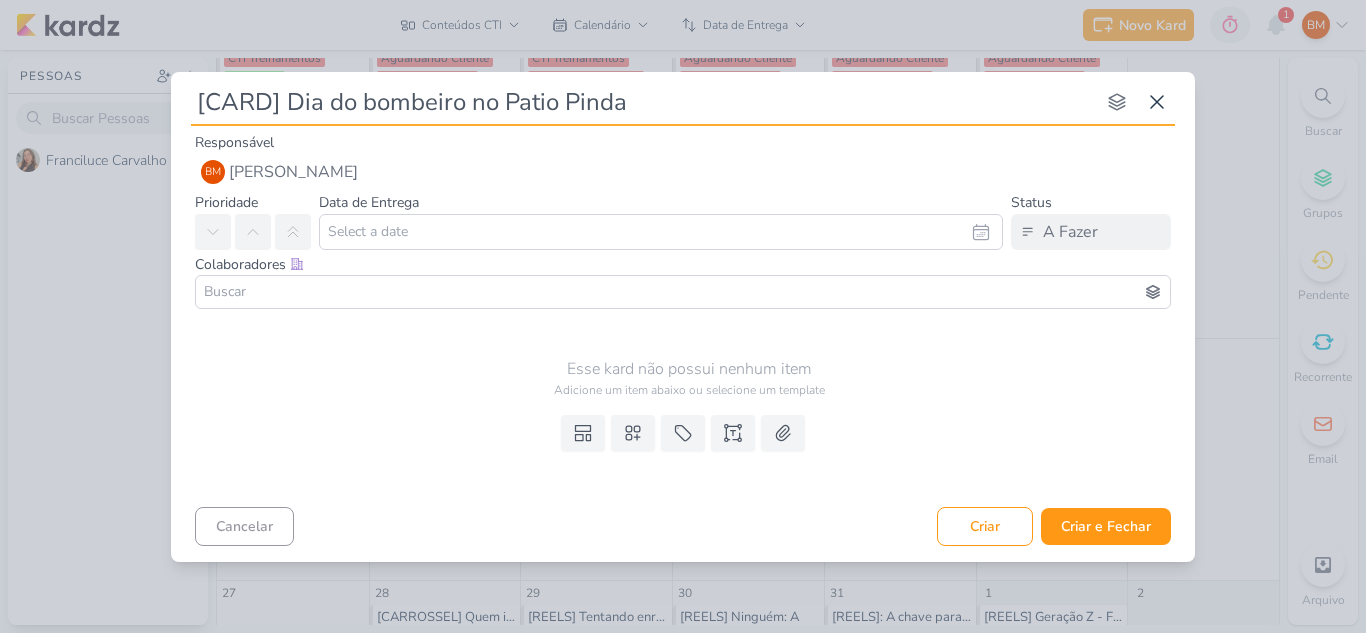 type 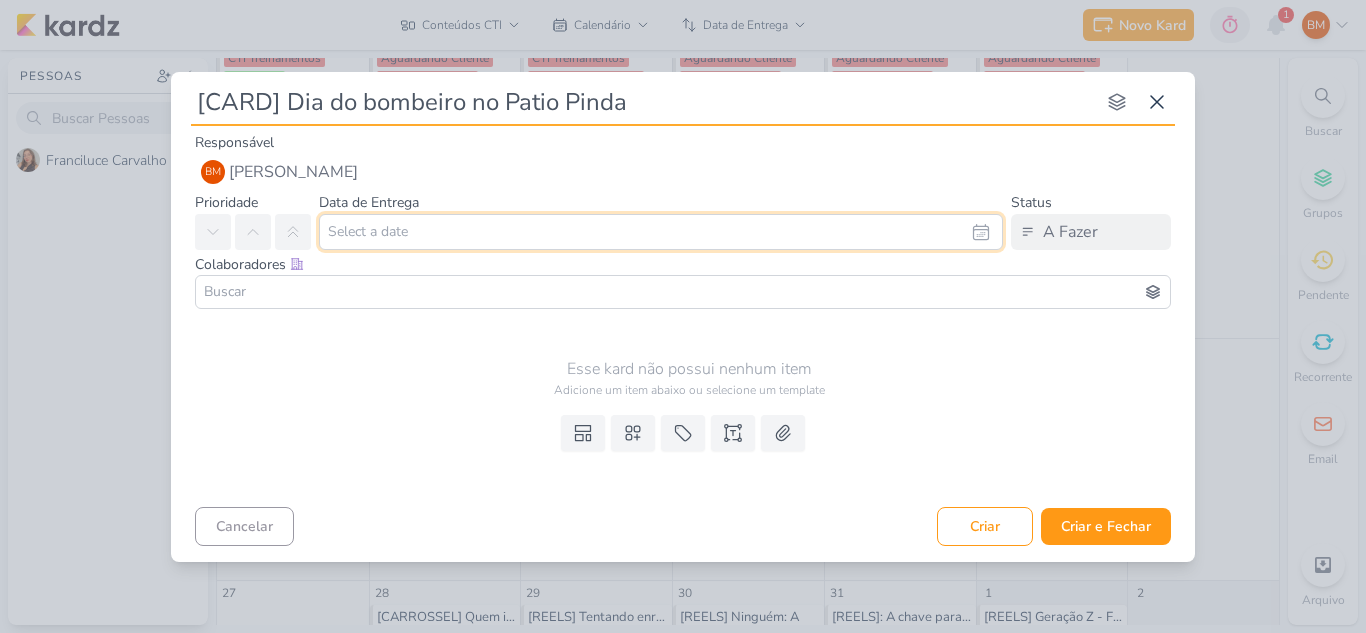 click at bounding box center [661, 232] 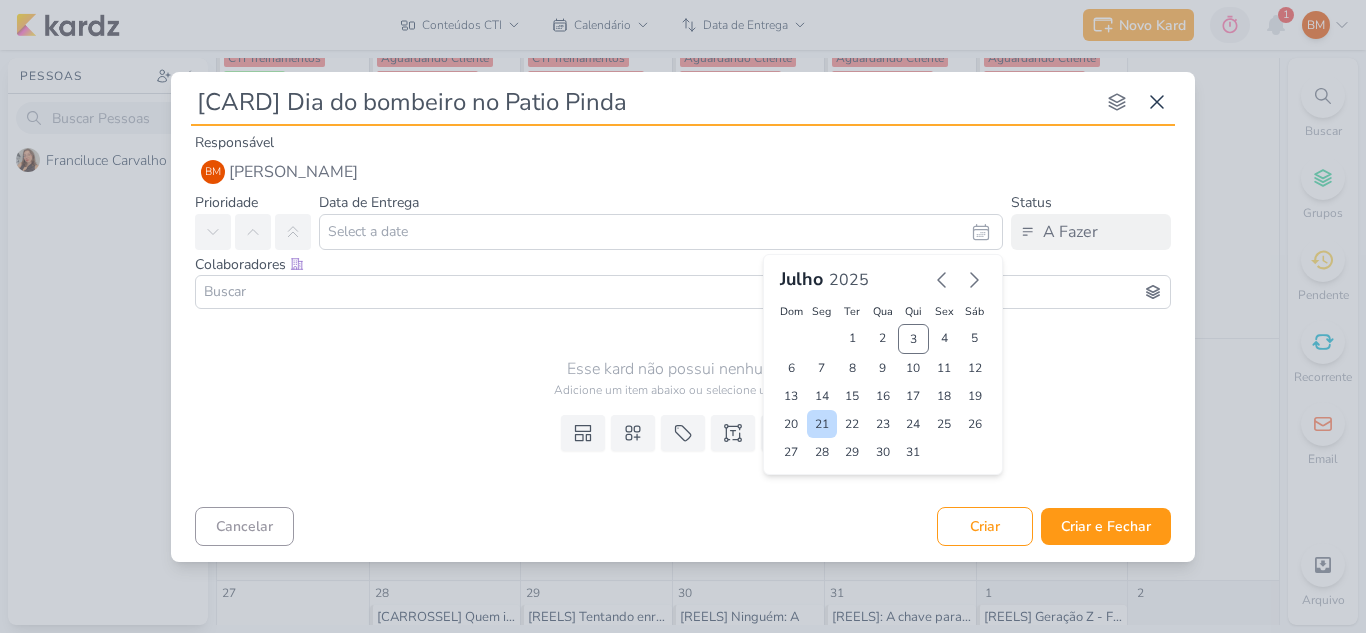 click on "21" at bounding box center [822, 424] 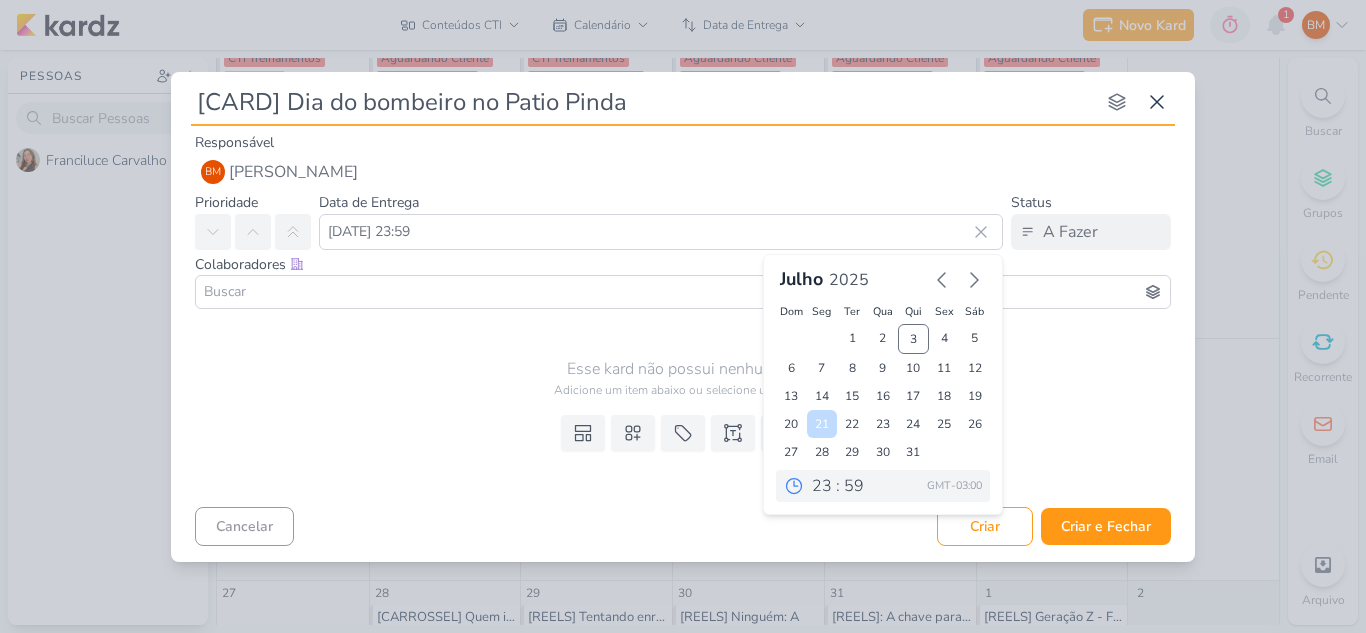 click on "21" at bounding box center [822, 424] 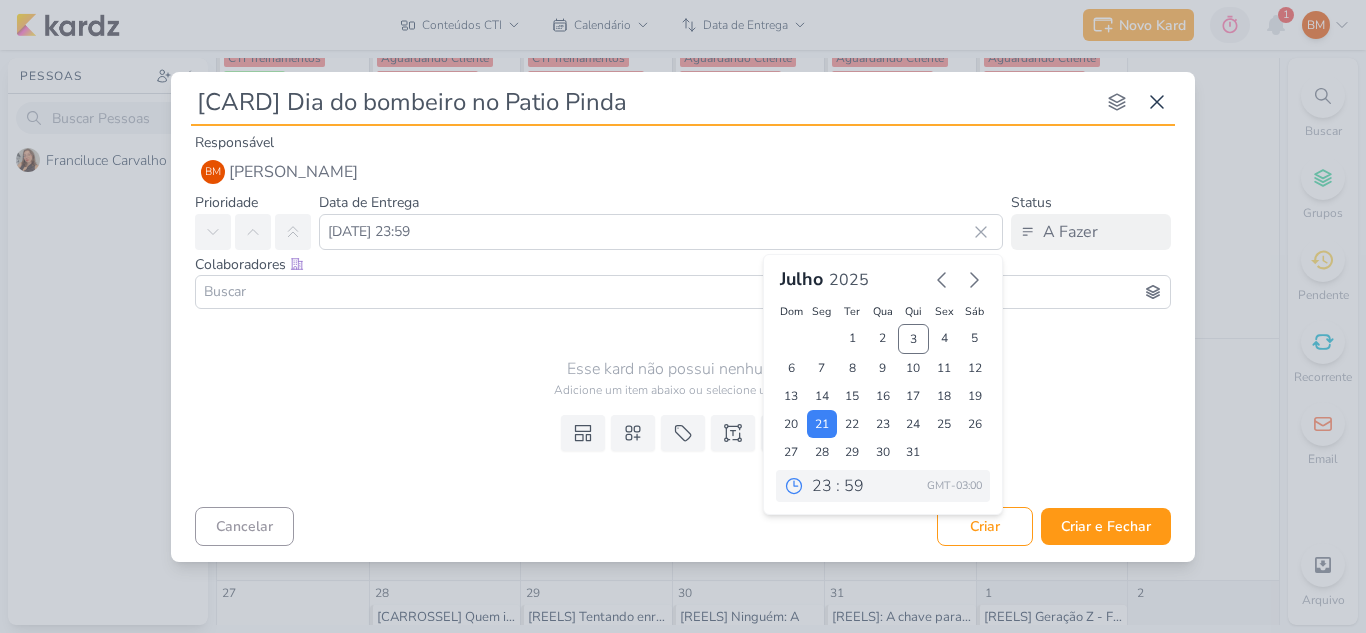 click on "Colaboradores
Este kard pode ser visível a usuários da sua organização
Este kard é privado à colaboradores imediatos
Nenhum contato encontrado
create new contact
Novo Contato
Email" at bounding box center [683, 283] 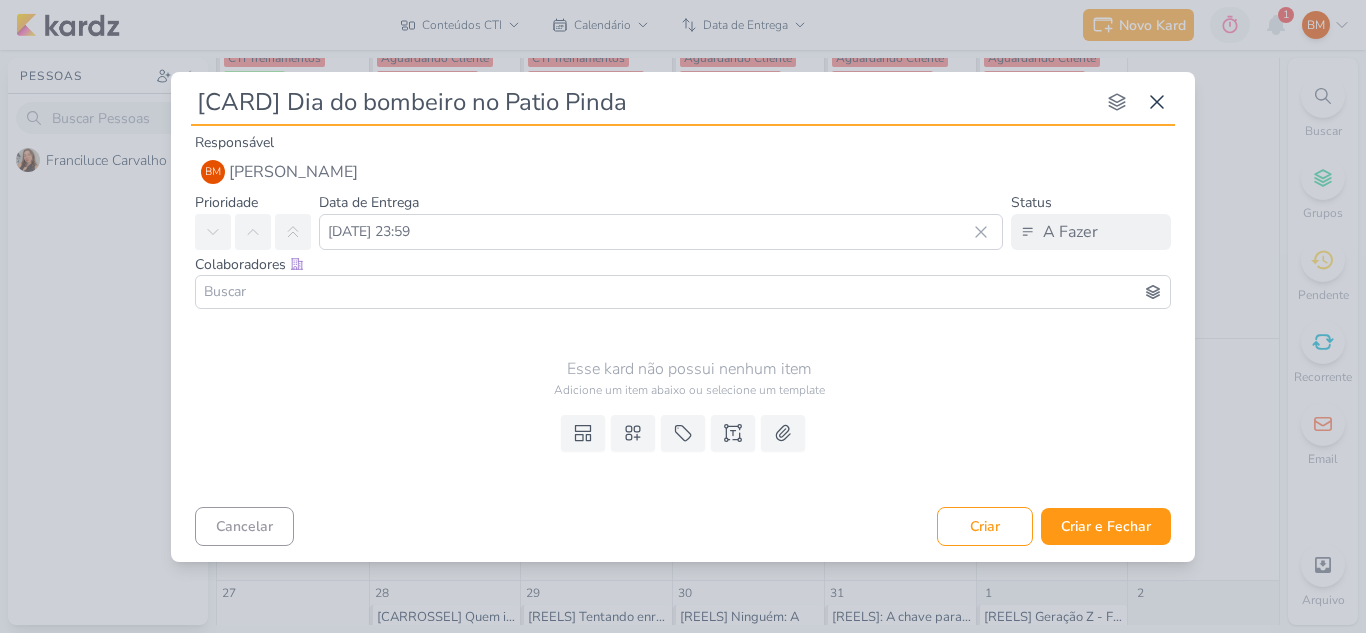 click at bounding box center [683, 292] 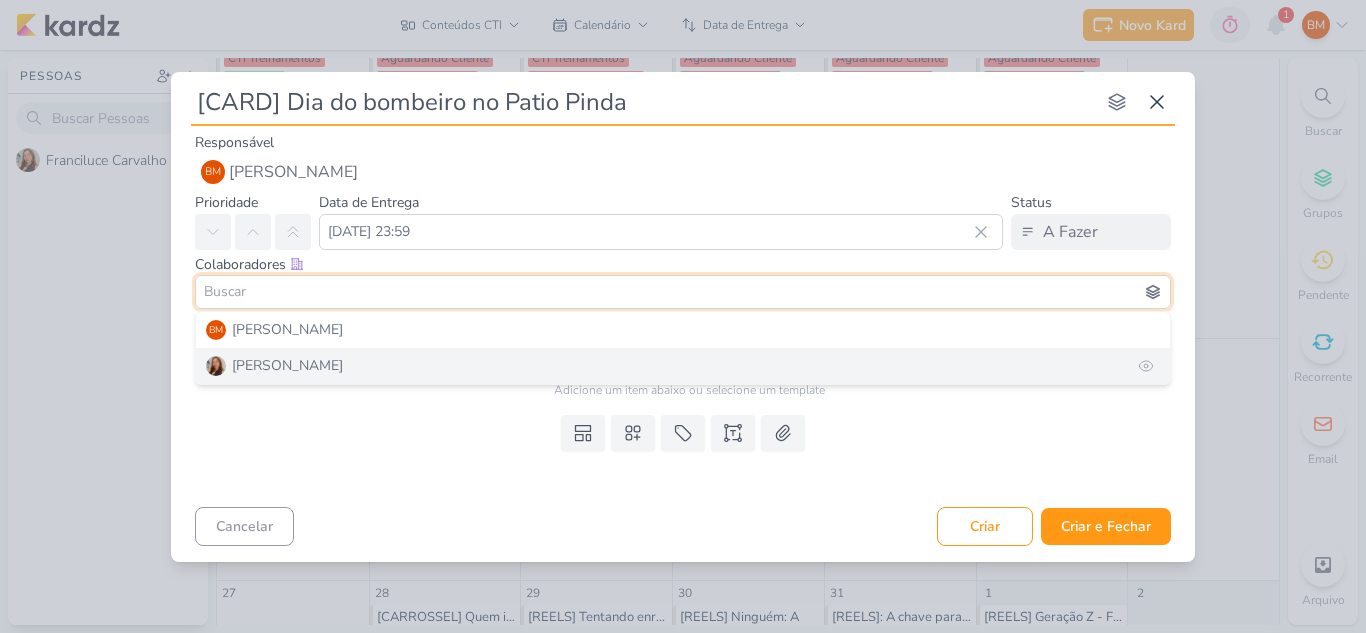 click on "[PERSON_NAME]" at bounding box center (683, 366) 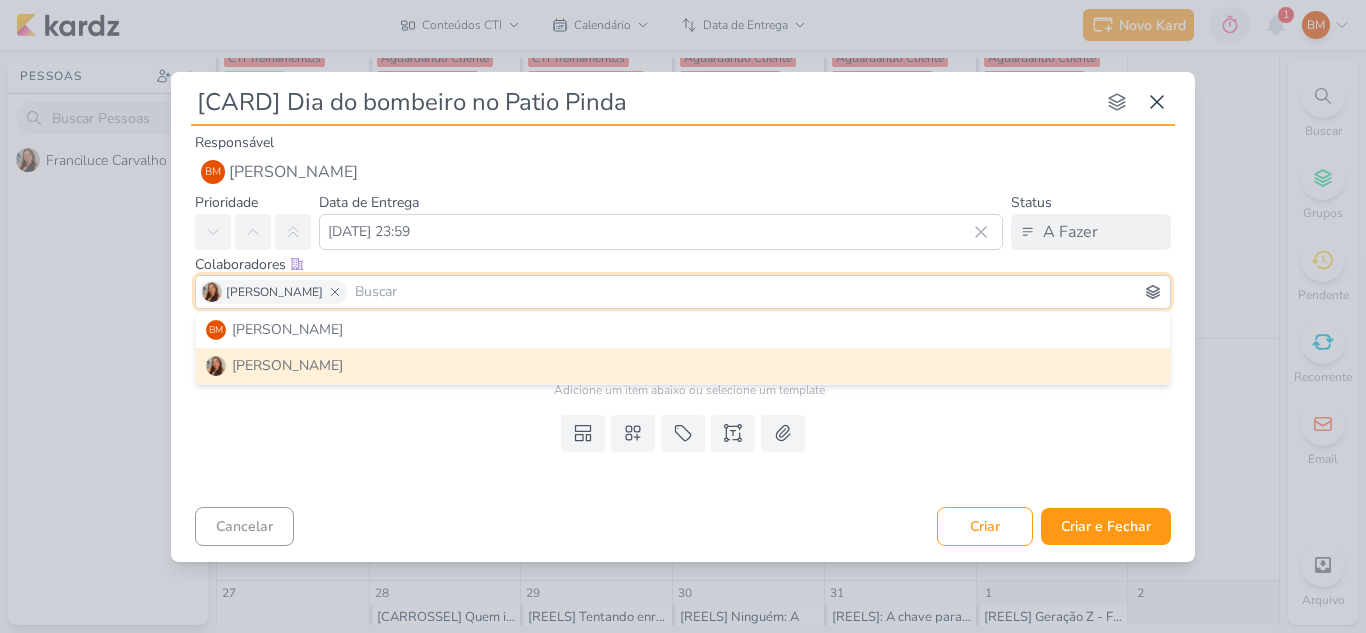 click on "Templates
Campos Personalizados
Marcadores
Caixa De Texto
Anexo" at bounding box center (683, 453) 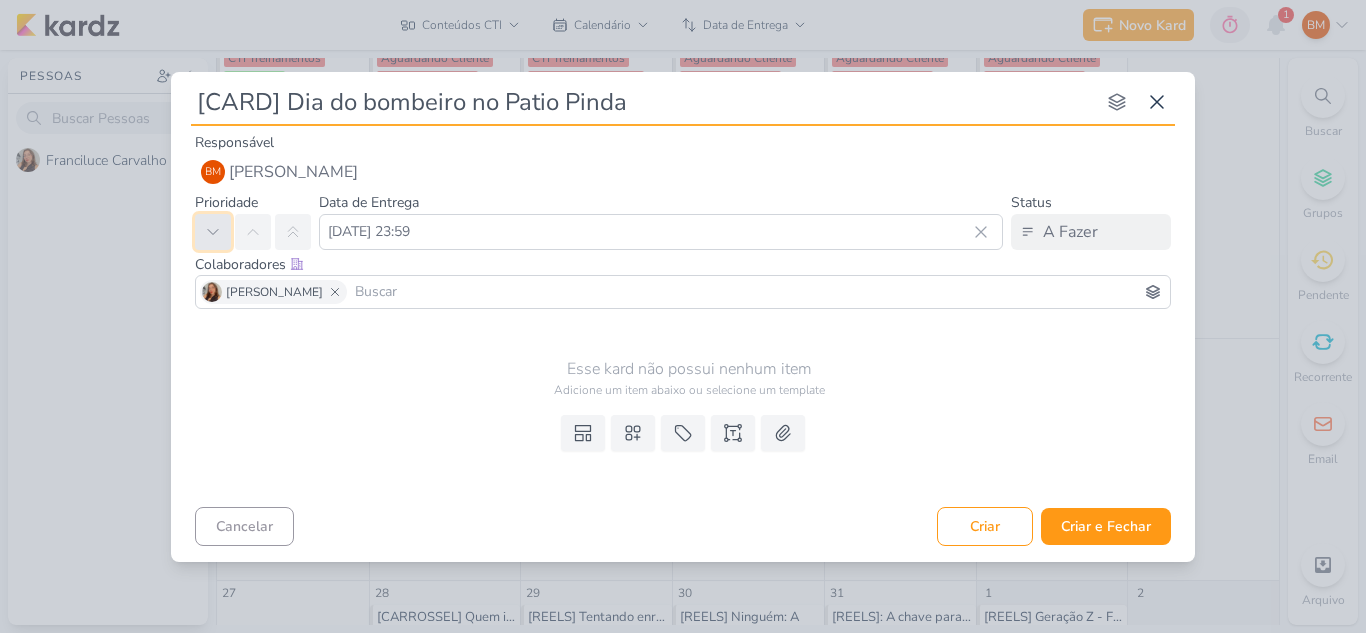 click 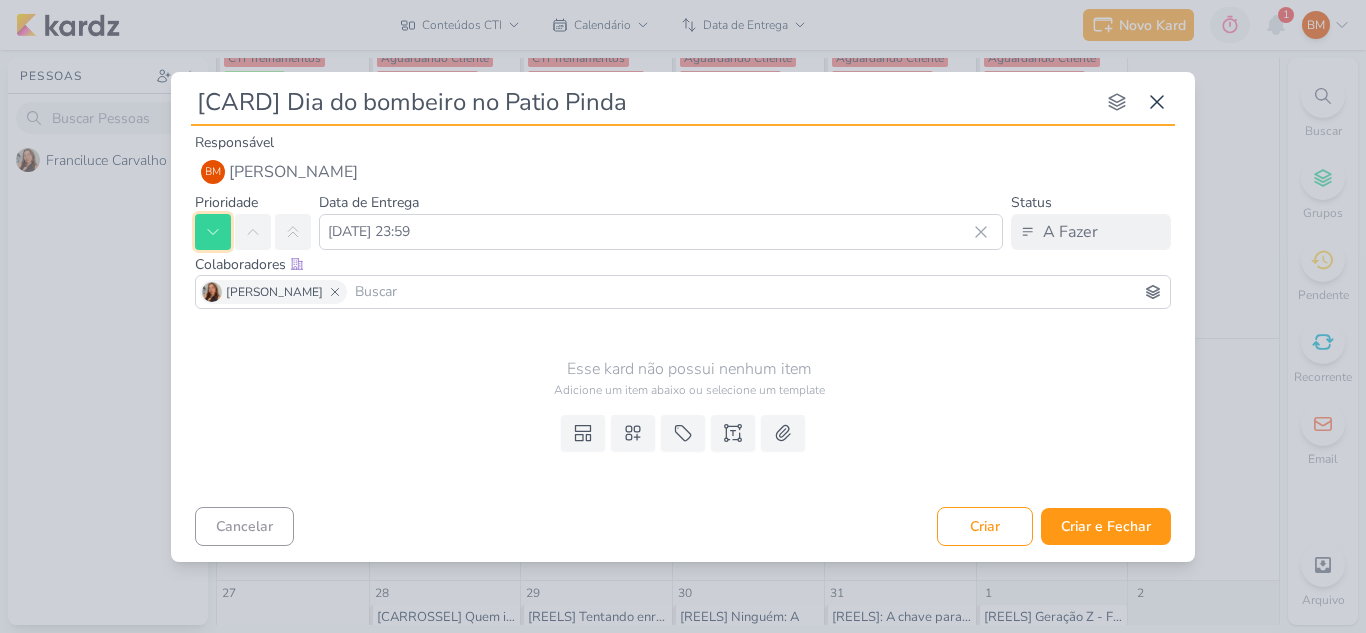 click 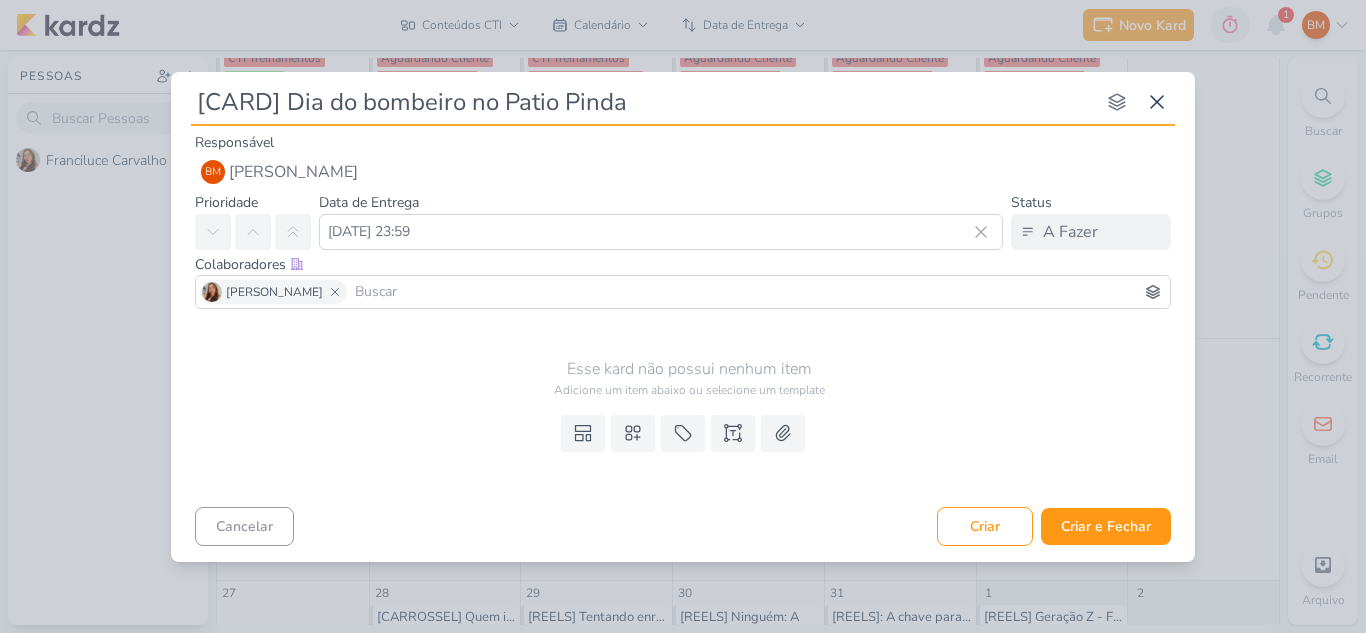 click on "Adicione um item abaixo ou selecione um template" at bounding box center (689, 390) 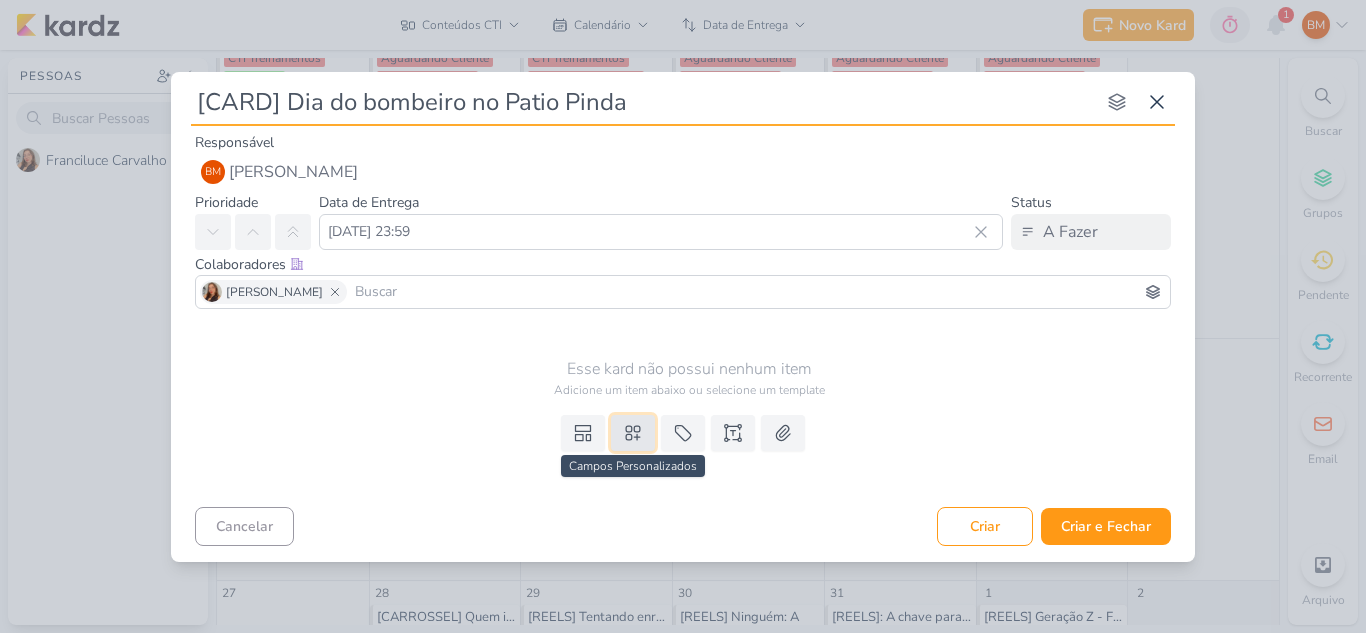 click 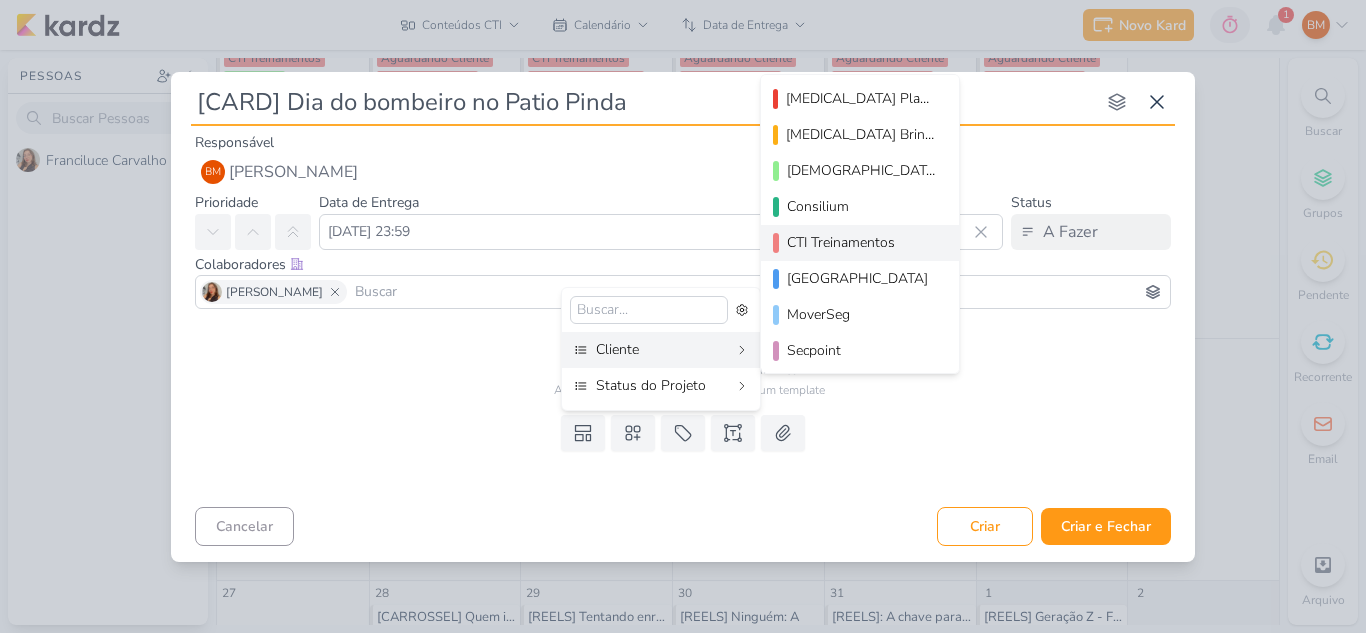 click on "CTI Treinamentos" at bounding box center (861, 242) 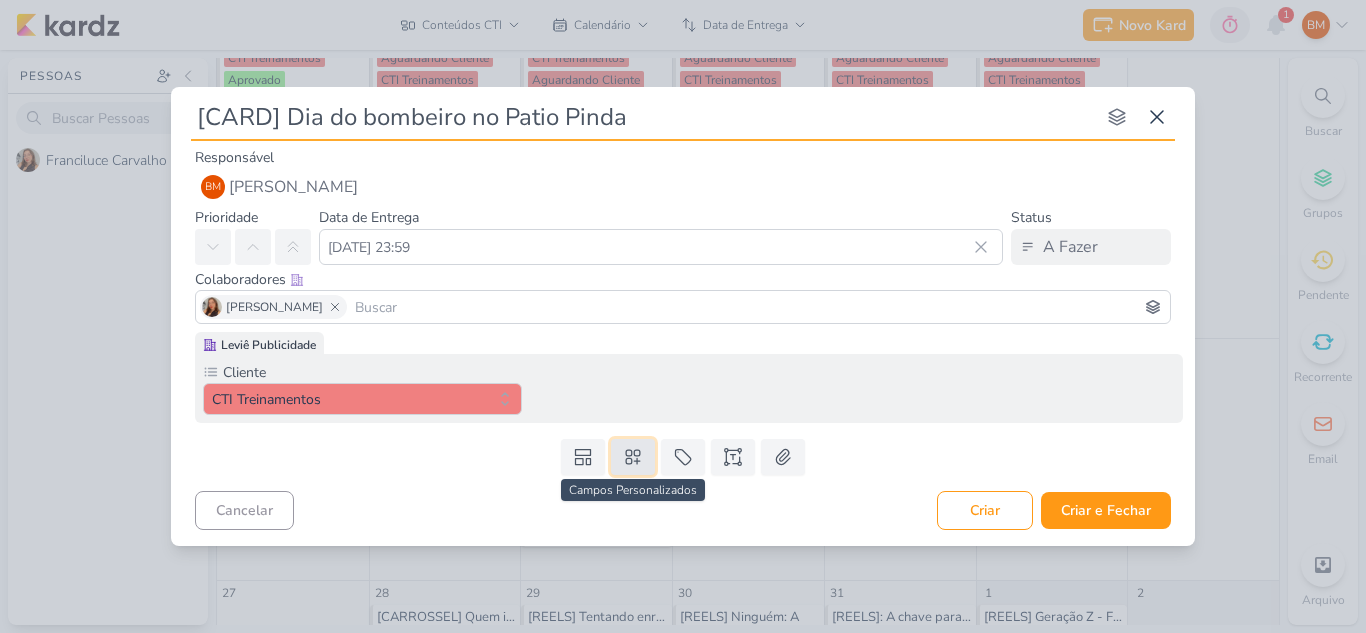 click at bounding box center [633, 457] 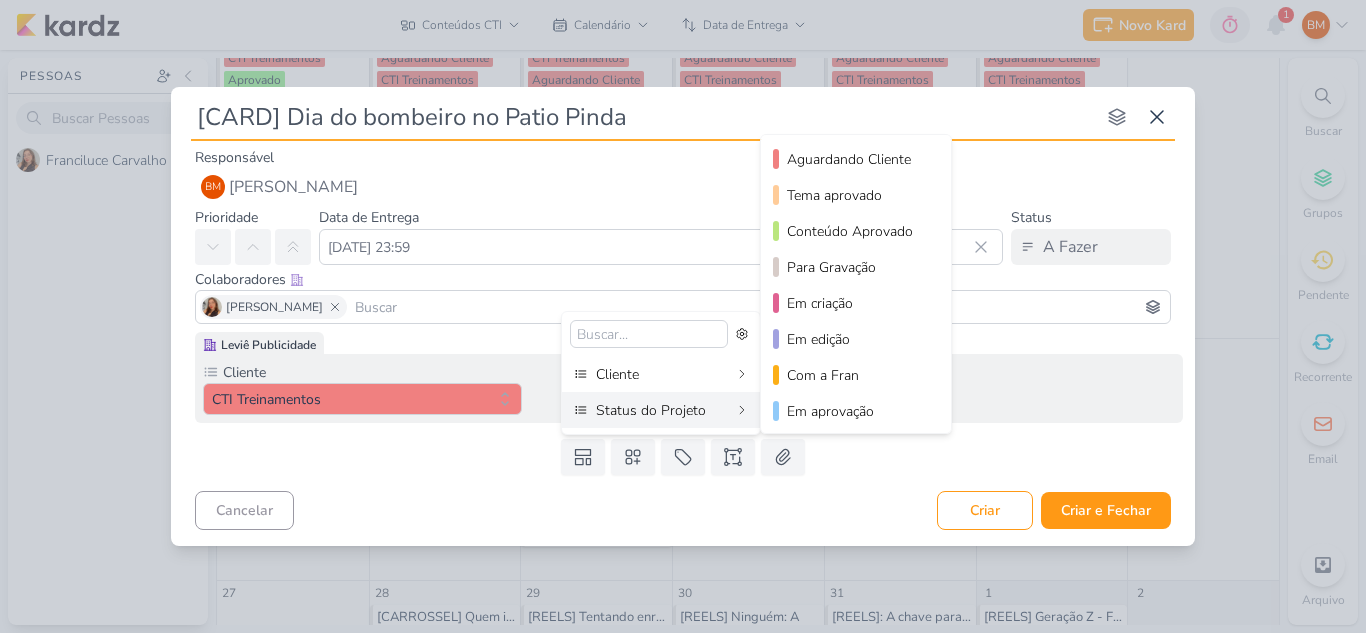 click on "Status do Projeto" at bounding box center (662, 410) 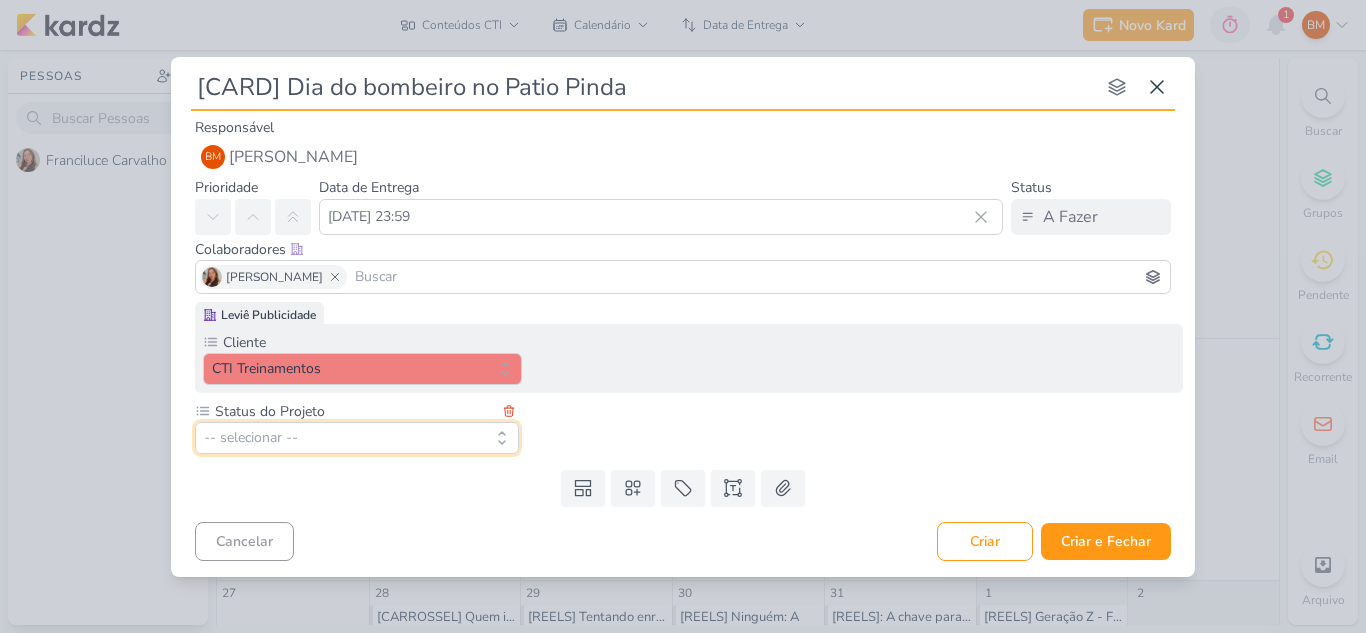 click on "-- selecionar --" at bounding box center (357, 438) 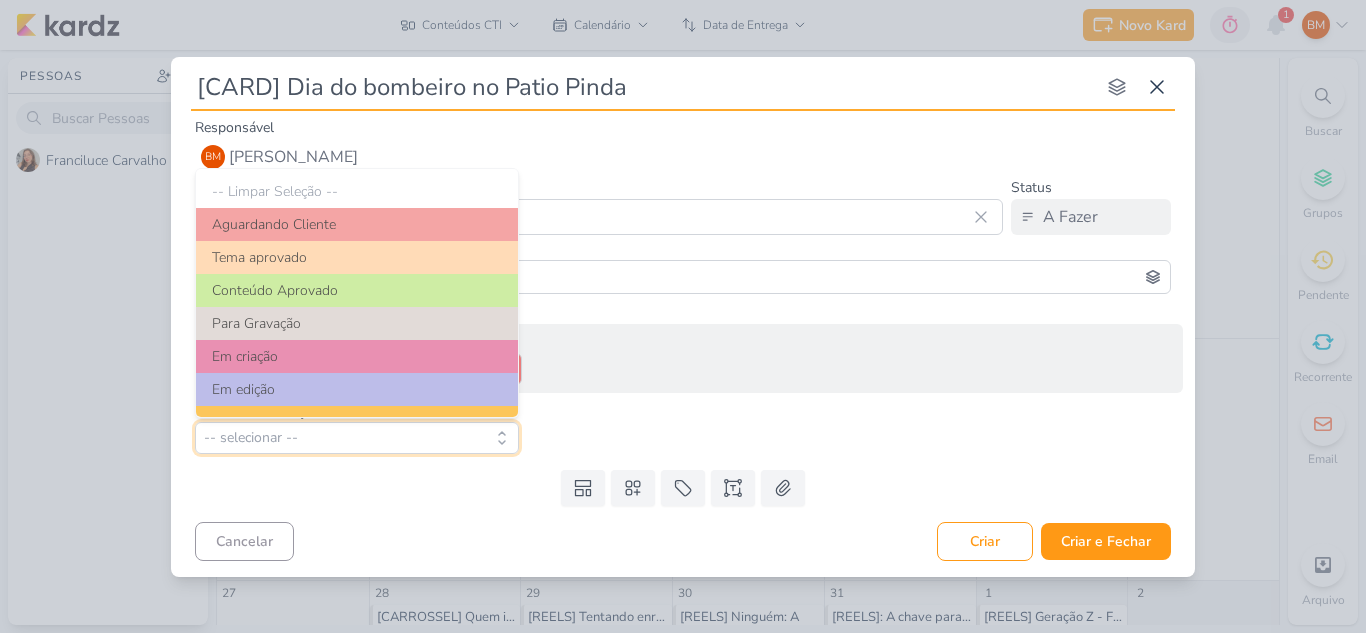 click on "-- selecionar --" at bounding box center (357, 438) 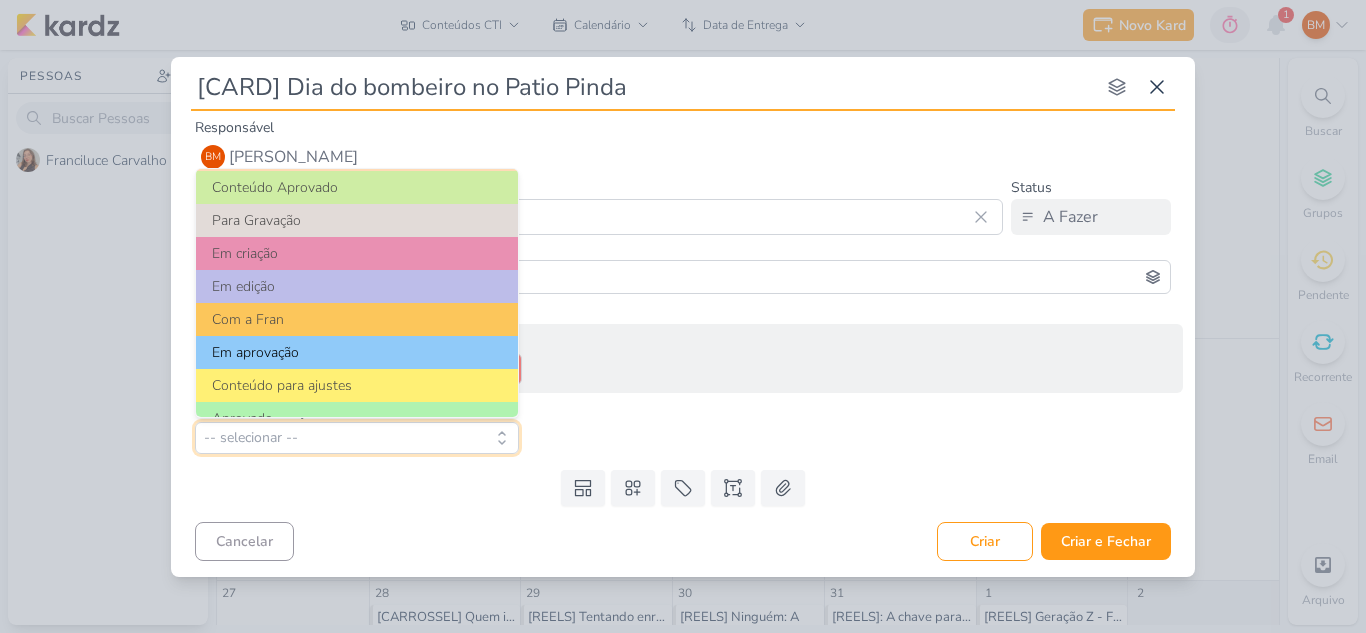 scroll, scrollTop: 139, scrollLeft: 0, axis: vertical 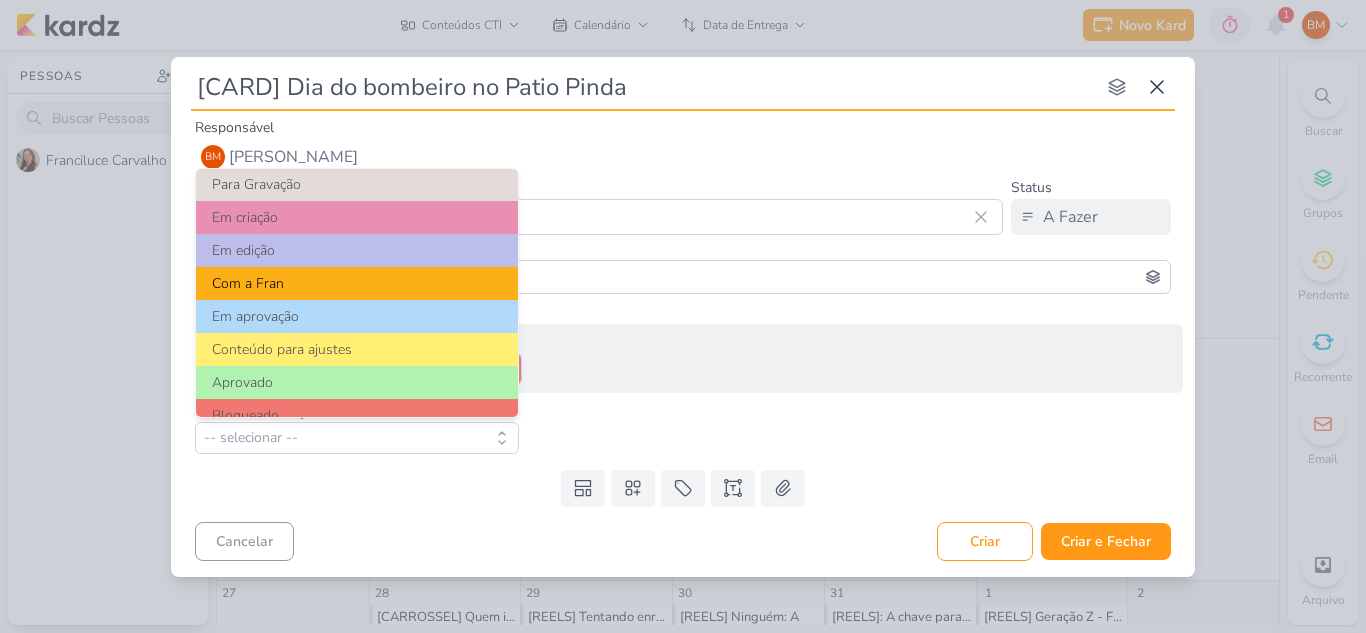 click on "Com a Fran" at bounding box center (357, 283) 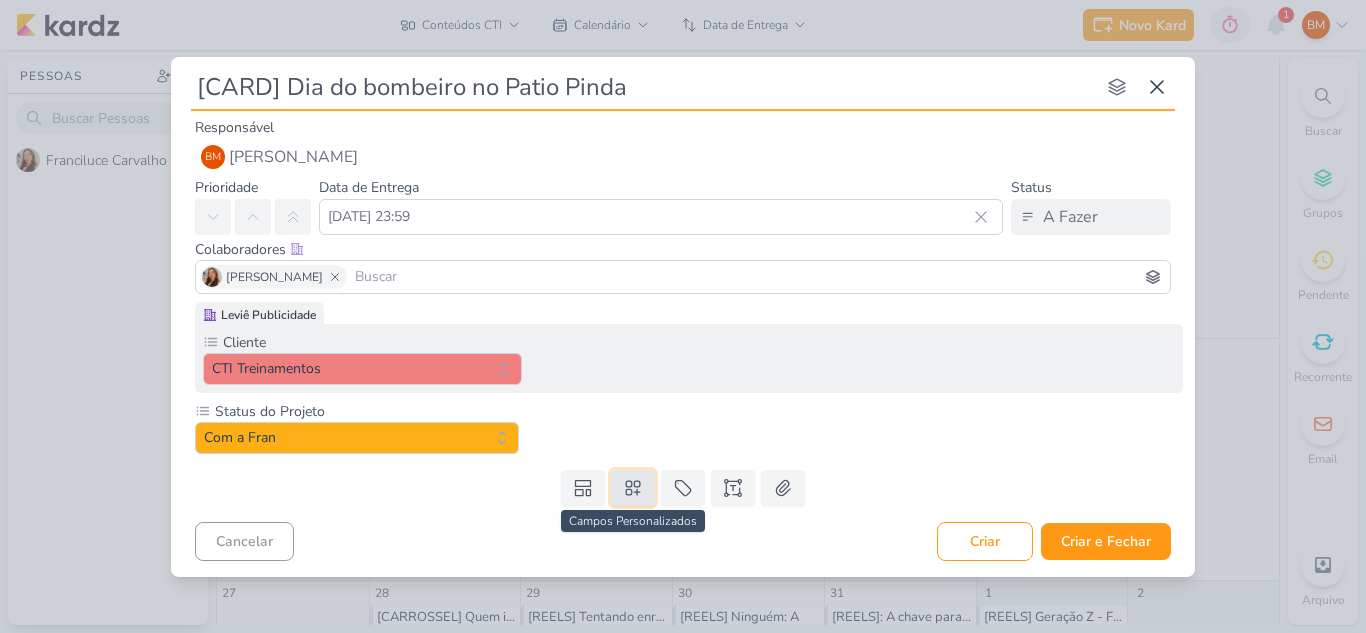 click 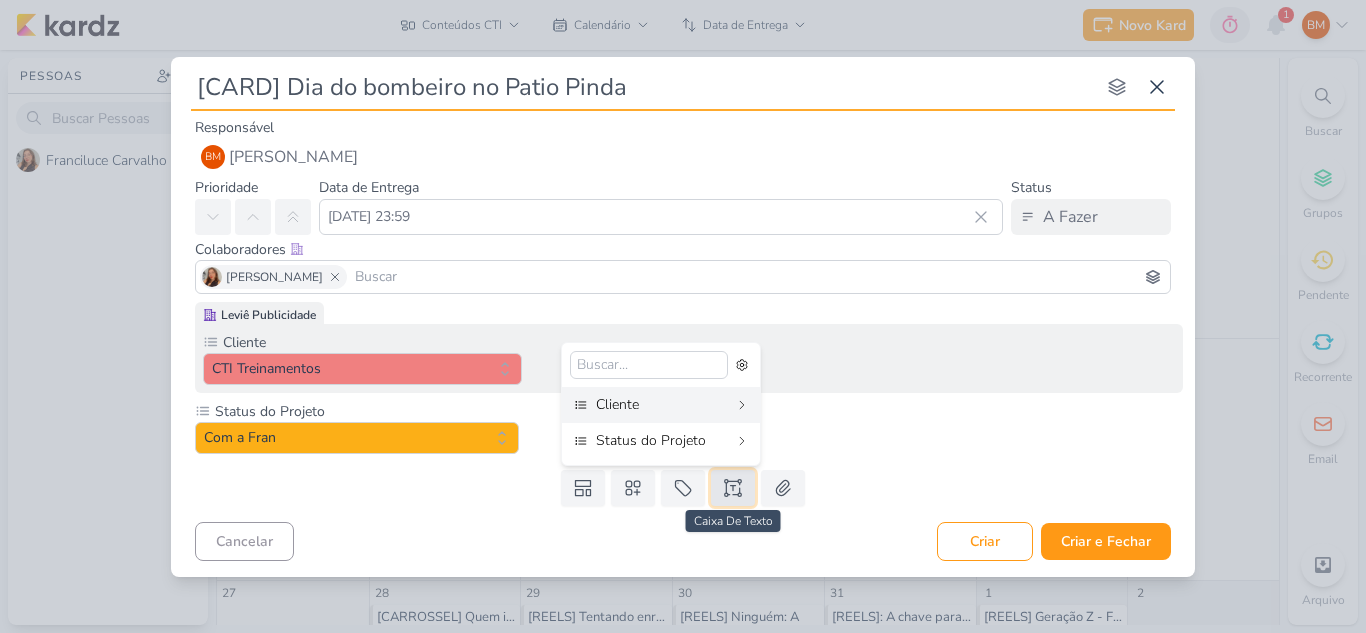 click 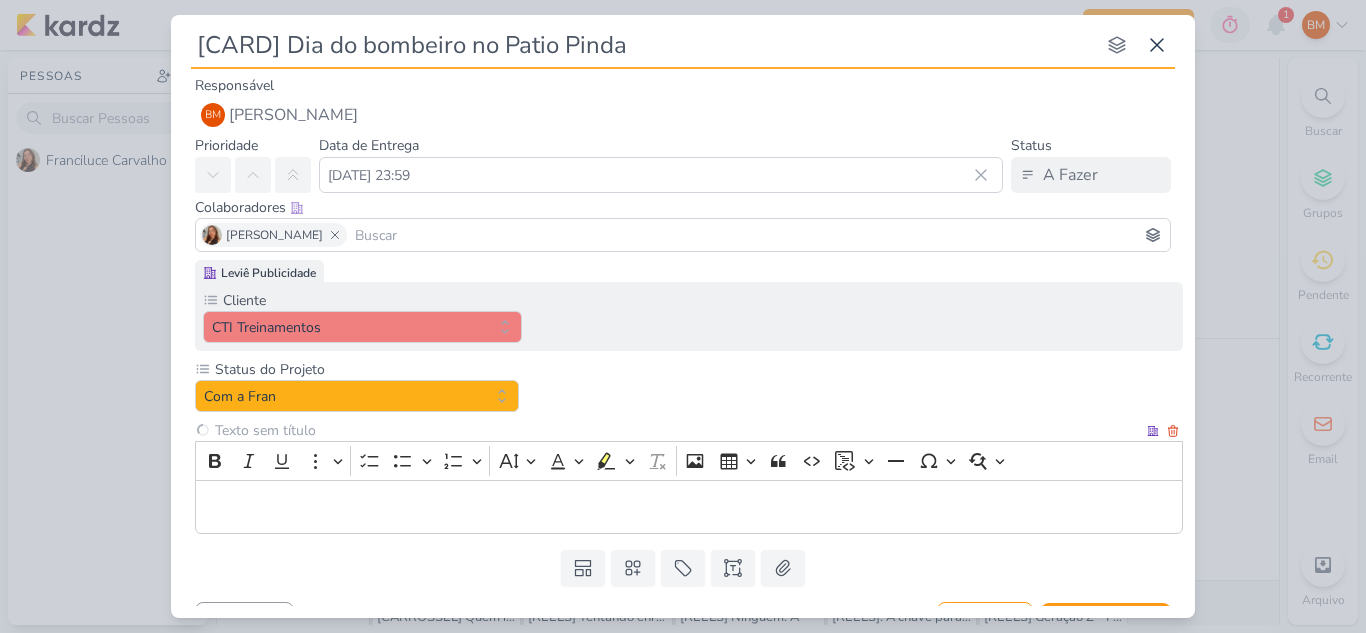 click at bounding box center (677, 430) 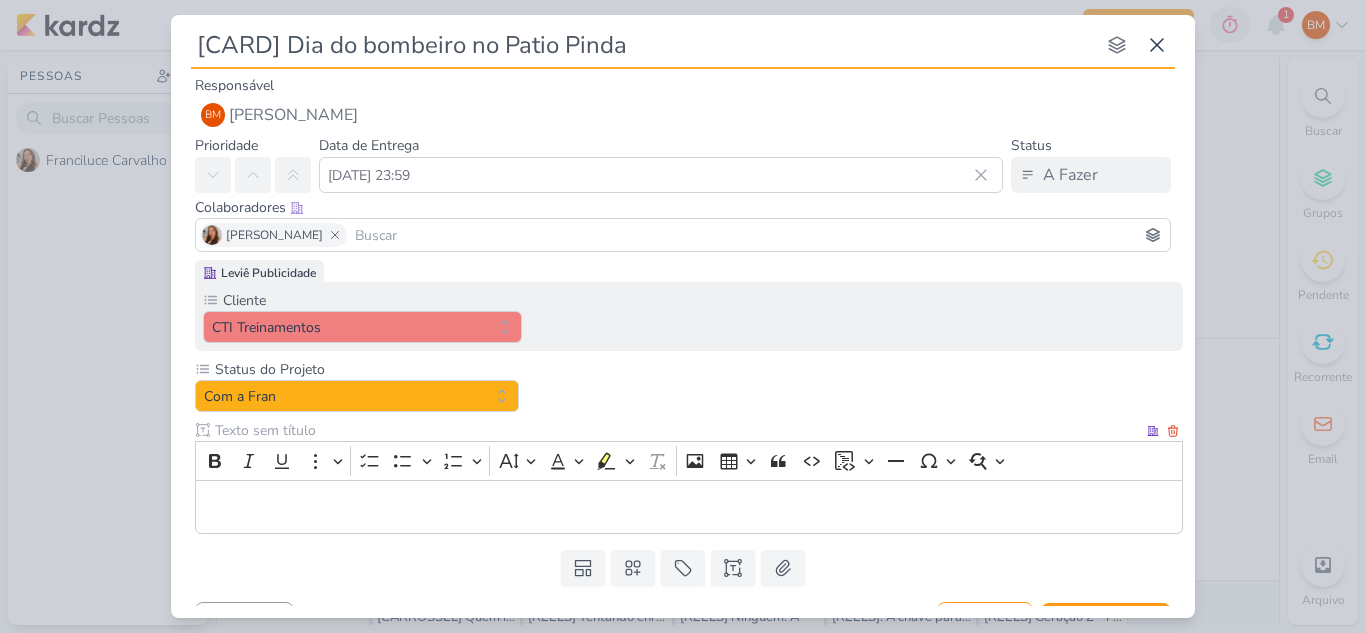 click at bounding box center [689, 507] 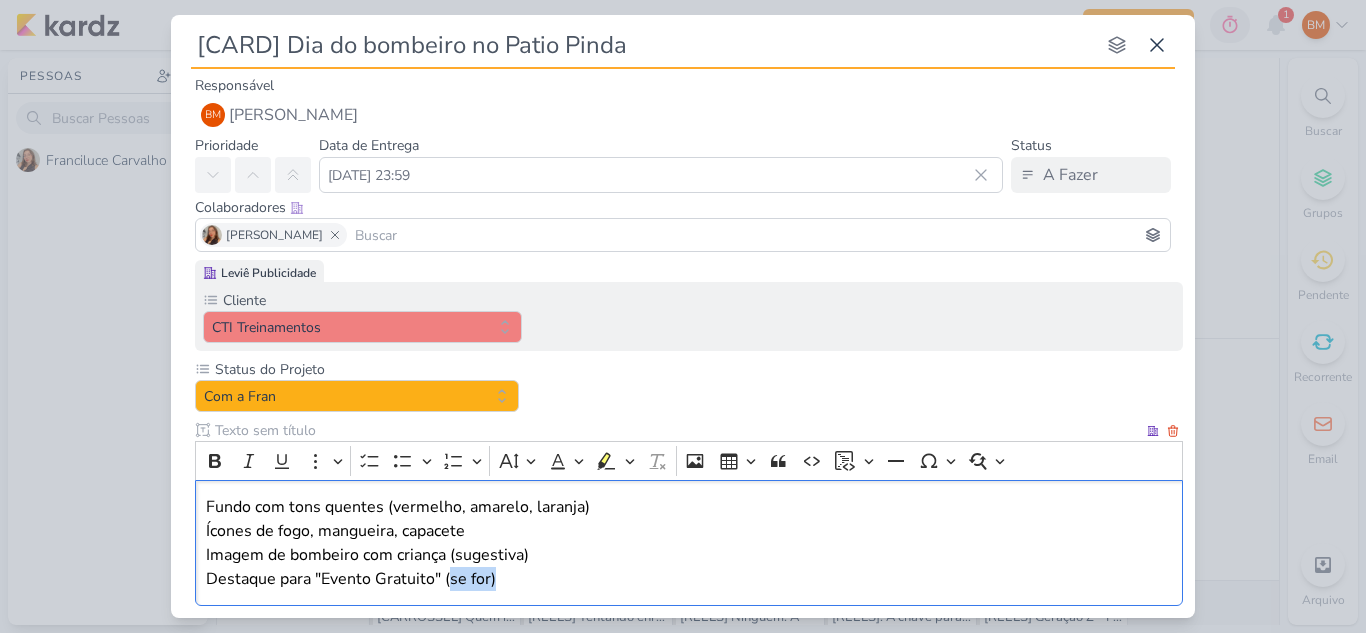 drag, startPoint x: 509, startPoint y: 578, endPoint x: 447, endPoint y: 582, distance: 62.1289 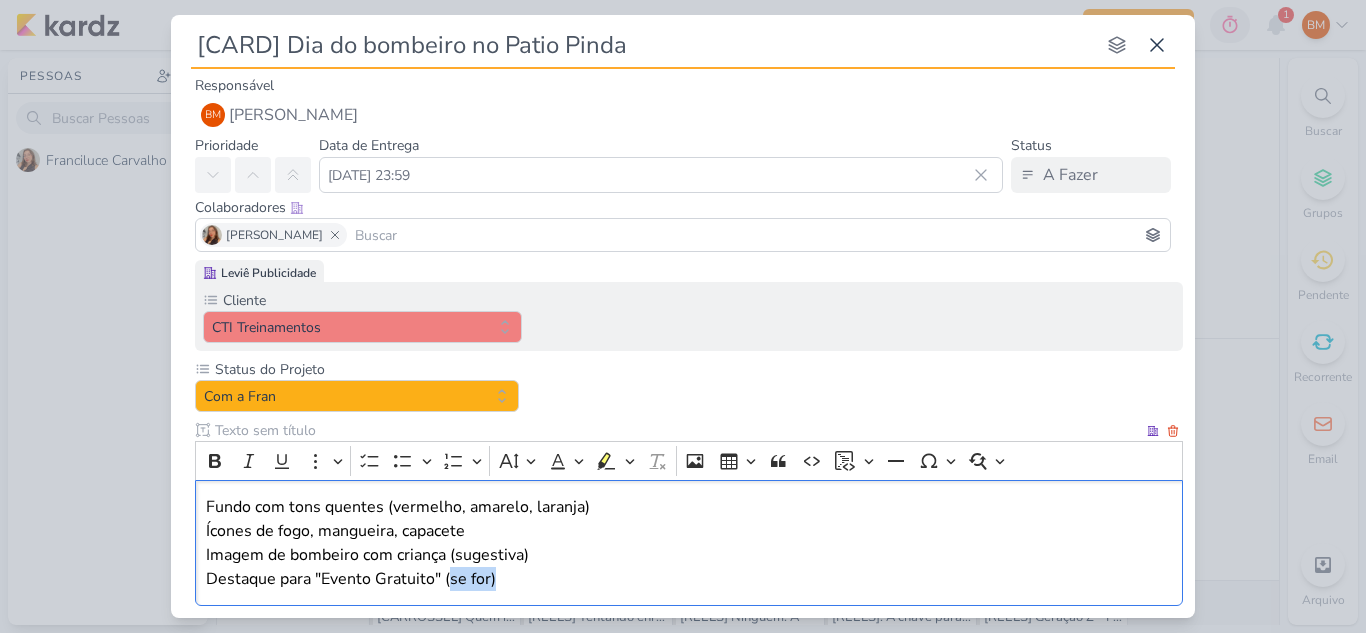 click on "Destaque para "Evento Gratuito" (se for)" at bounding box center [689, 579] 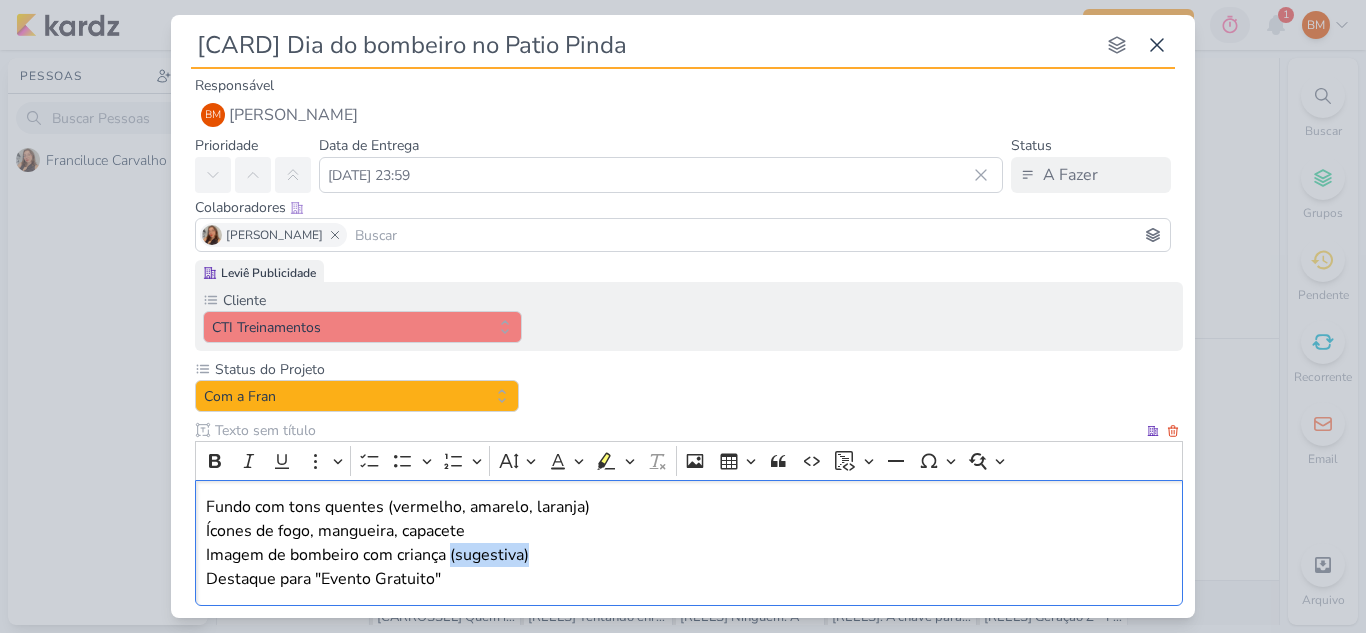 drag, startPoint x: 538, startPoint y: 559, endPoint x: 449, endPoint y: 550, distance: 89.453896 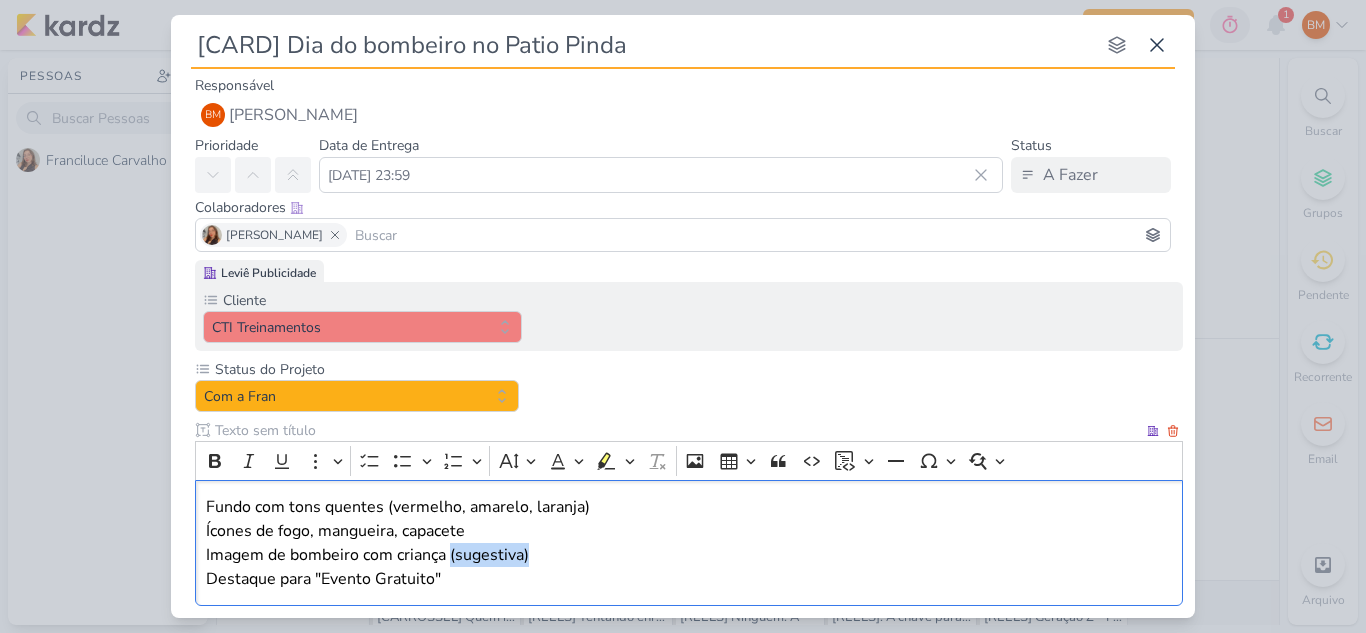 click on "Imagem de bombeiro com criança (sugestiva)" at bounding box center [689, 555] 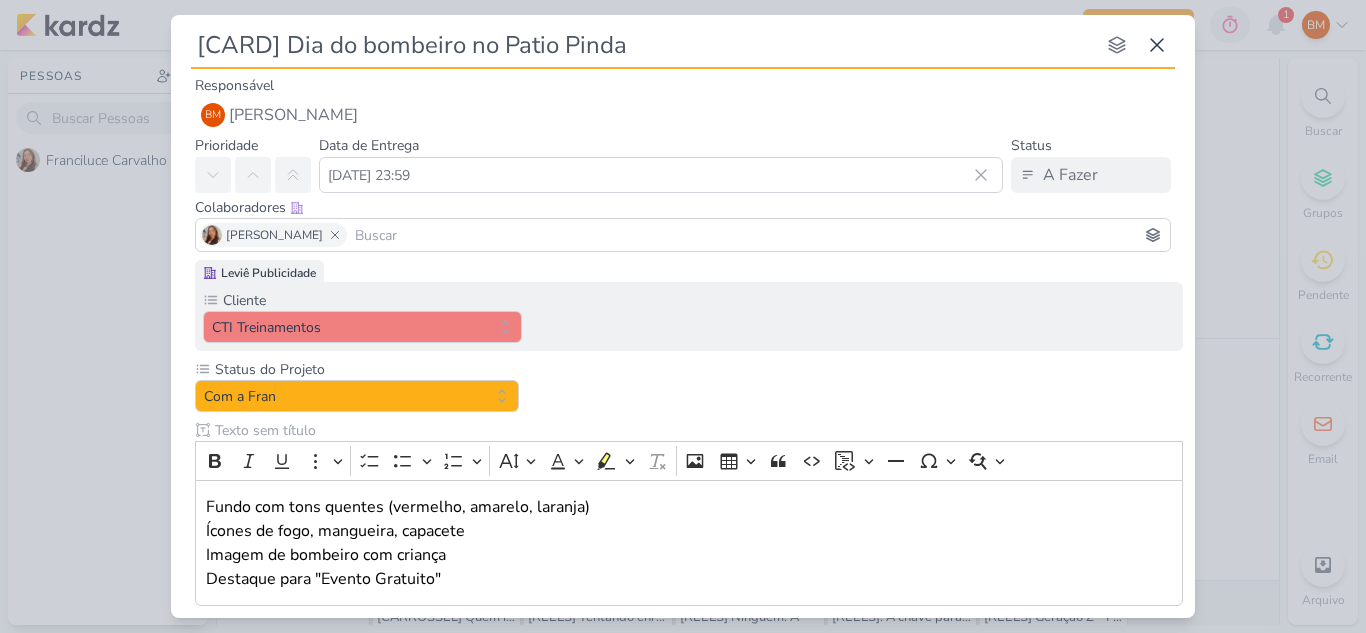 drag, startPoint x: 1186, startPoint y: 285, endPoint x: 1183, endPoint y: 422, distance: 137.03284 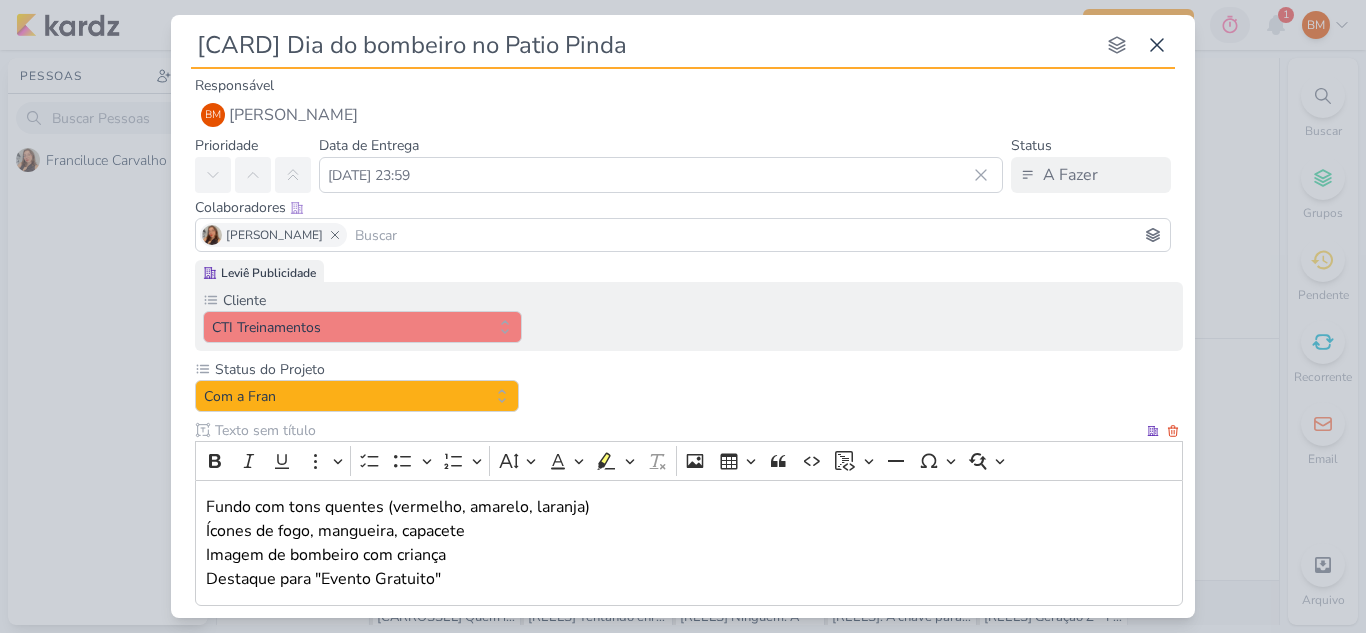 click at bounding box center [677, 430] 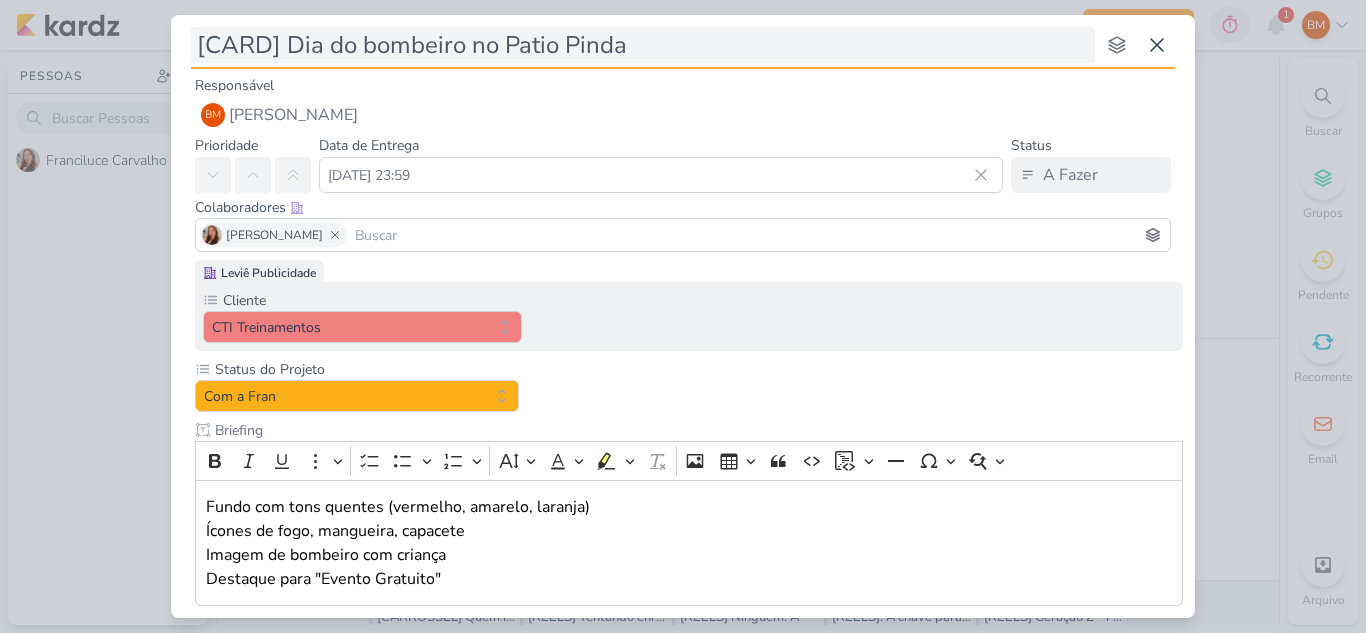 type on "Briefing" 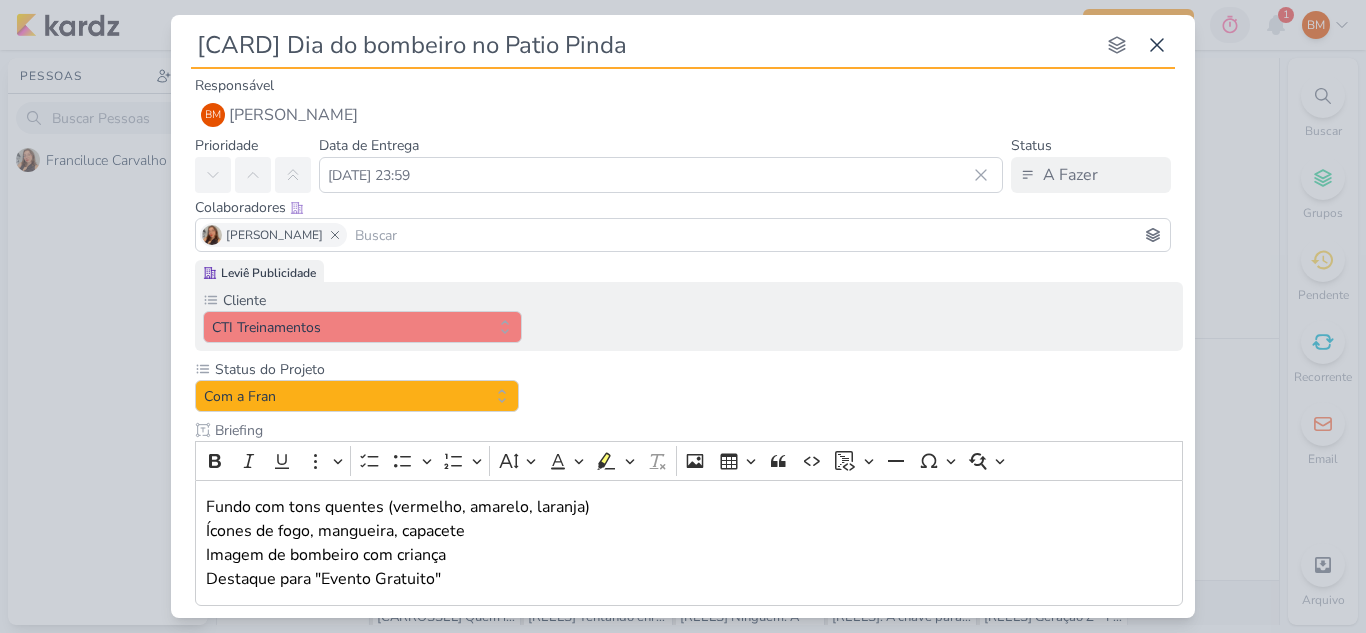 scroll, scrollTop: 111, scrollLeft: 0, axis: vertical 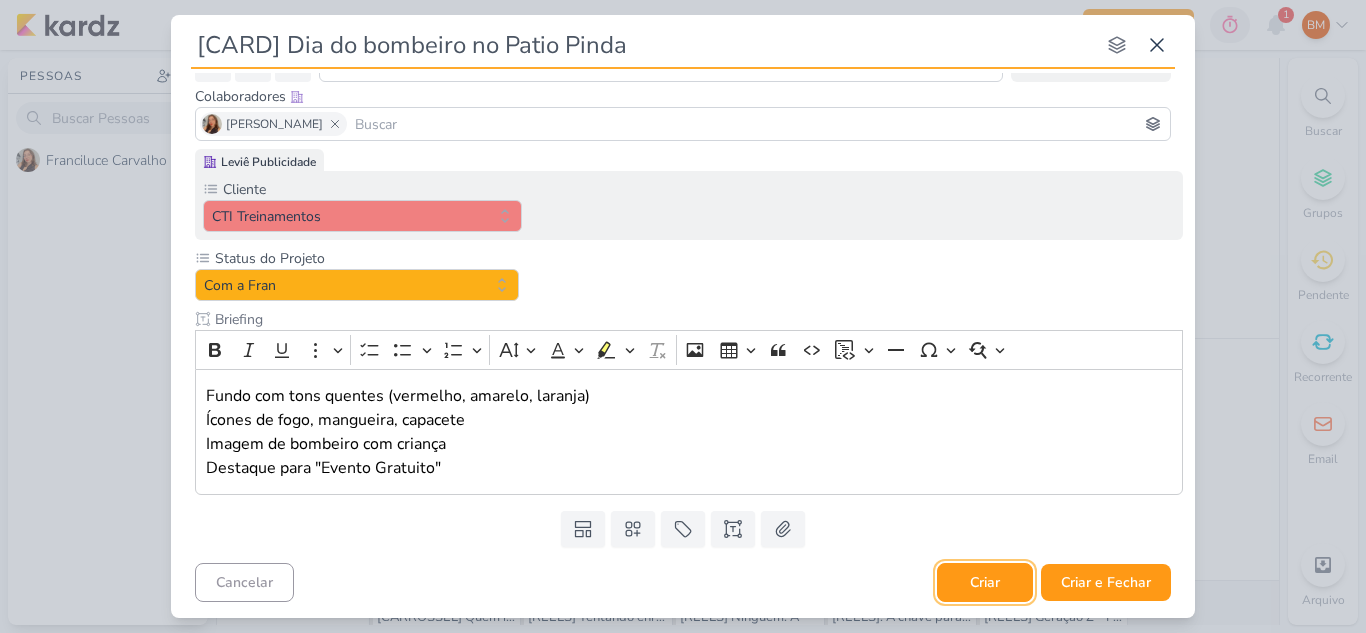 click on "Criar" at bounding box center [985, 582] 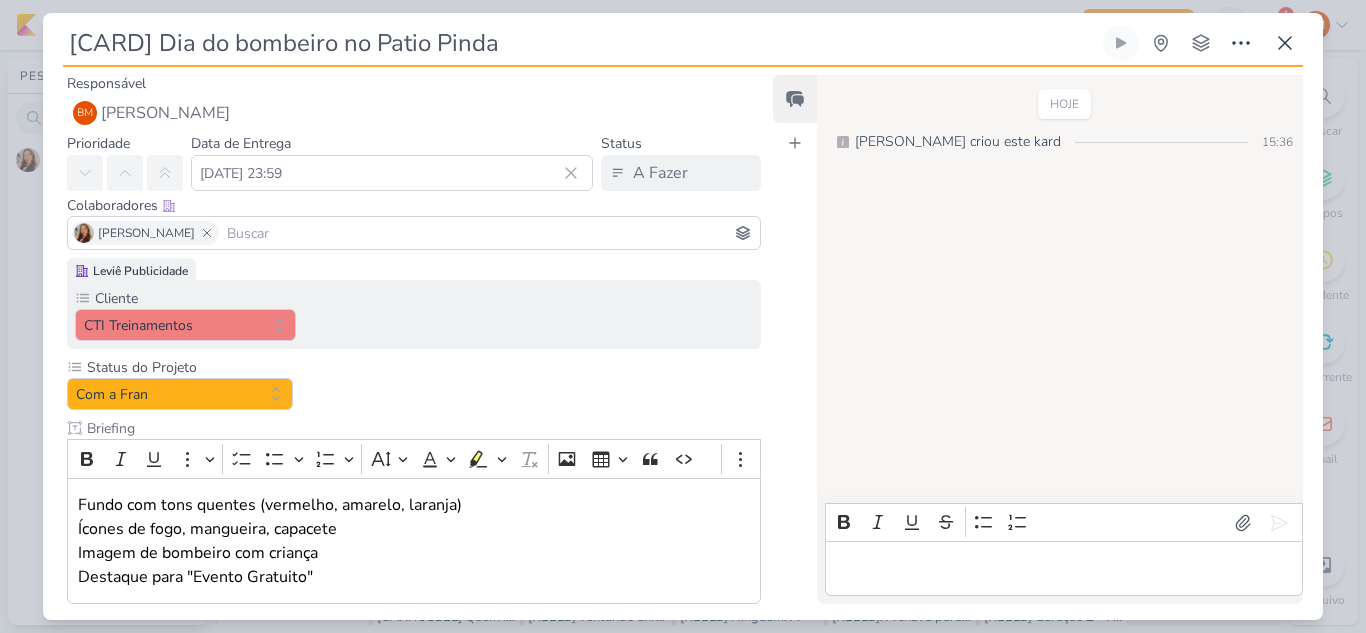 scroll, scrollTop: 111, scrollLeft: 0, axis: vertical 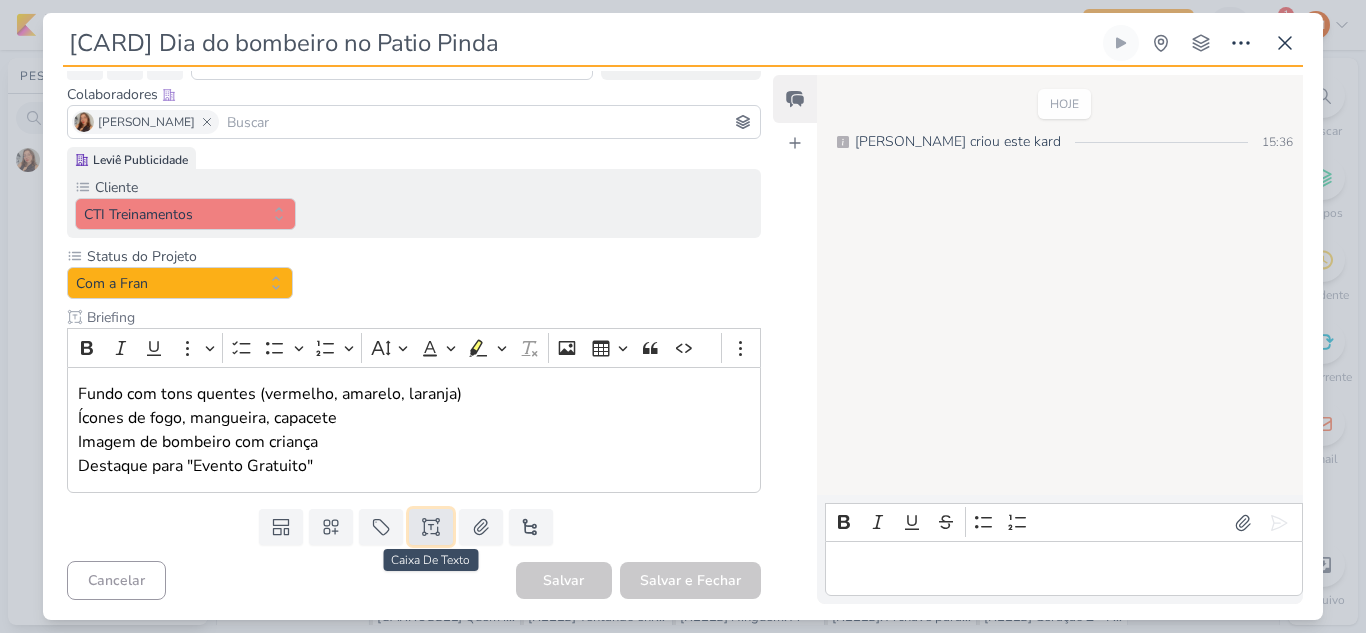 click 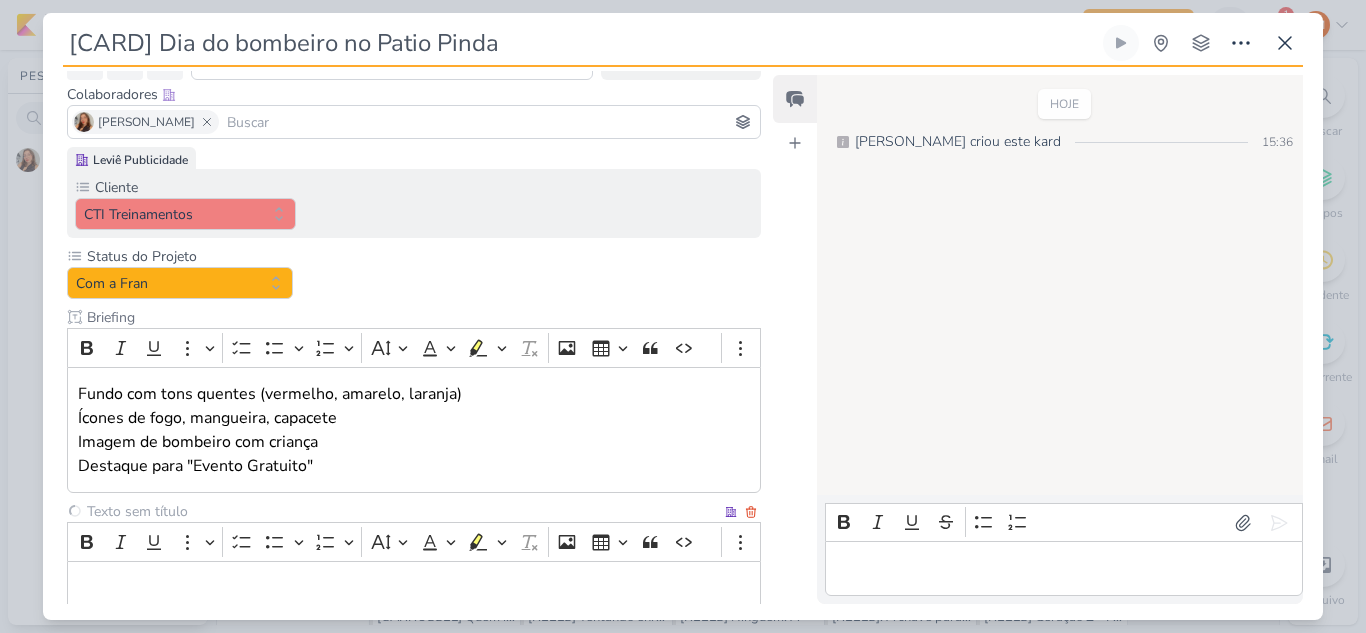 click at bounding box center [402, 511] 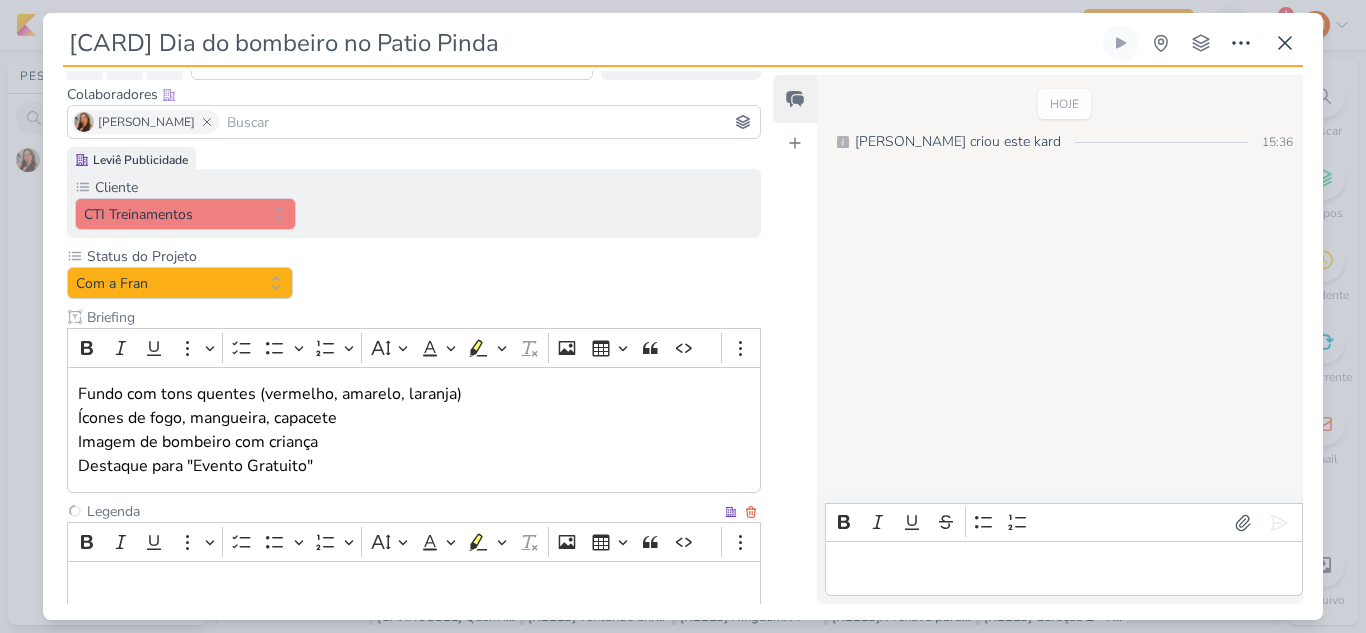 type on "Legenda" 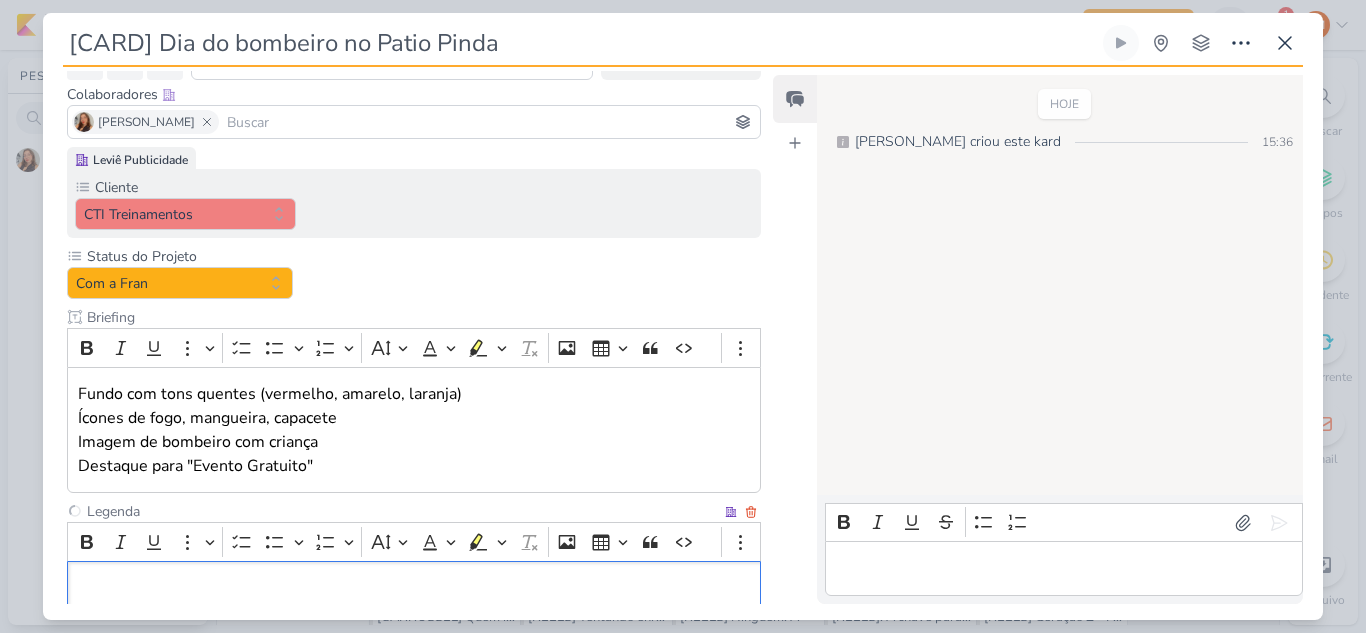 click at bounding box center (414, 589) 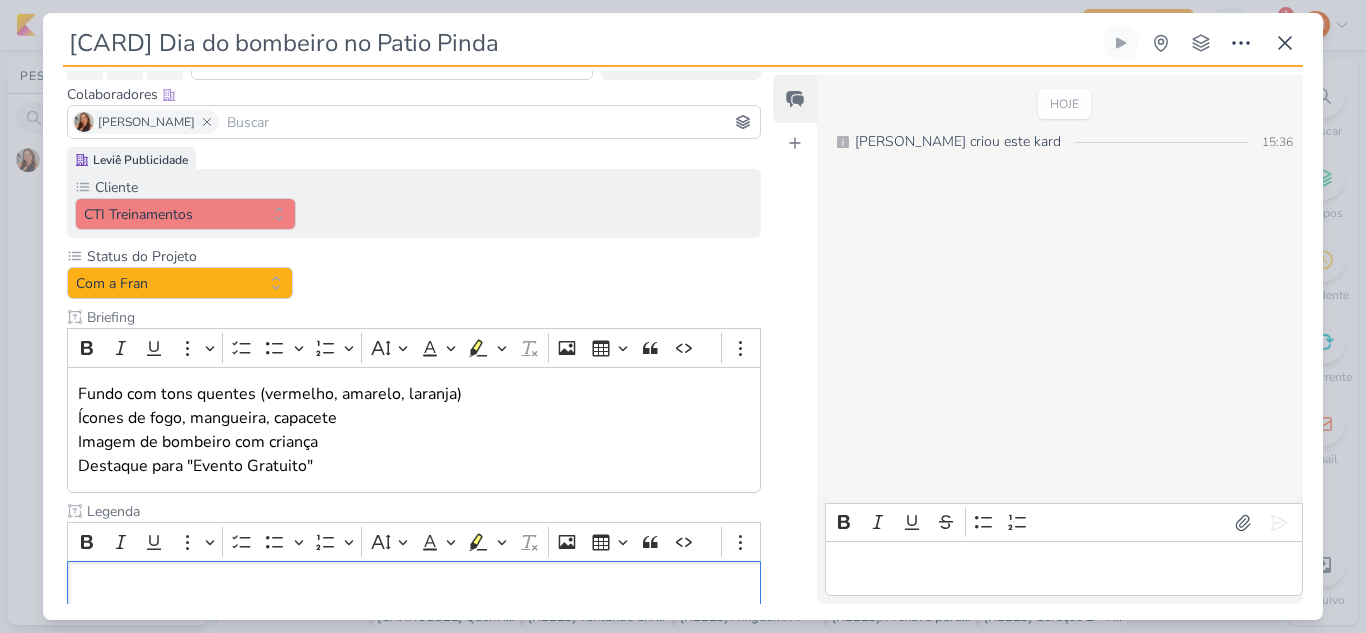 scroll, scrollTop: 234, scrollLeft: 0, axis: vertical 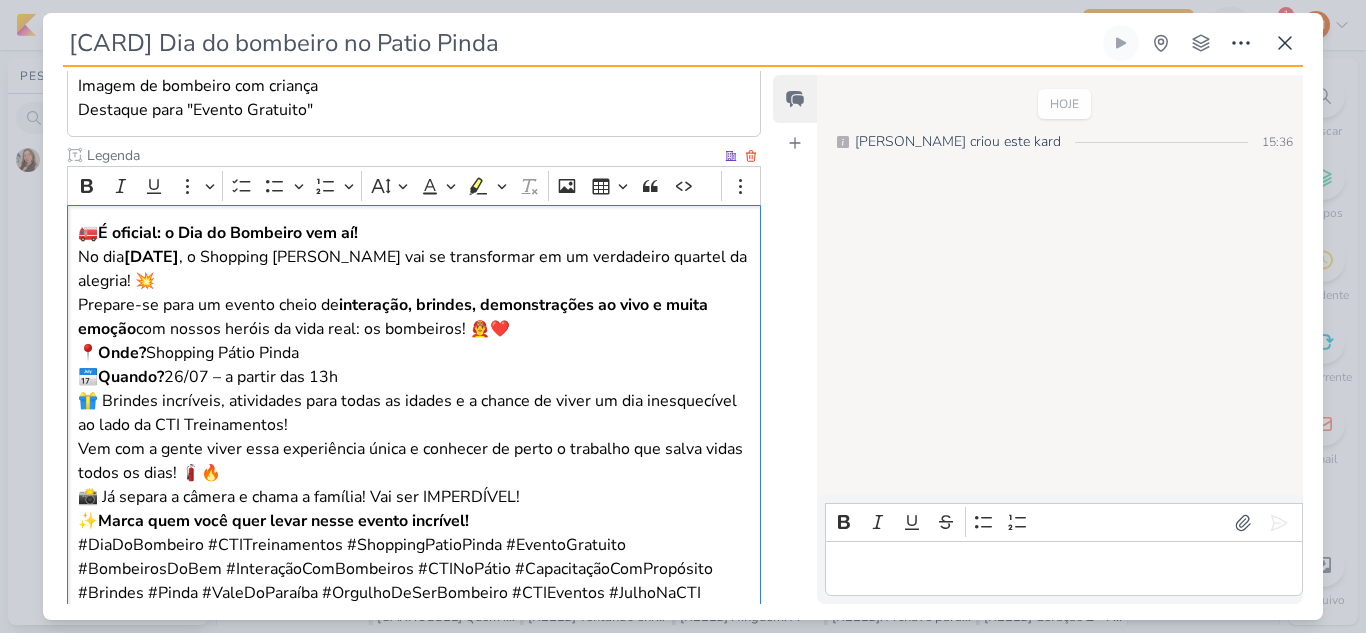 click on "É oficial: o Dia do Bombeiro vem aí!" at bounding box center (228, 233) 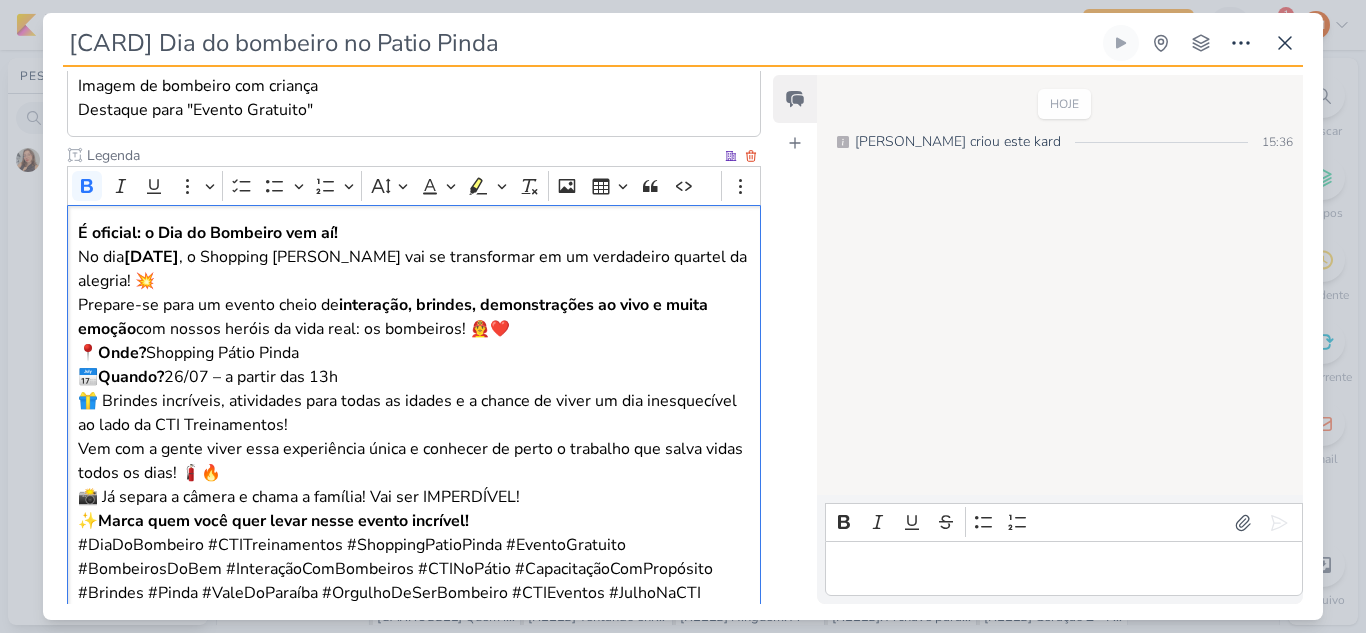 click on "É oficial: o Dia do Bombeiro vem aí! No dia  [DATE] , o Shopping [PERSON_NAME] vai se transformar em um verdadeiro quartel da alegria! 💥" at bounding box center (414, 257) 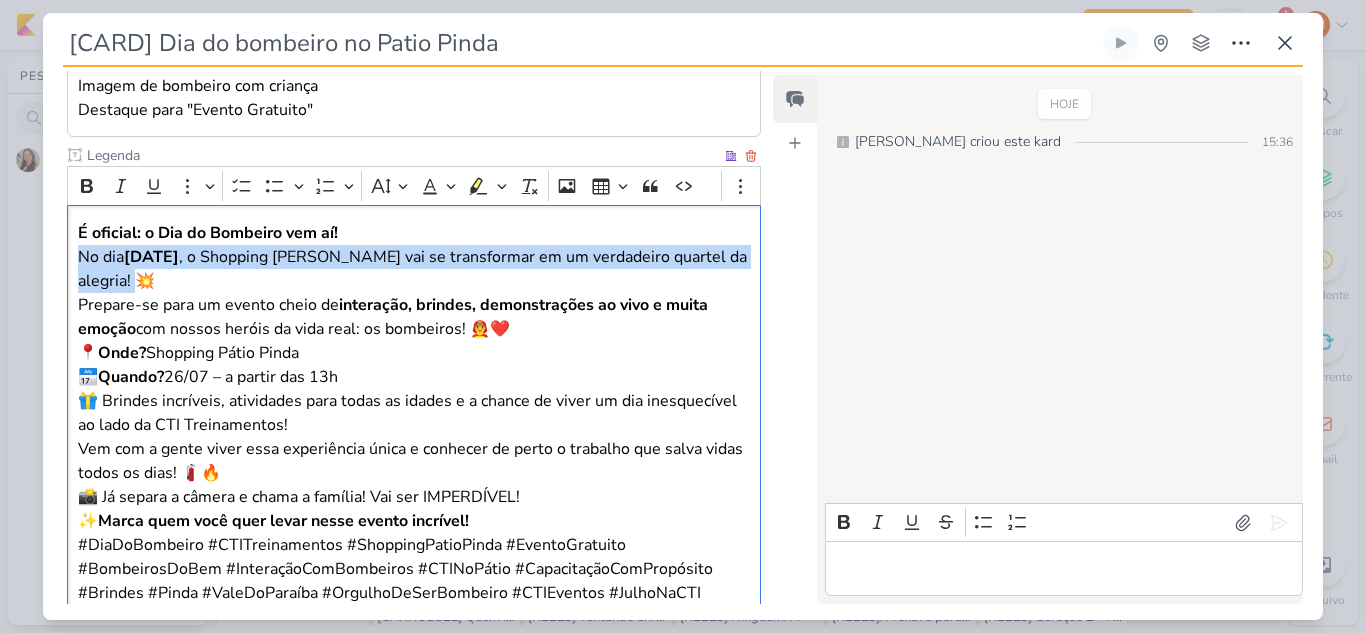 drag, startPoint x: 238, startPoint y: 291, endPoint x: 74, endPoint y: 263, distance: 166.37308 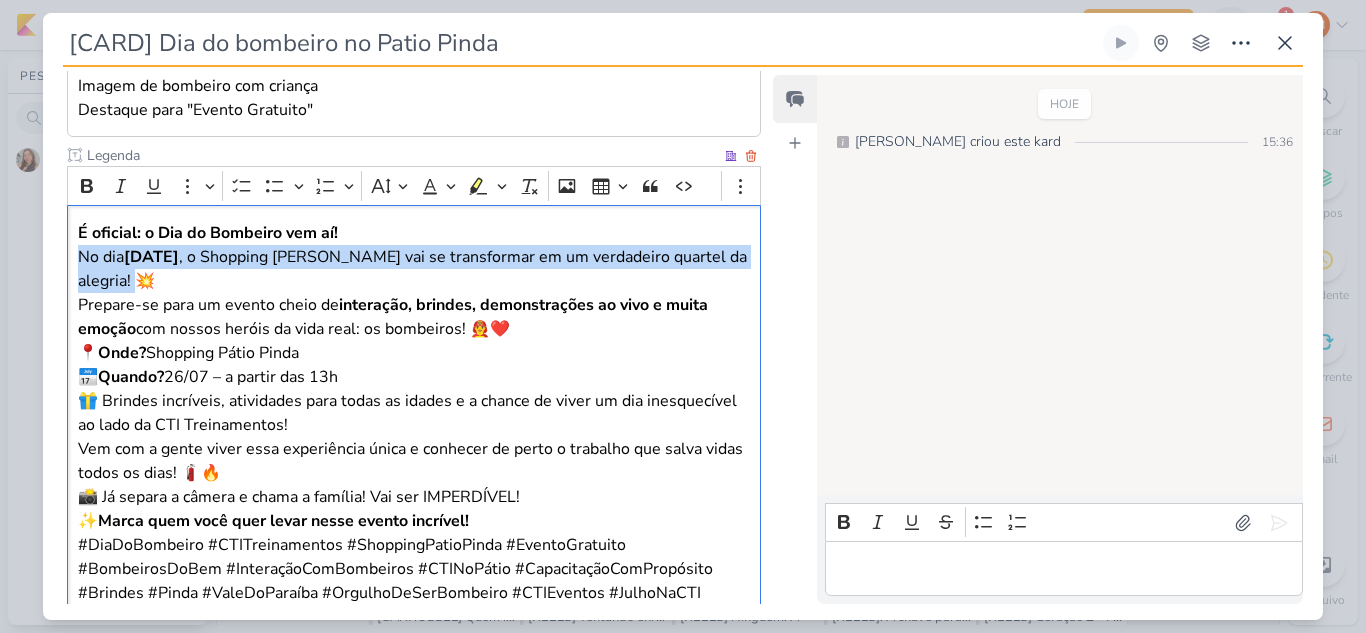 click on "É oficial: o Dia do Bombeiro vem aí! No dia  [DATE] , o Shopping [PERSON_NAME] vai se transformar em um verdadeiro quartel da alegria! 💥 Prepare-se para um evento cheio de  interação, brindes, demonstrações ao vivo e muita emoção  com nossos heróis da vida real: os bombeiros! 👨‍🚒❤️ 📍  Onde?  Shopping Pátio Pinda 📅  Quando?  26/07 – a partir das 13h 🎁 Brindes incríveis, atividades para todas as idades e a chance de viver um dia inesquecível ao lado da CTI Treinamentos! Vem com a gente viver essa experiência única e conhecer de perto o trabalho que salva vidas todos os dias! 🧯🔥 📸 Já separa a câmera e chama a família! Vai ser IMPERDÍVEL! ✨  Marca quem você quer levar nesse evento incrível! #DiaDoBombeiro #CTITreinamentos #ShoppingPatioPinda #EventoGratuito #BombeirosDoBem #InteraçãoComBombeiros #CTINoPátio #CapacitaçãoComPropósito #Brindes #Pinda #ValeDoParaíba #OrgulhoDeSerBombeiro #CTIEventos #JulhoNaCTI" at bounding box center (414, 412) 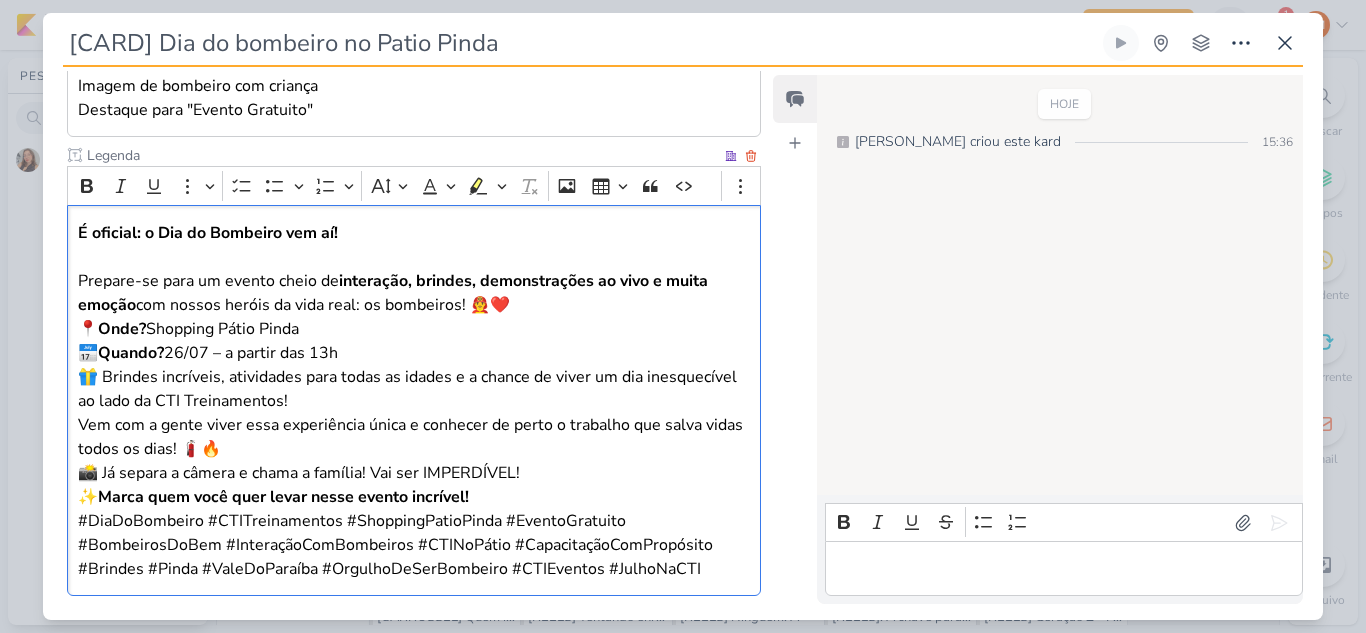 click on "Prepare-se para um evento cheio de  interação, brindes, demonstrações ao vivo e muita emoção  com nossos heróis da vida real: os bombeiros! 👨‍🚒❤️" at bounding box center (414, 293) 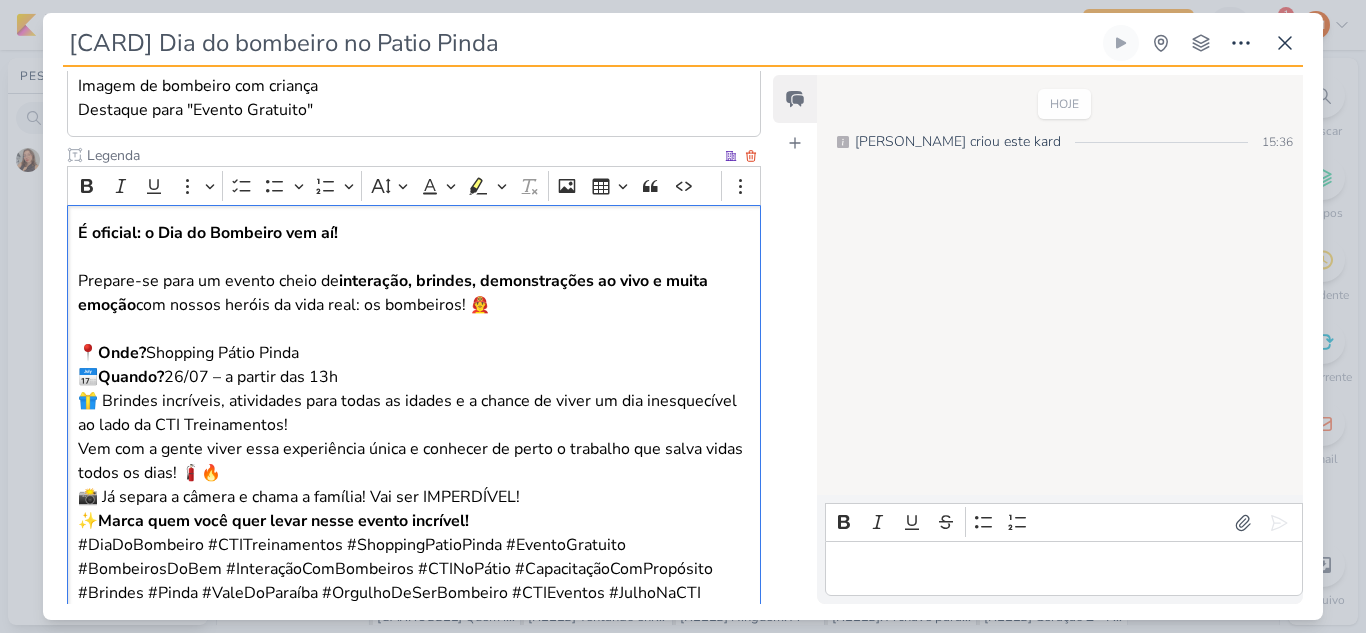 click on "📍  Onde?  Shopping Pátio Pinda 📅  Quando?  26/07 – a partir das 13h 🎁 Brindes incríveis, atividades para todas as idades e a chance de viver um dia inesquecível ao lado da CTI Treinamentos!" at bounding box center (414, 389) 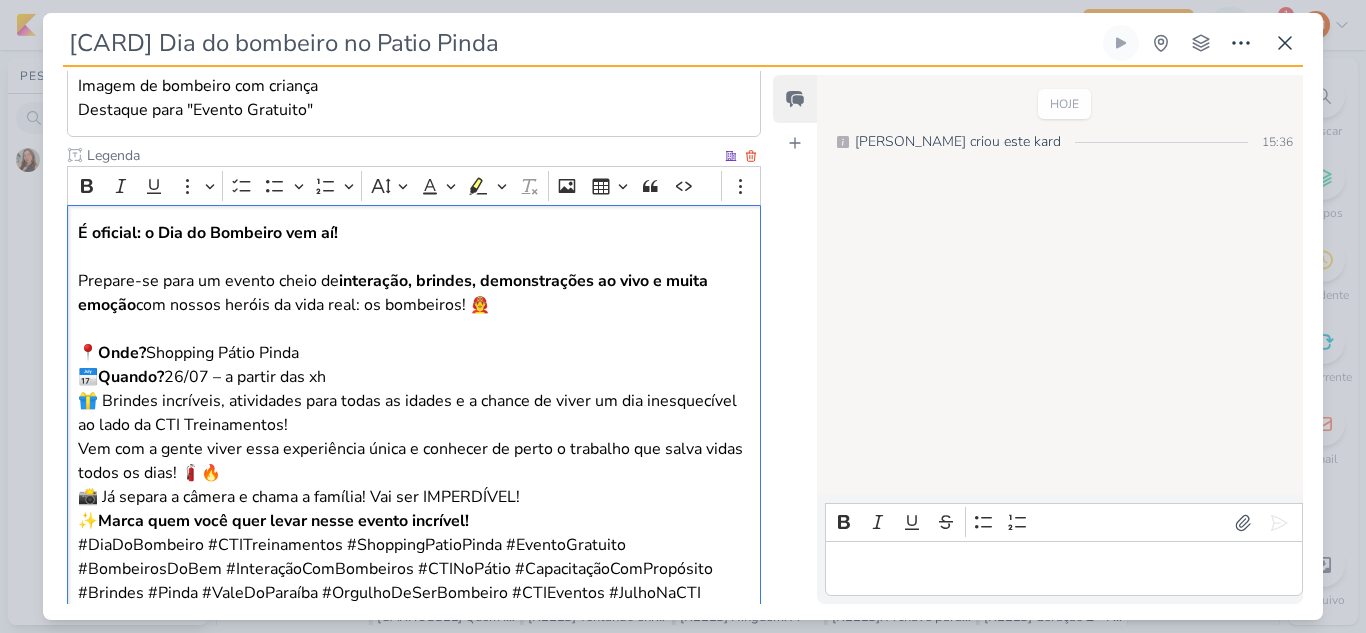 click on "📍  Onde?  Shopping Pátio Pinda 📅  Quando?  26/07 – a partir das xh 🎁 Brindes incríveis, atividades para todas as idades e a chance de viver um dia inesquecível ao lado da CTI Treinamentos!" at bounding box center [414, 389] 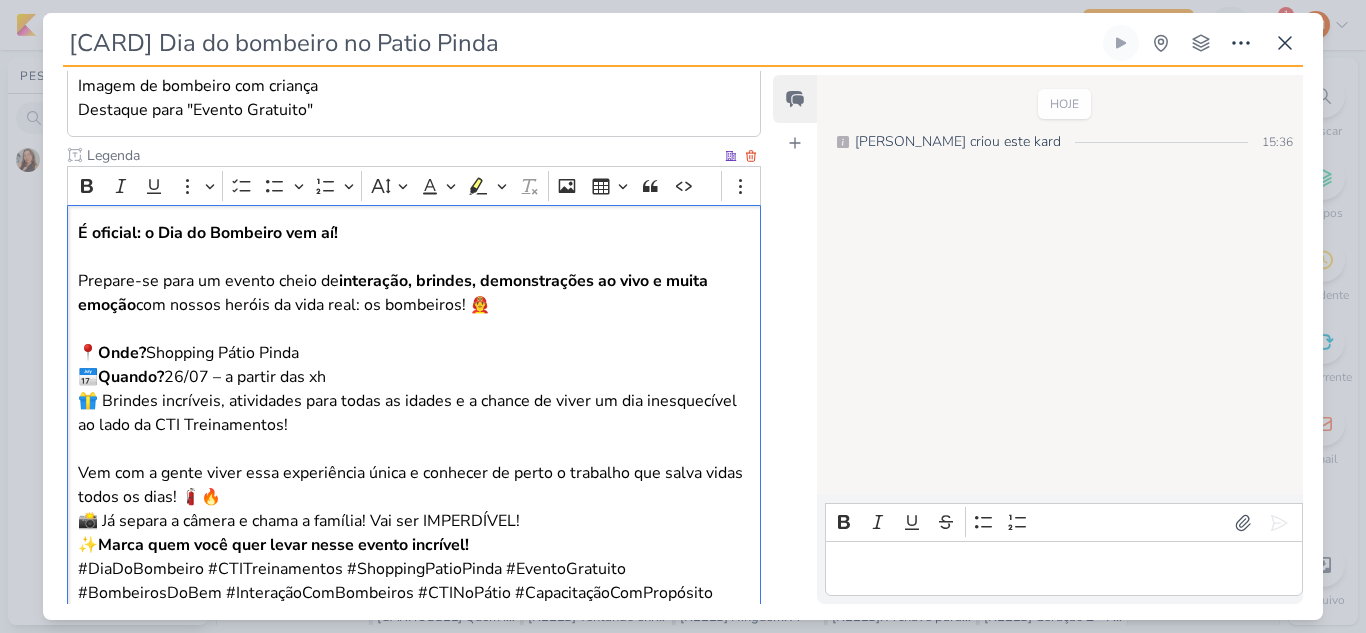 click on "Vem com a gente viver essa experiência única e conhecer de perto o trabalho que salva vidas todos os dias! 🧯🔥" at bounding box center [414, 485] 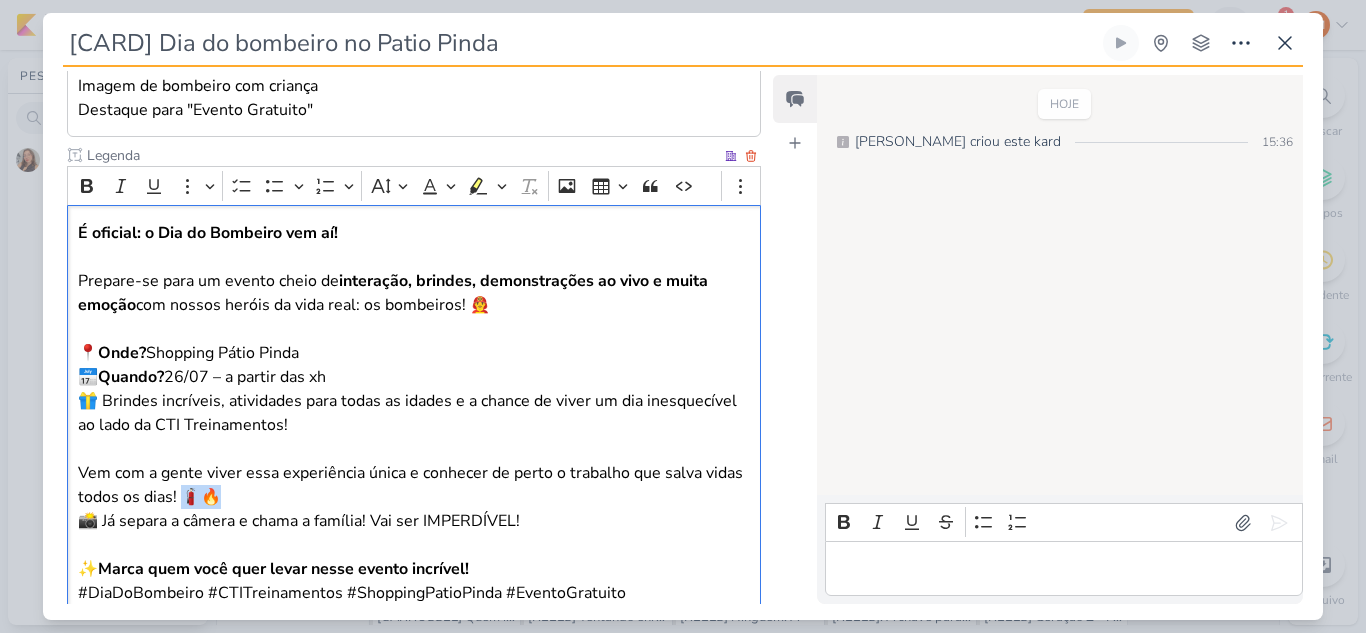 drag, startPoint x: 220, startPoint y: 497, endPoint x: 181, endPoint y: 498, distance: 39.012817 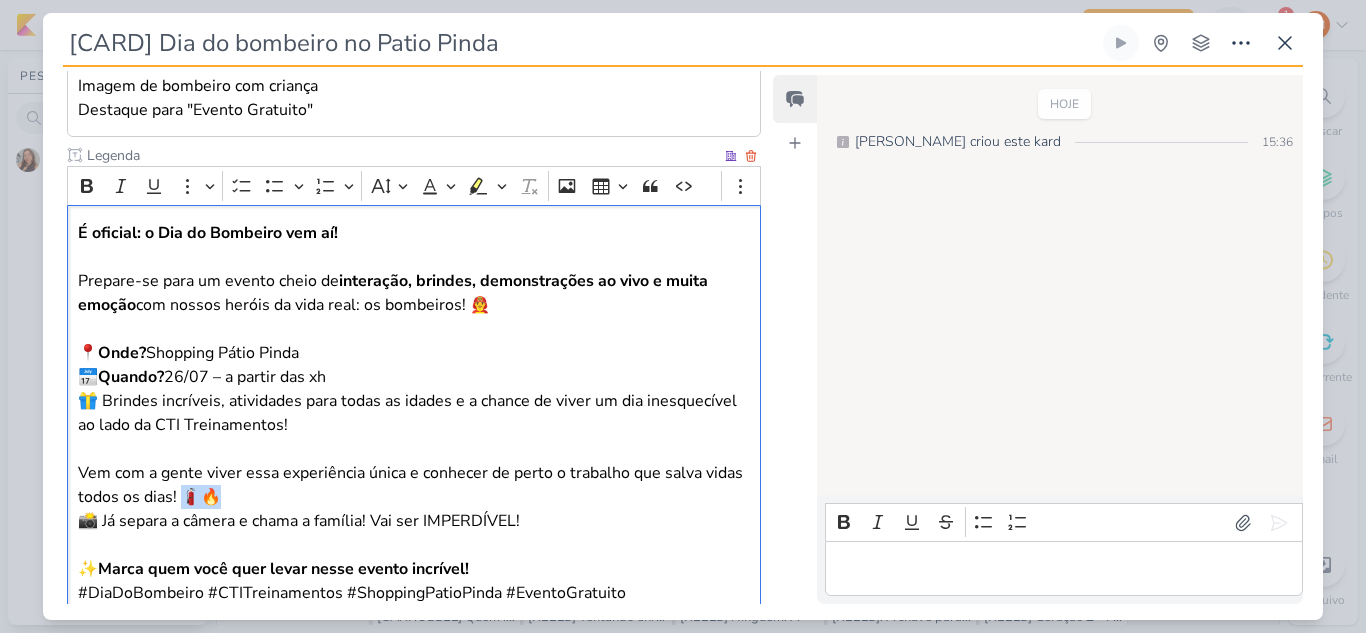click on "Vem com a gente viver essa experiência única e conhecer de perto o trabalho que salva vidas todos os dias! 🧯🔥" at bounding box center [414, 485] 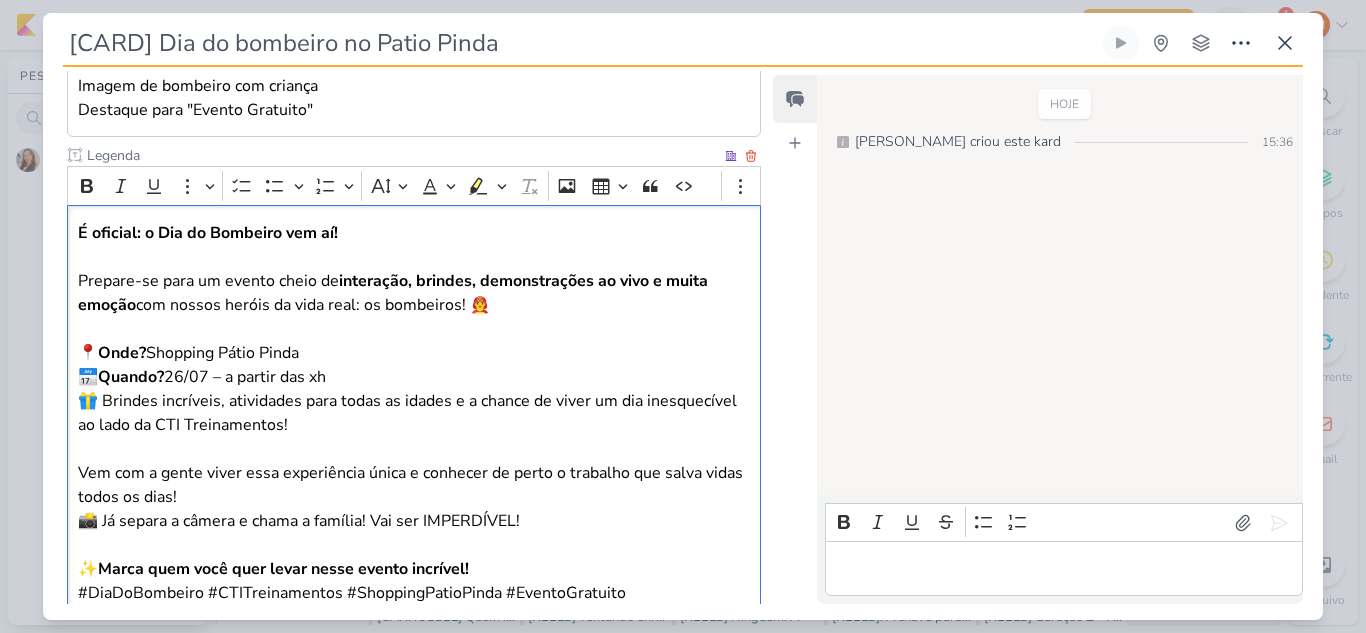 click on "📸 Já separa a câmera e chama a família! Vai ser IMPERDÍVEL!" at bounding box center (414, 521) 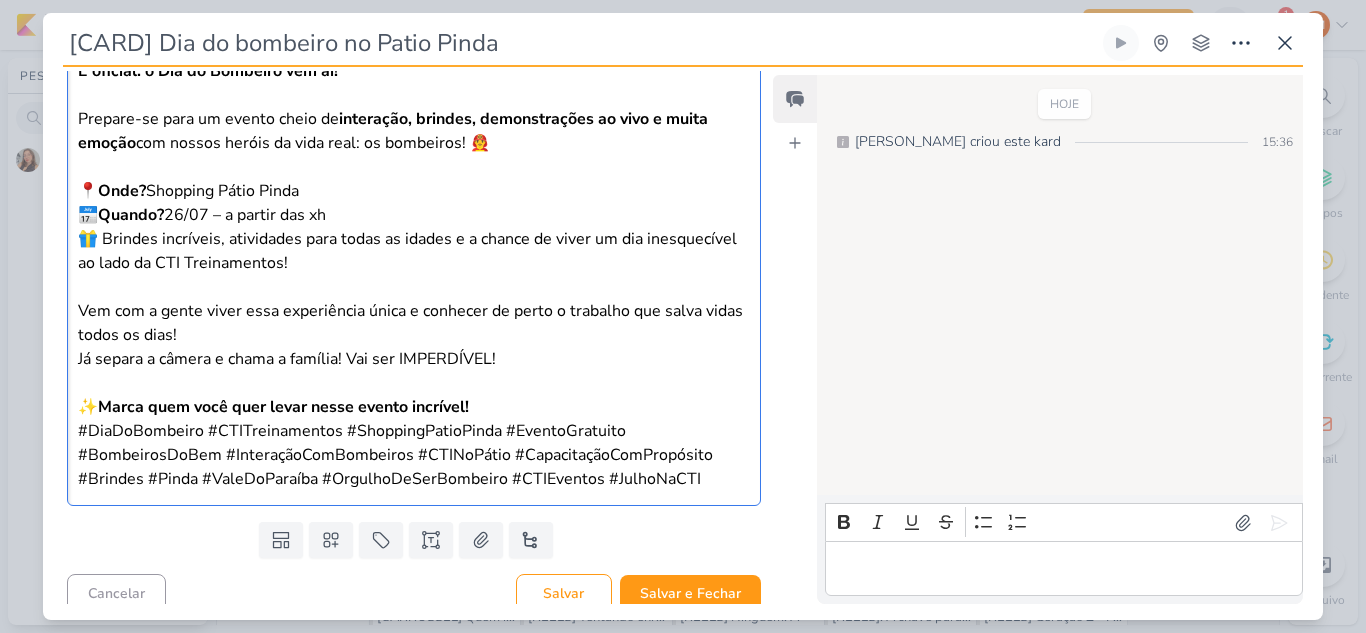 scroll, scrollTop: 642, scrollLeft: 0, axis: vertical 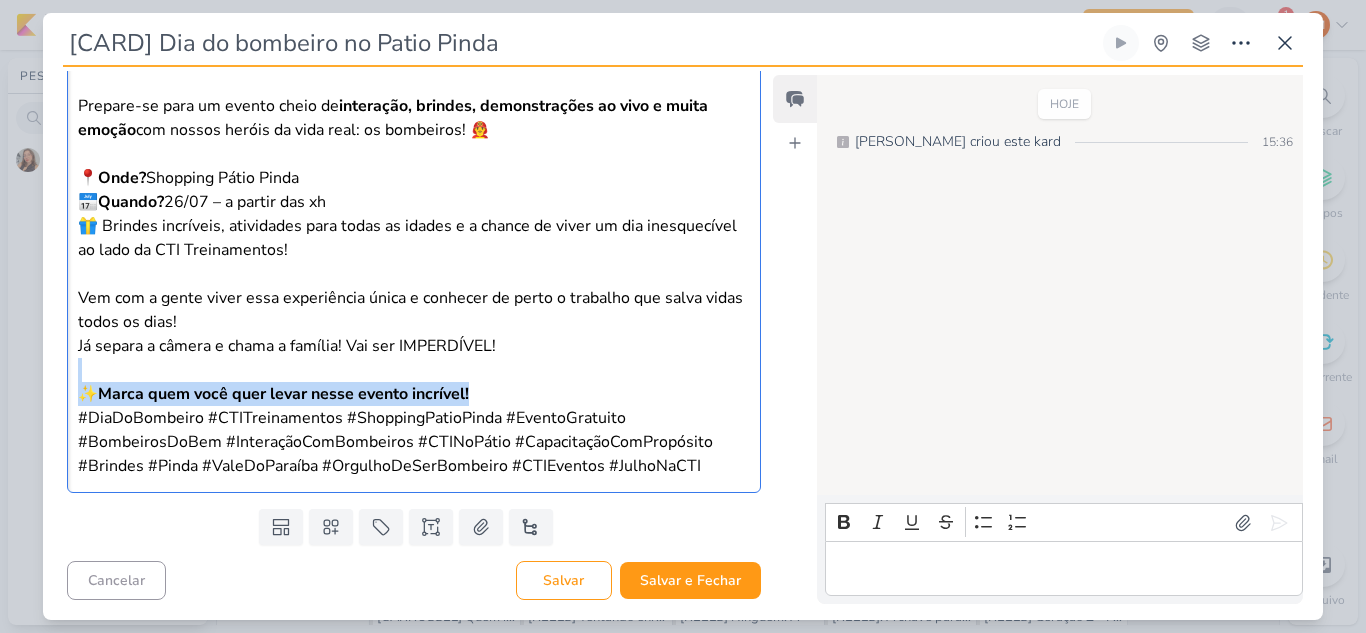 drag, startPoint x: 484, startPoint y: 395, endPoint x: 63, endPoint y: 370, distance: 421.74164 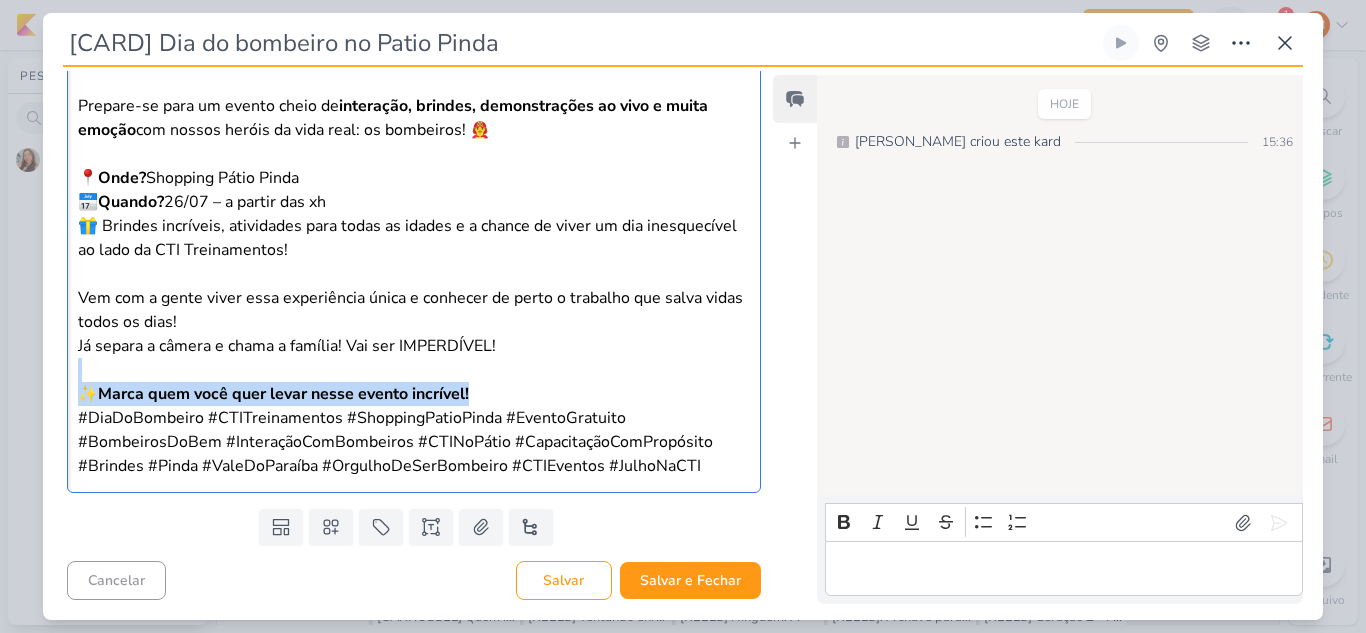 click on "Leviê Publicidade
Cliente
CTI Treinamentos" at bounding box center [406, 58] 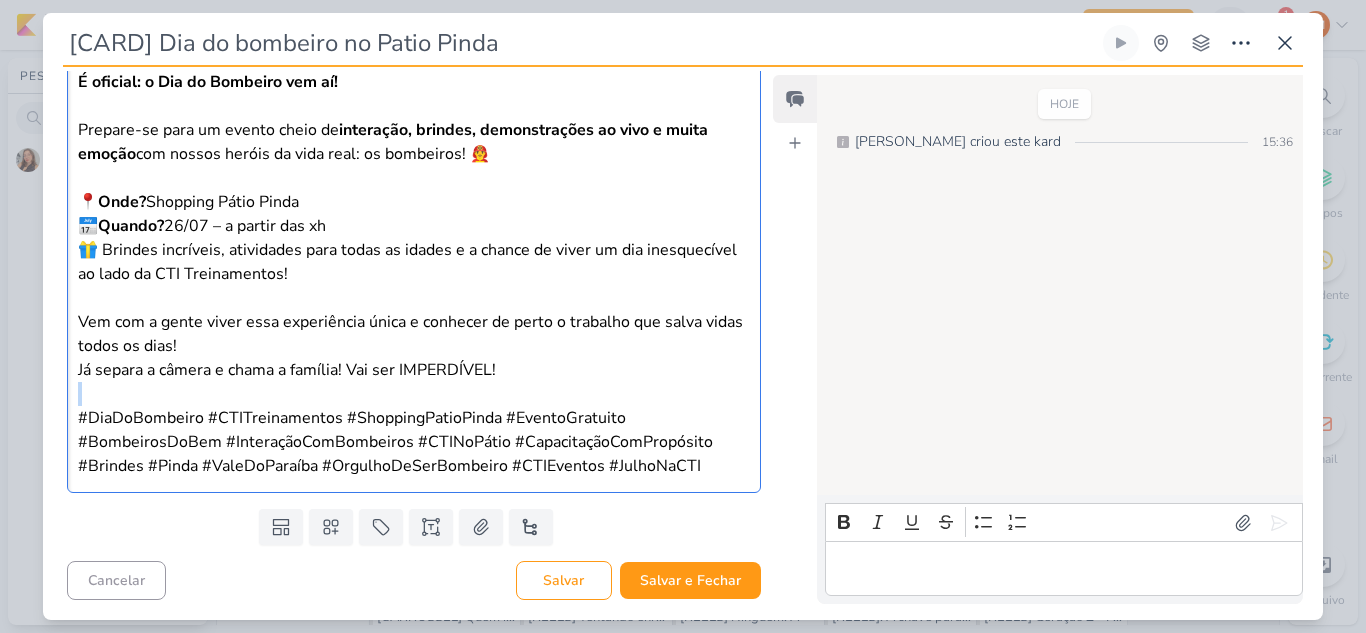 scroll, scrollTop: 618, scrollLeft: 0, axis: vertical 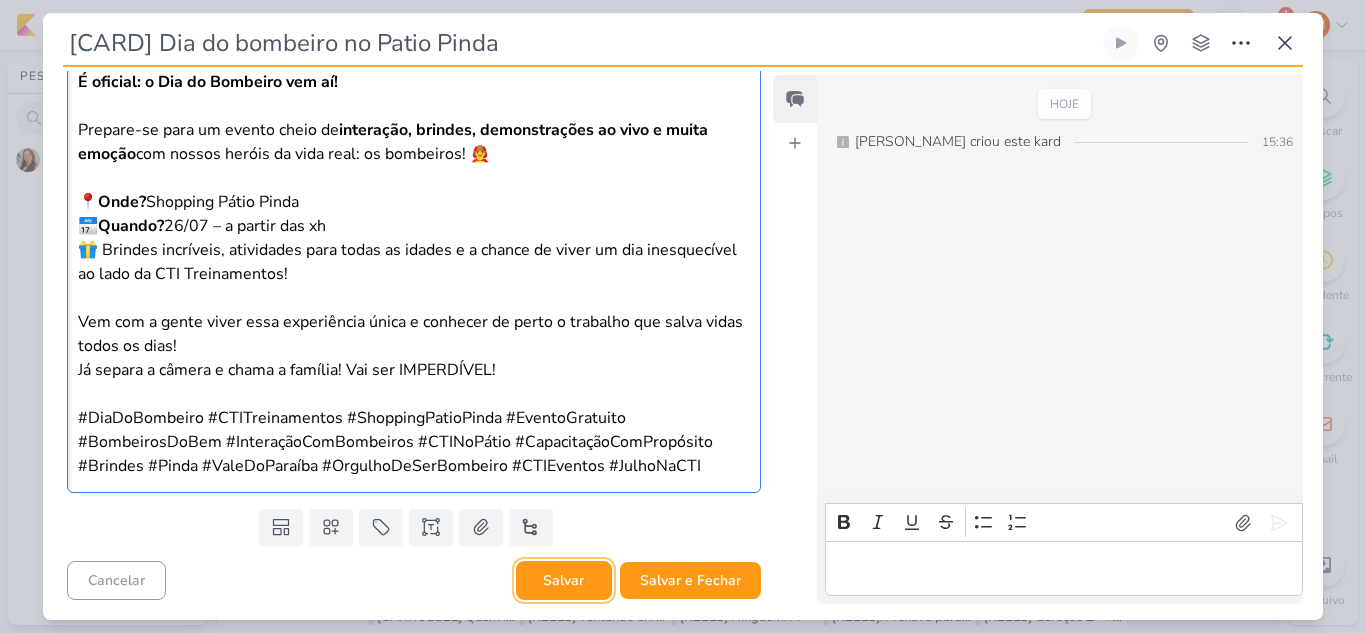 click on "Salvar" at bounding box center [564, 580] 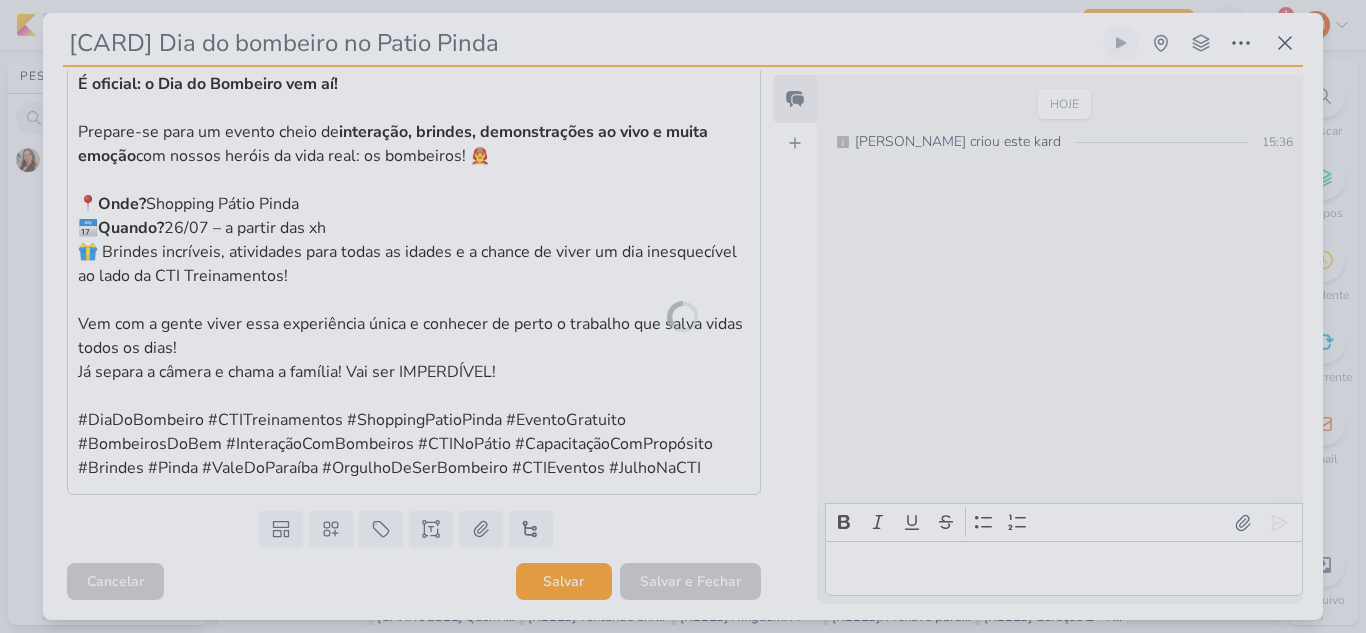 scroll, scrollTop: 616, scrollLeft: 0, axis: vertical 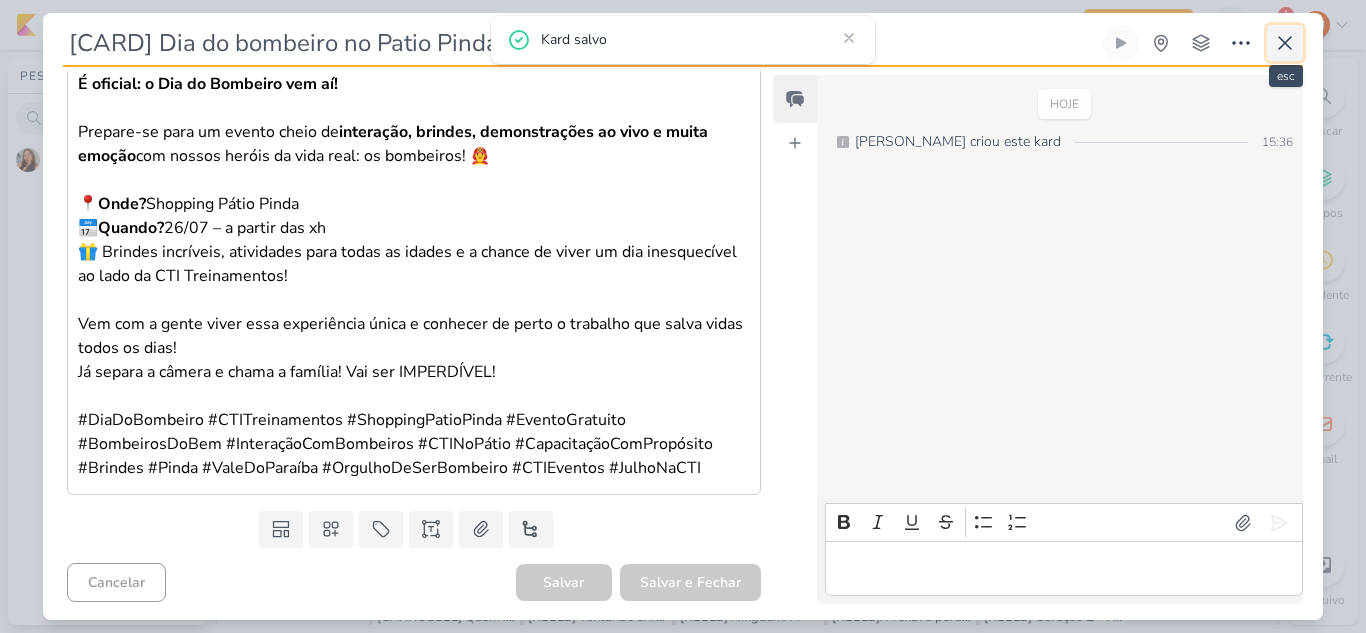 click 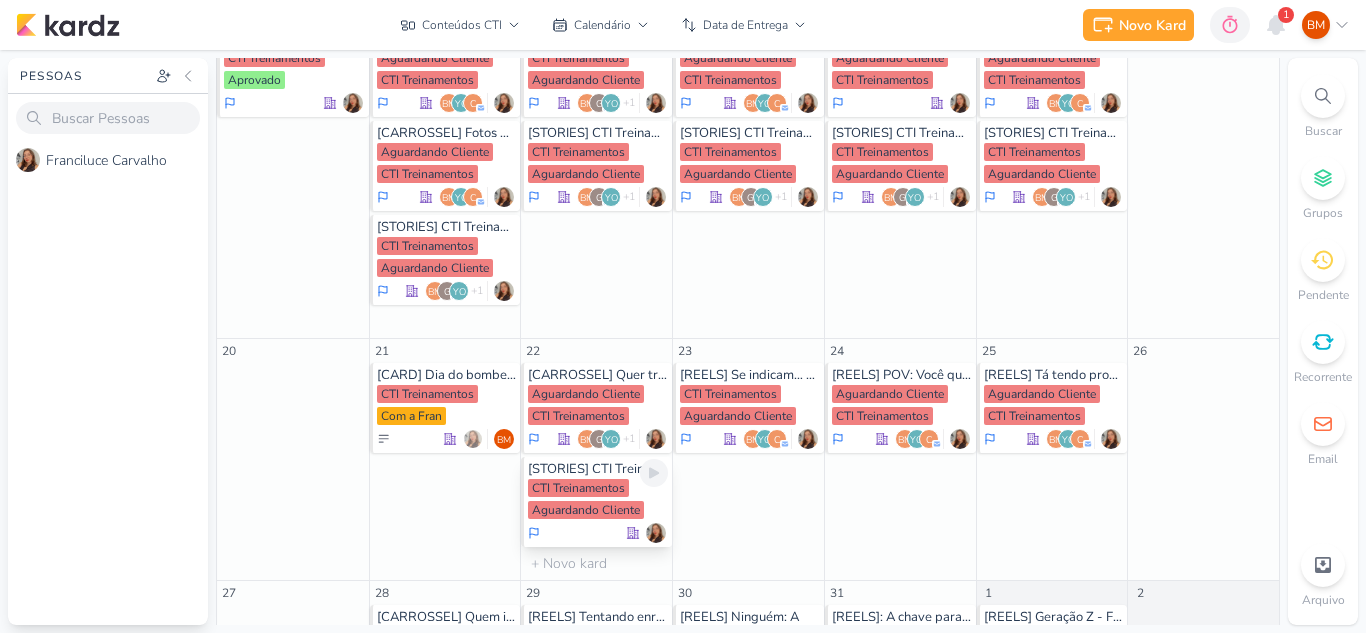 click on "CTI Treinamentos" at bounding box center (578, 488) 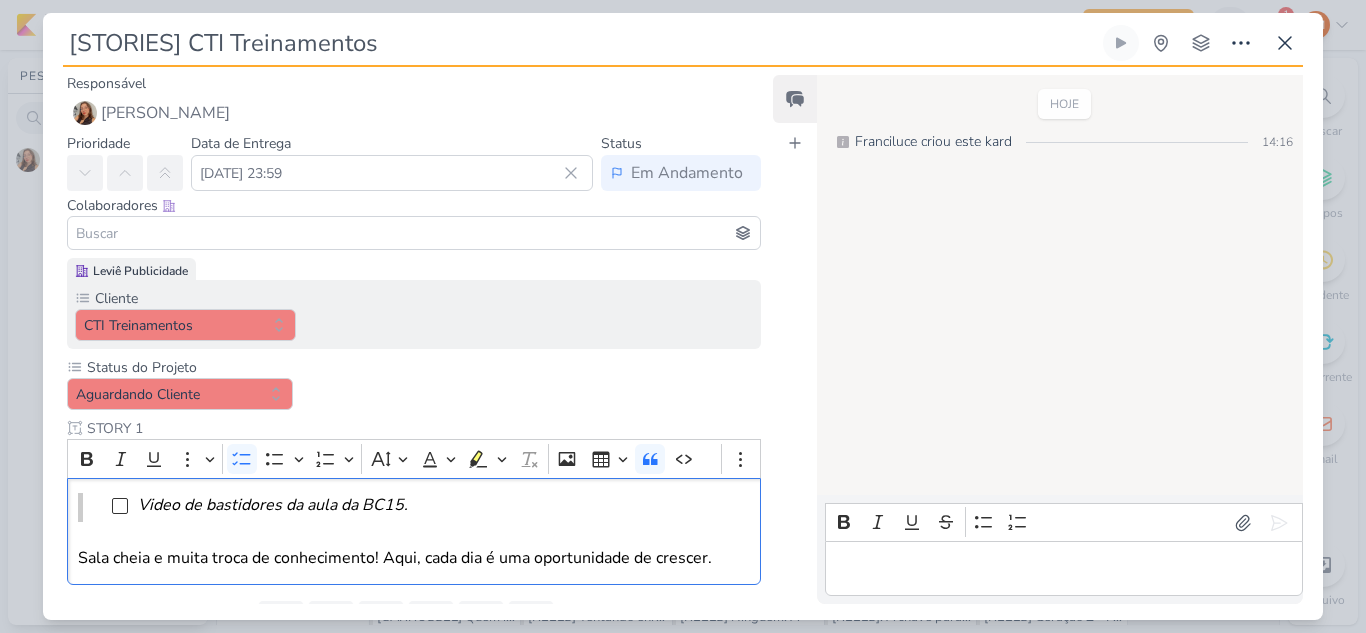 click on "Video de bastidores da aula da BC15. Sala cheia e muita troca de conhecimento! Aqui, cada dia é uma oportunidade de crescer." at bounding box center [414, 532] 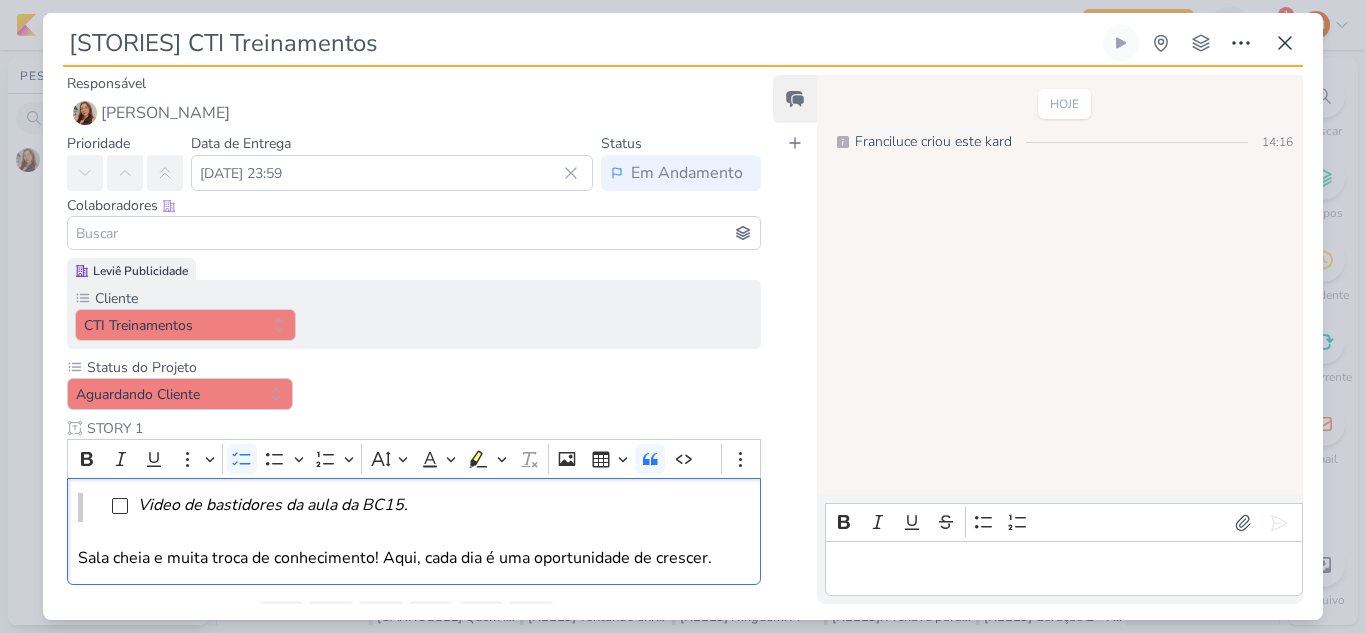 scroll, scrollTop: 92, scrollLeft: 0, axis: vertical 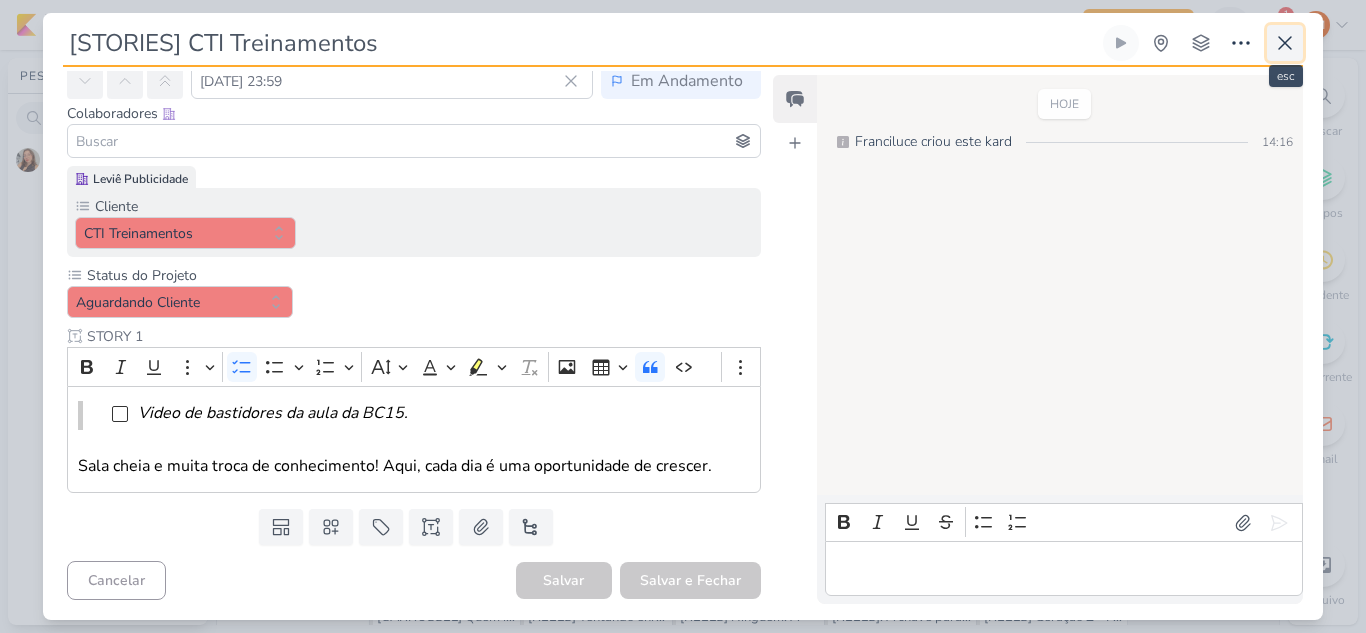 click 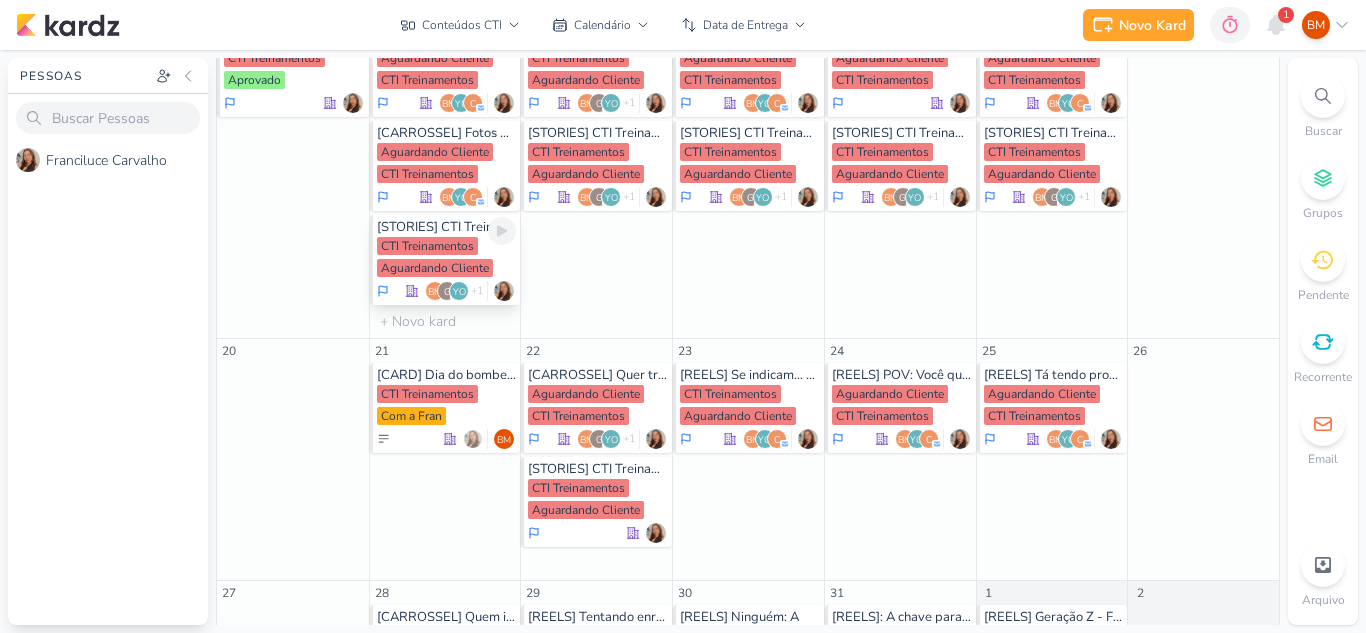 click on "CTI Treinamentos" at bounding box center [427, 246] 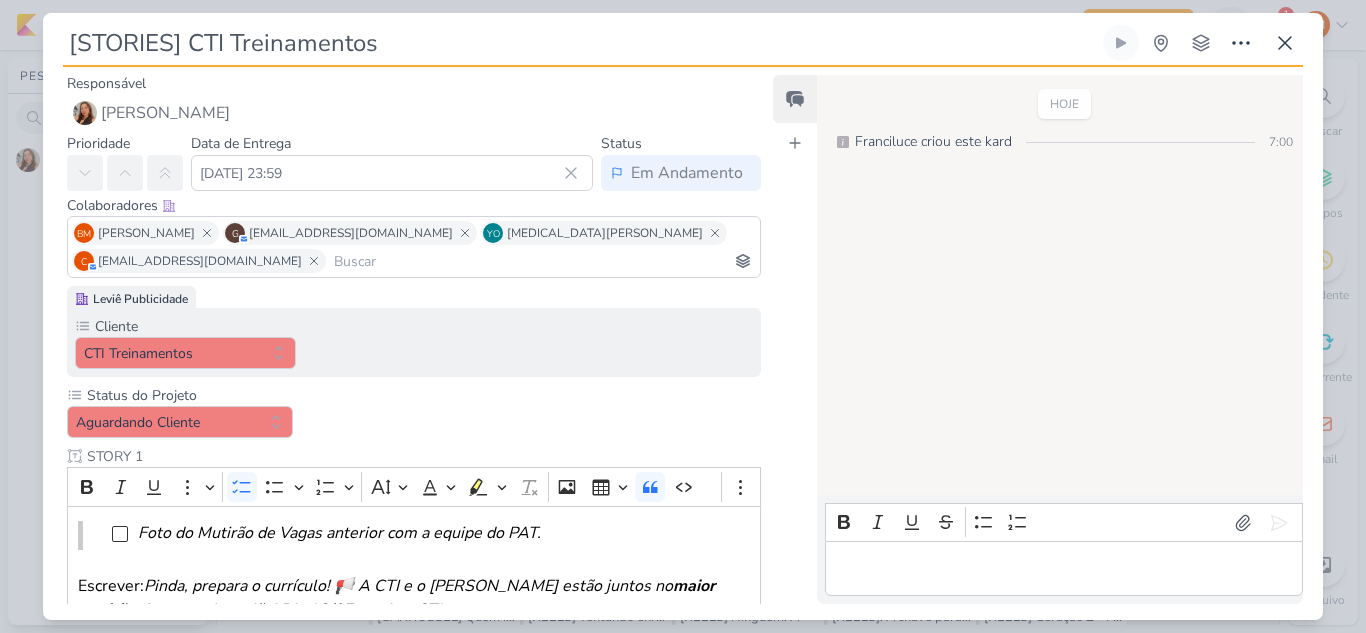 click on "Responsável
[PERSON_NAME]
Nenhum contato encontrado
create new contact
Novo Contato
Digite um endereço de email para criar um contato. Não se preocupe, tomaremos conta de todas as suas interações com esse contato através do email para que você possa colaborar com qualquer pessoa sem sair do Kardz
Email" at bounding box center (683, 343) 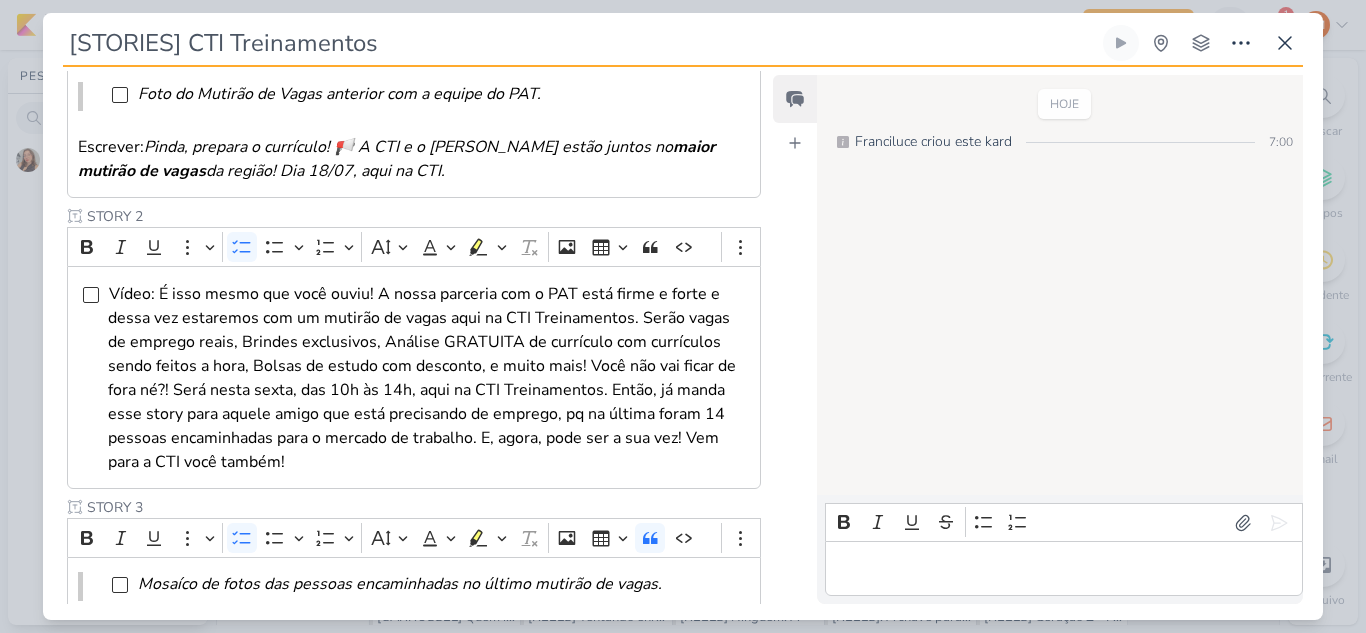 scroll, scrollTop: 452, scrollLeft: 0, axis: vertical 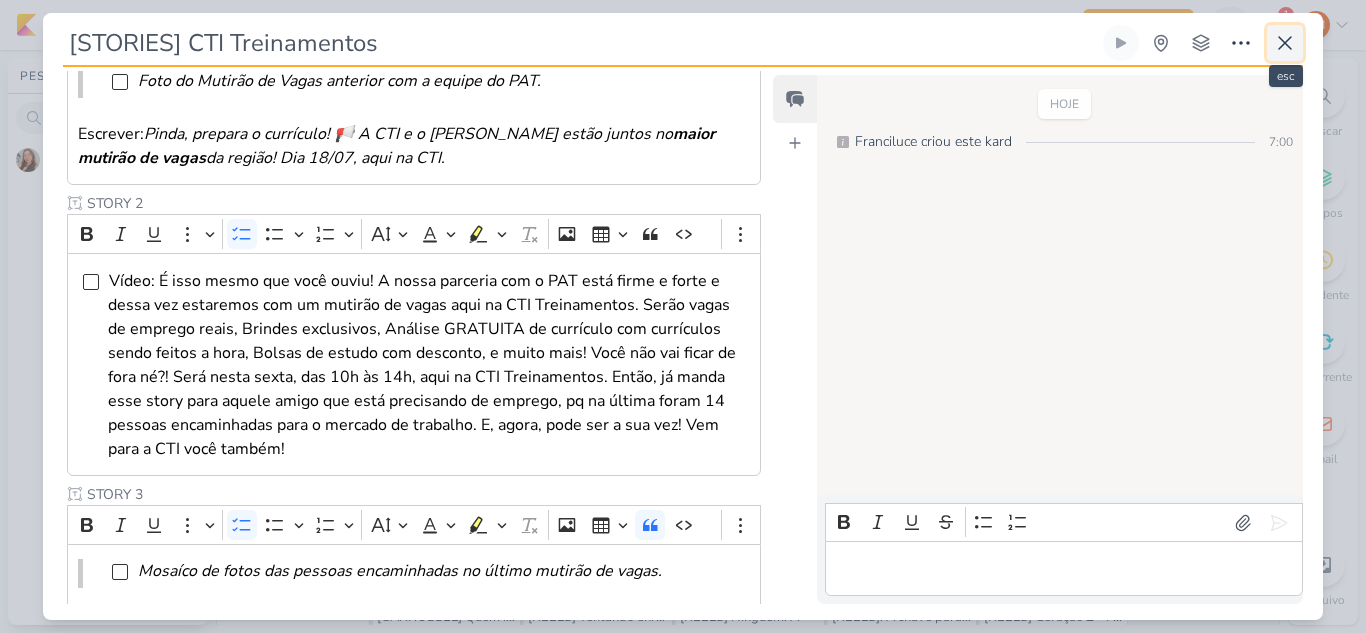 click 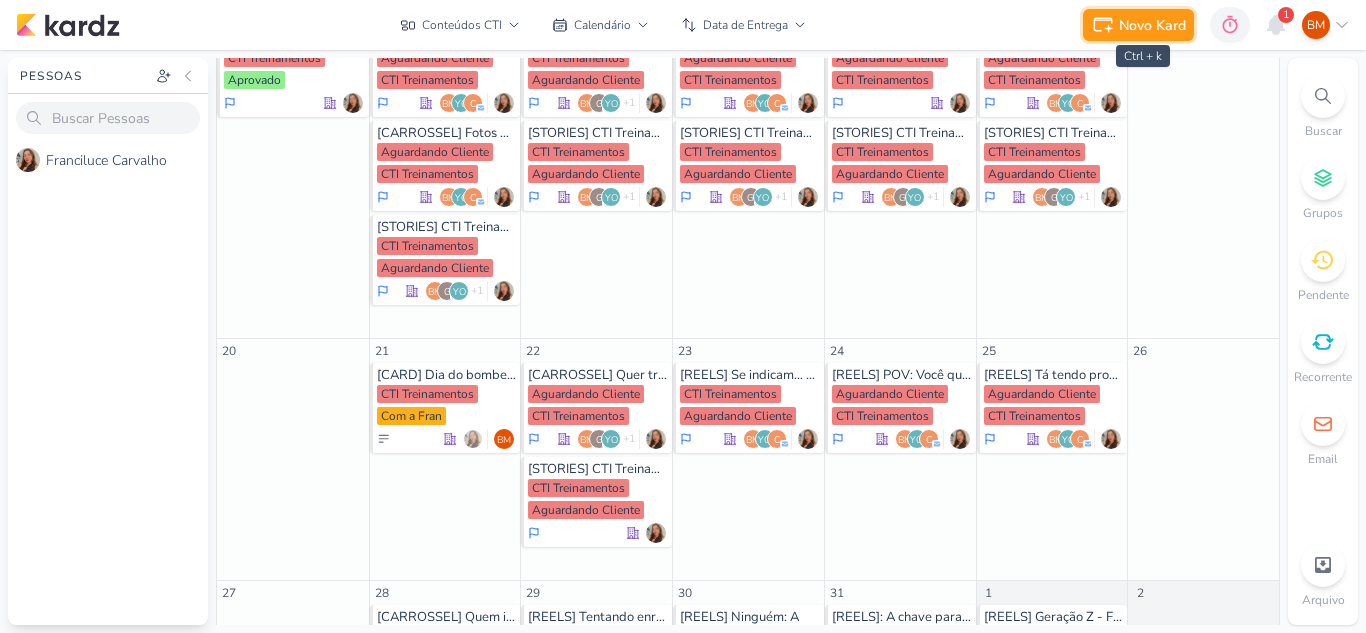 click on "Novo Kard" at bounding box center [1152, 25] 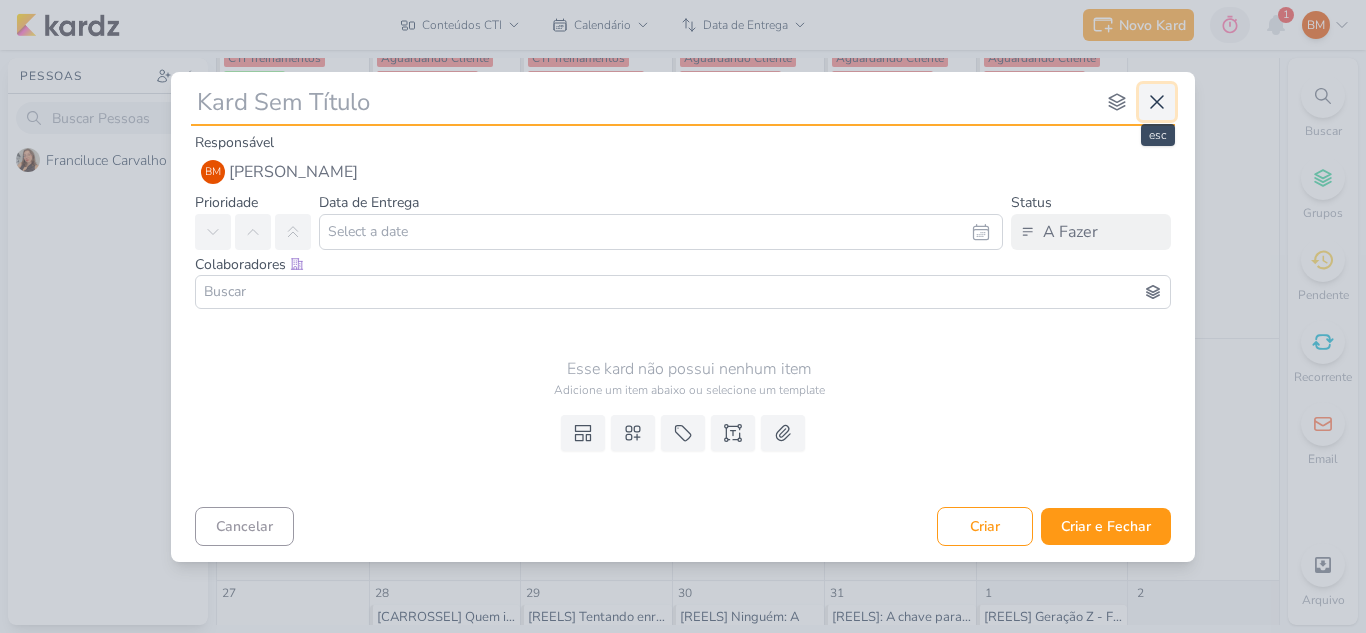 click 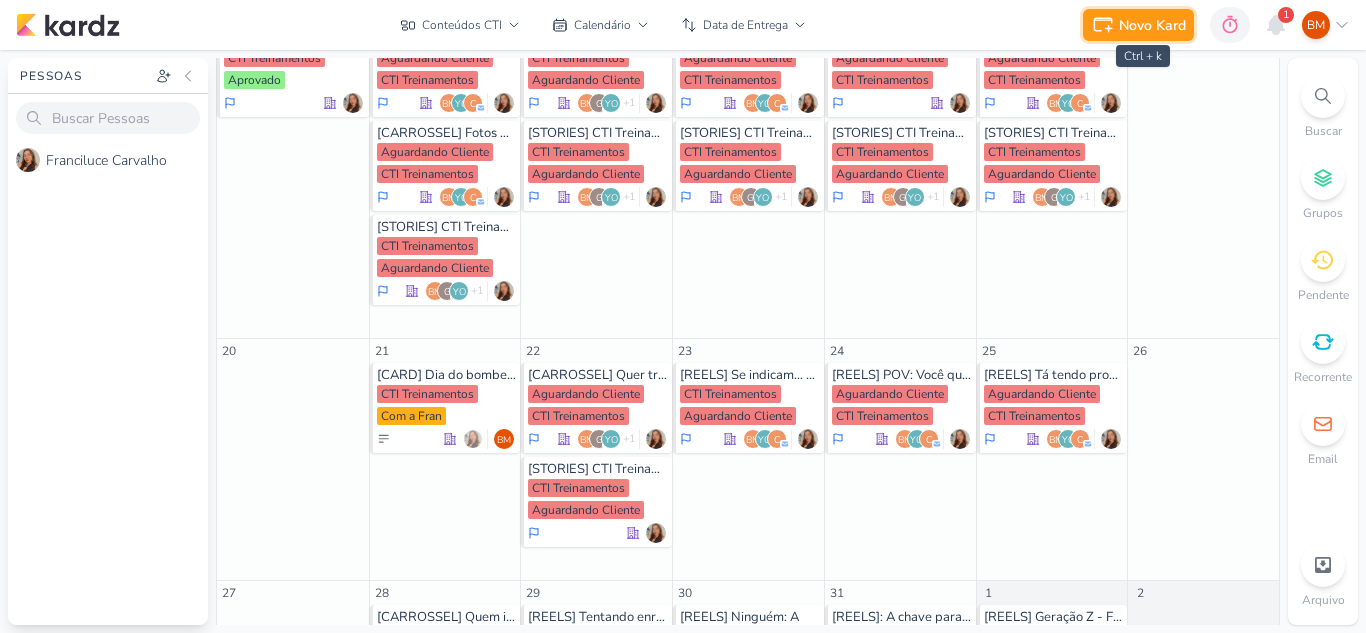 click 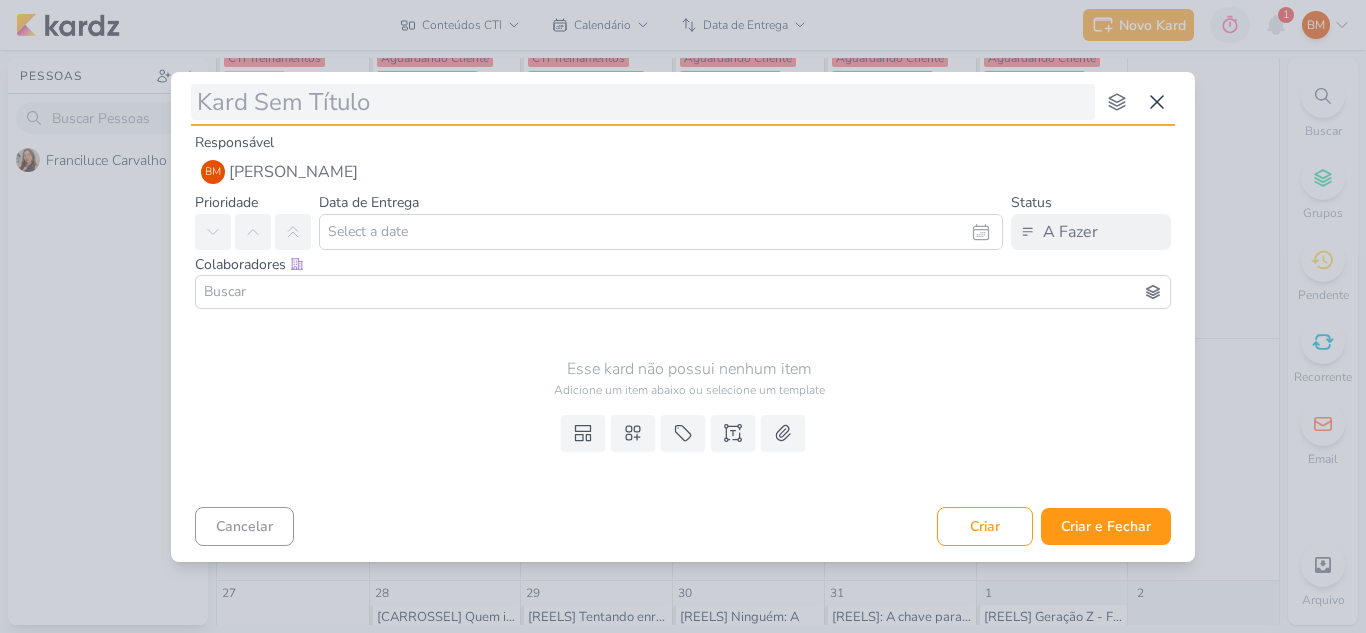 type on "[" 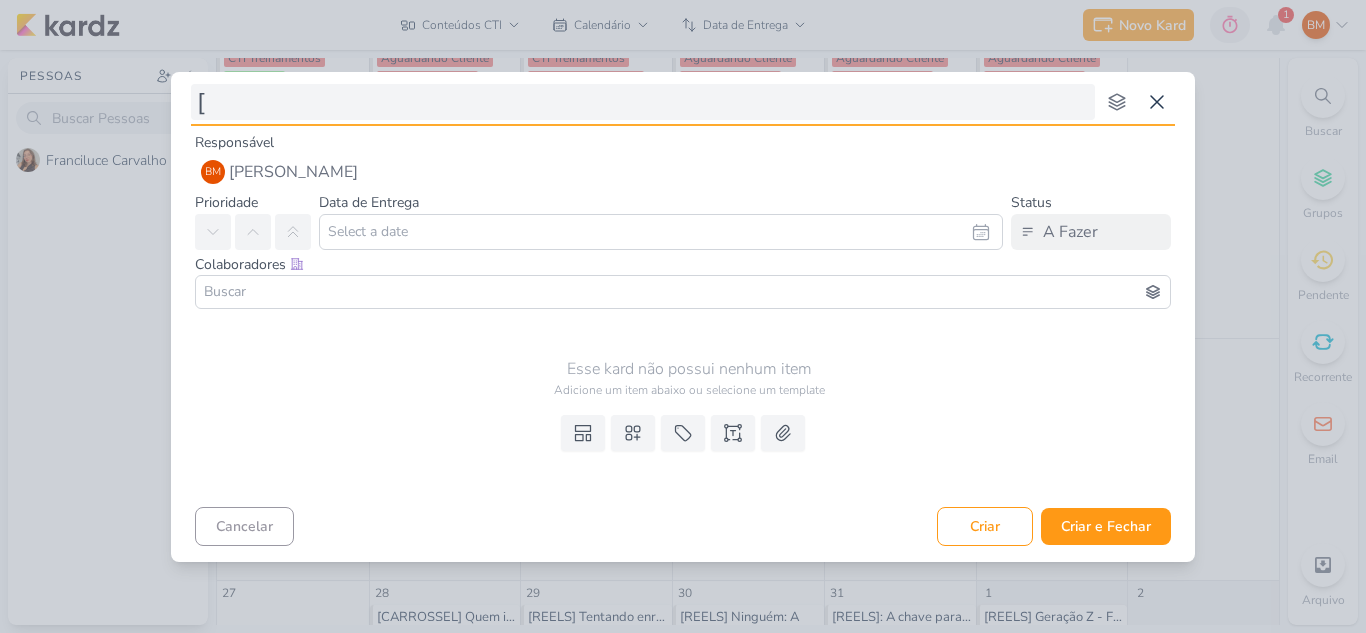 type 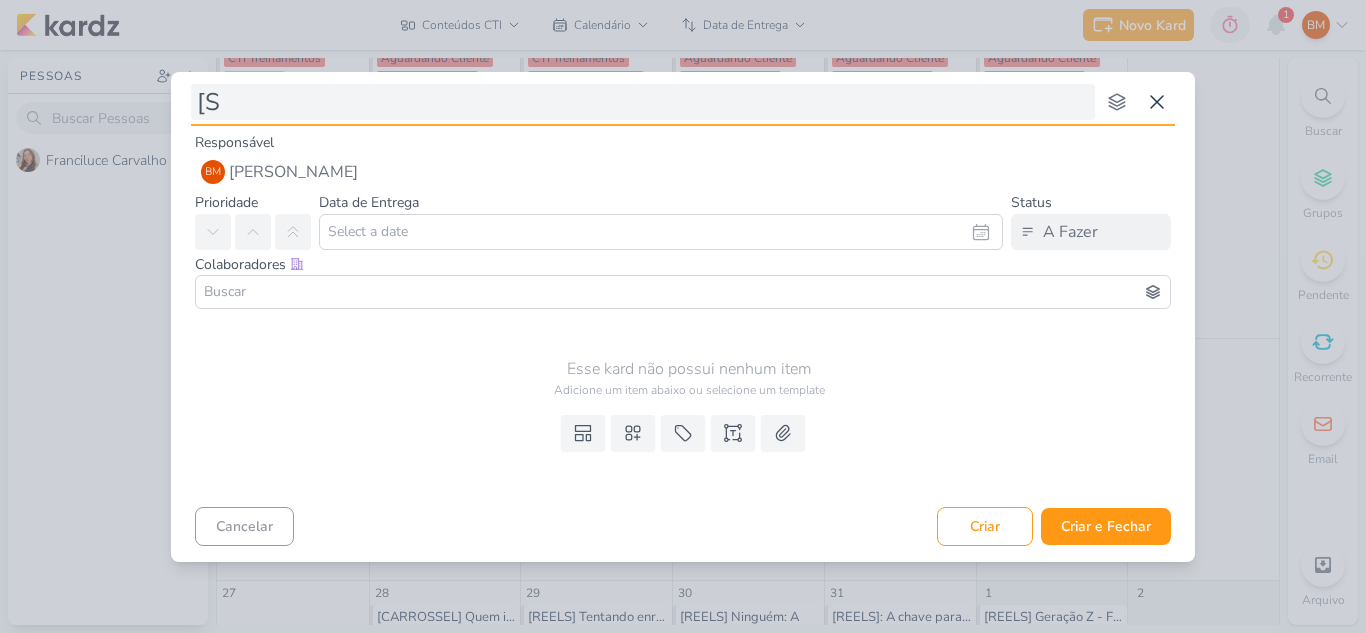 type on "[St" 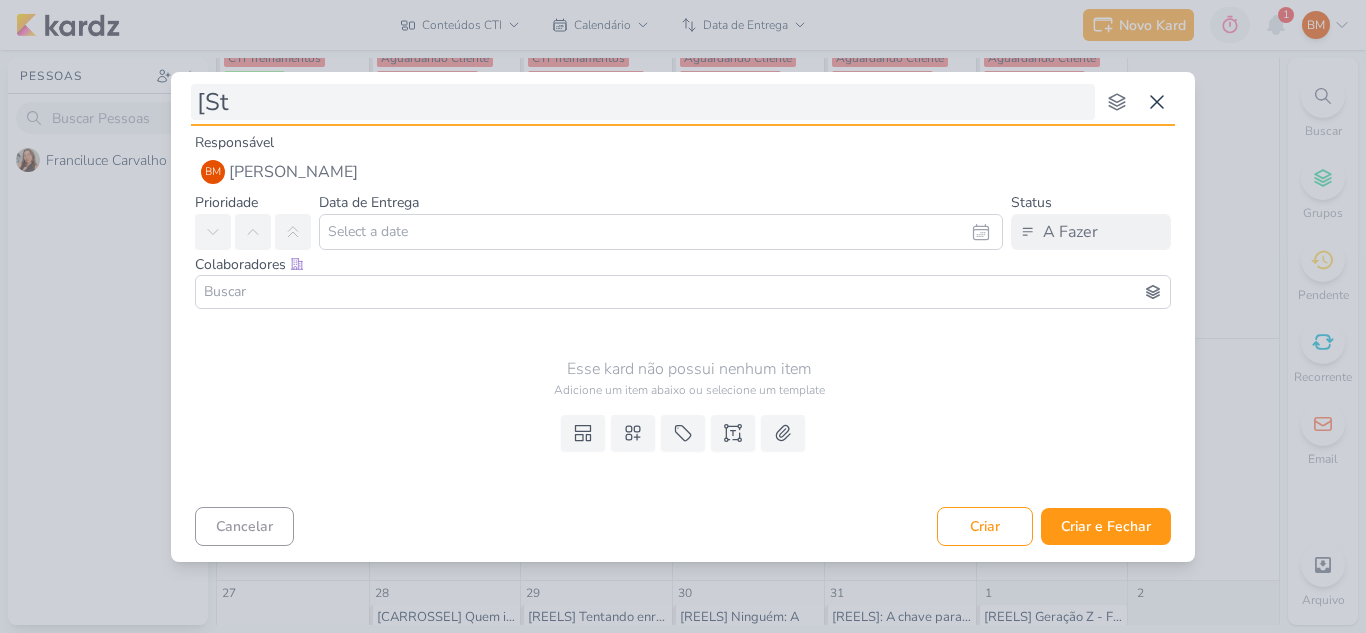 type 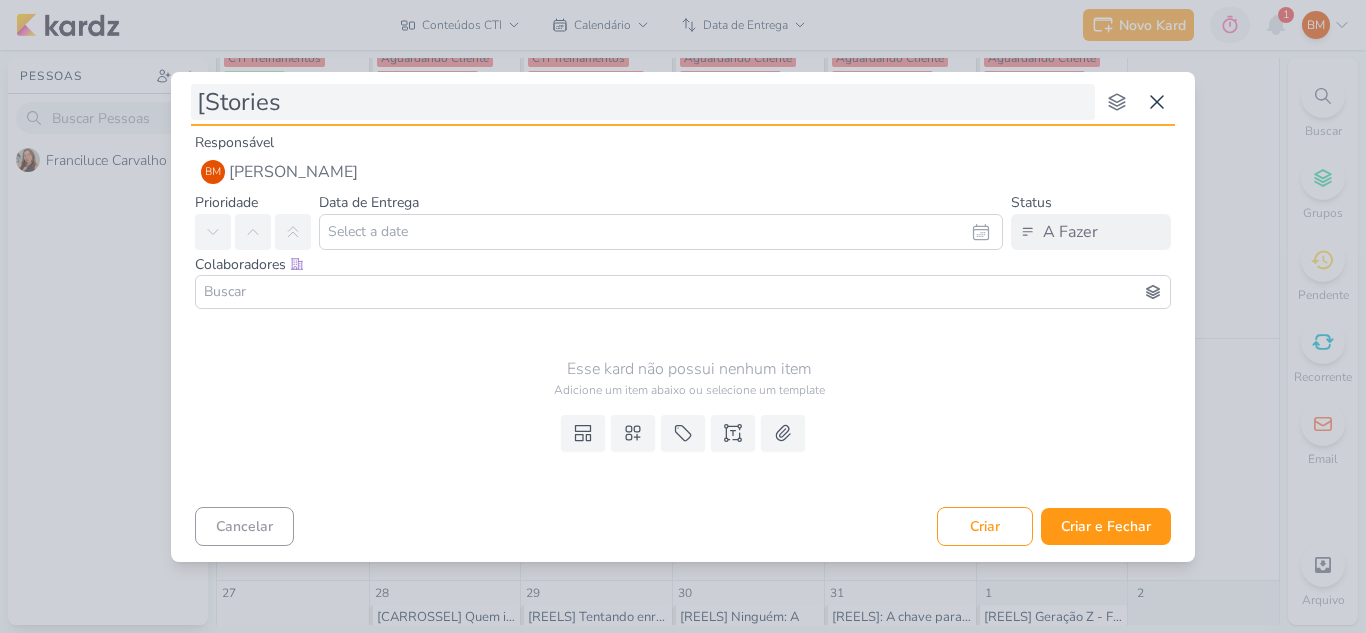 type on "[Stories" 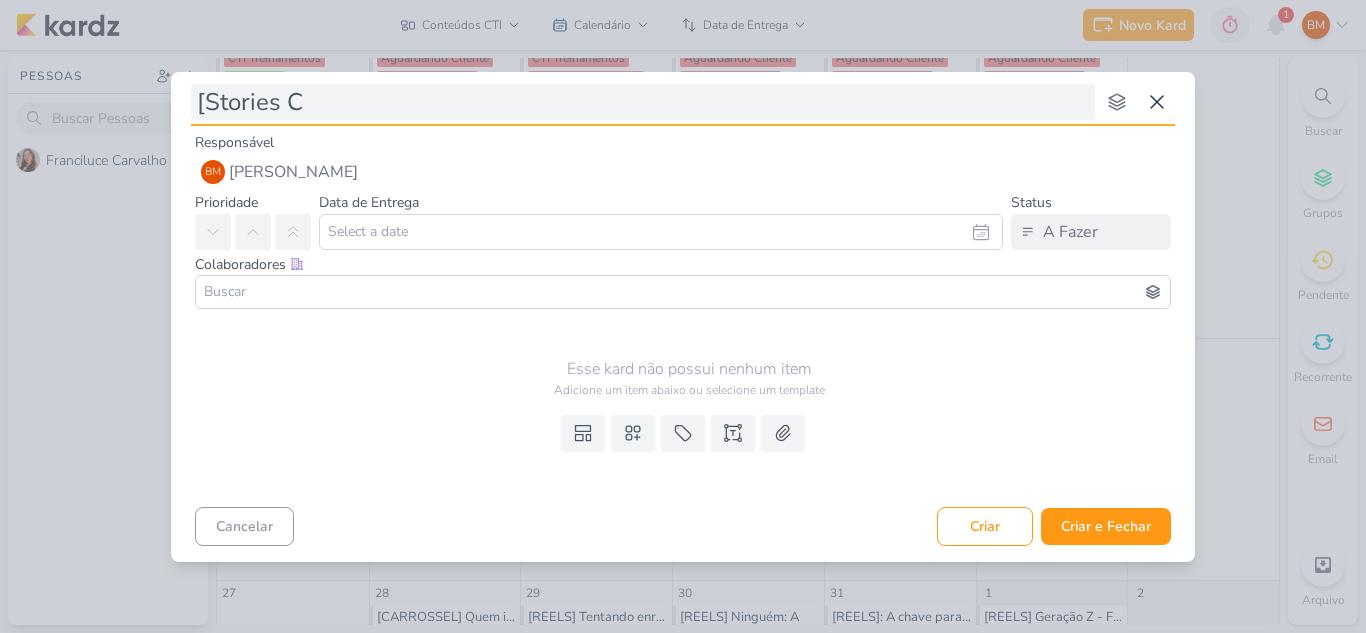 type on "[Stories CT" 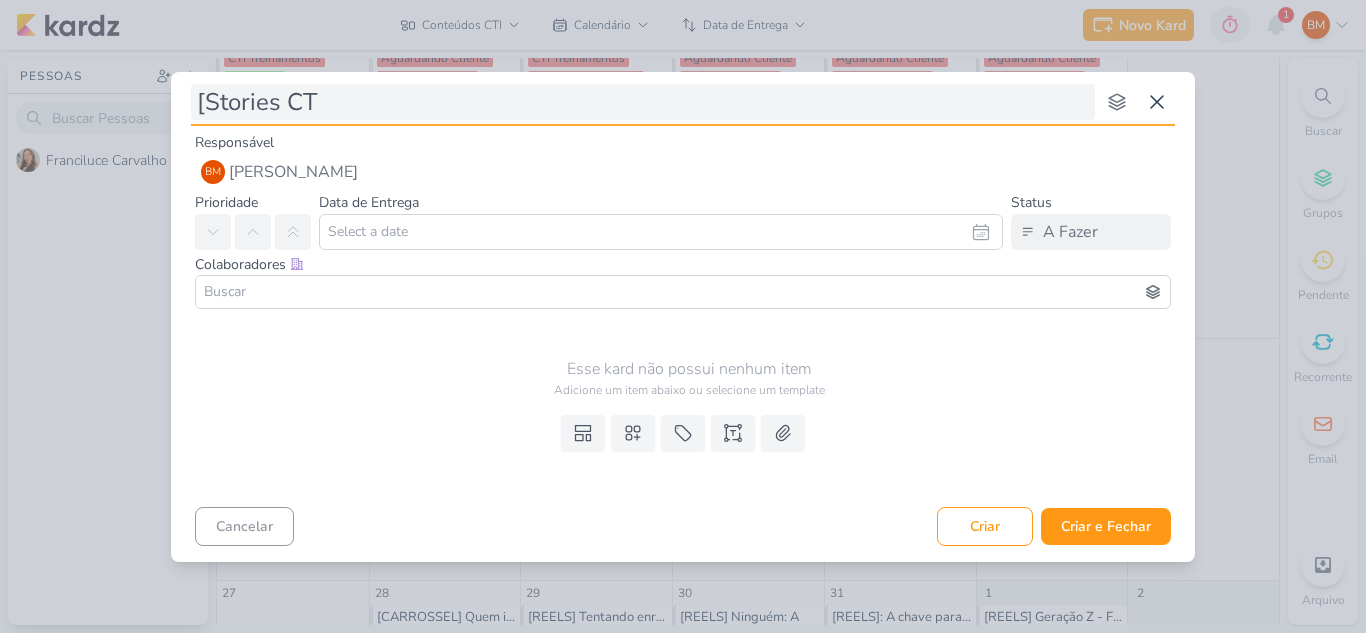 type 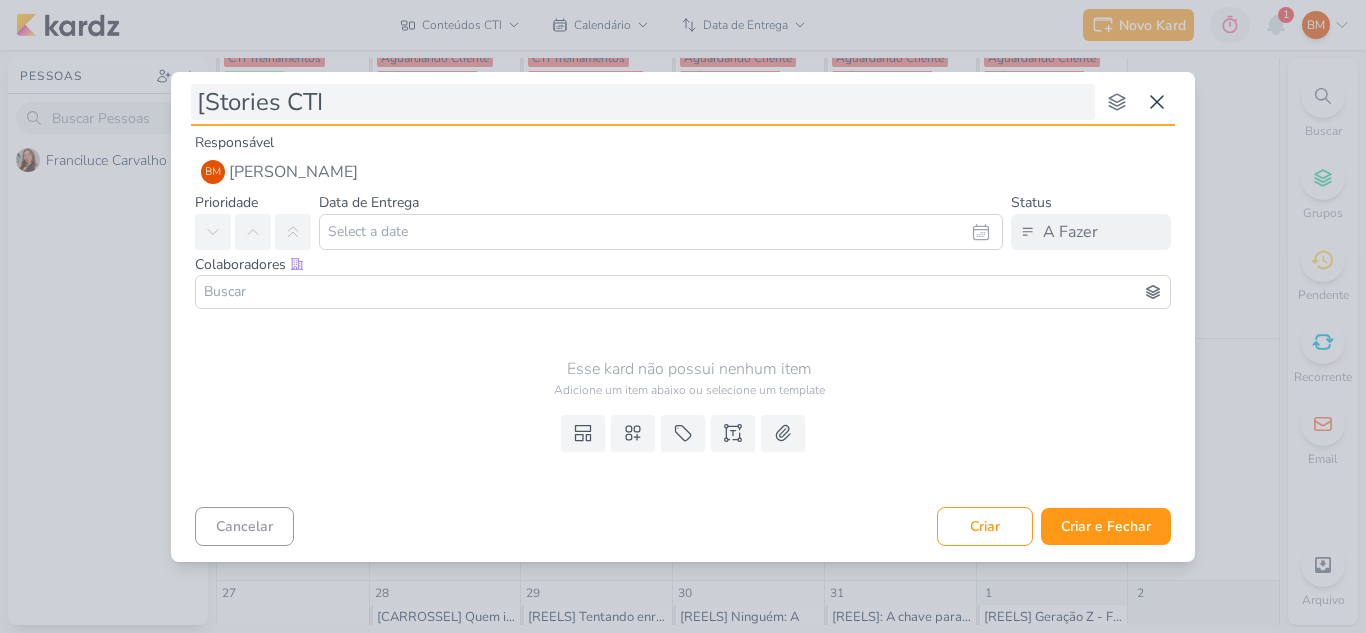 type on "[Stories CTI" 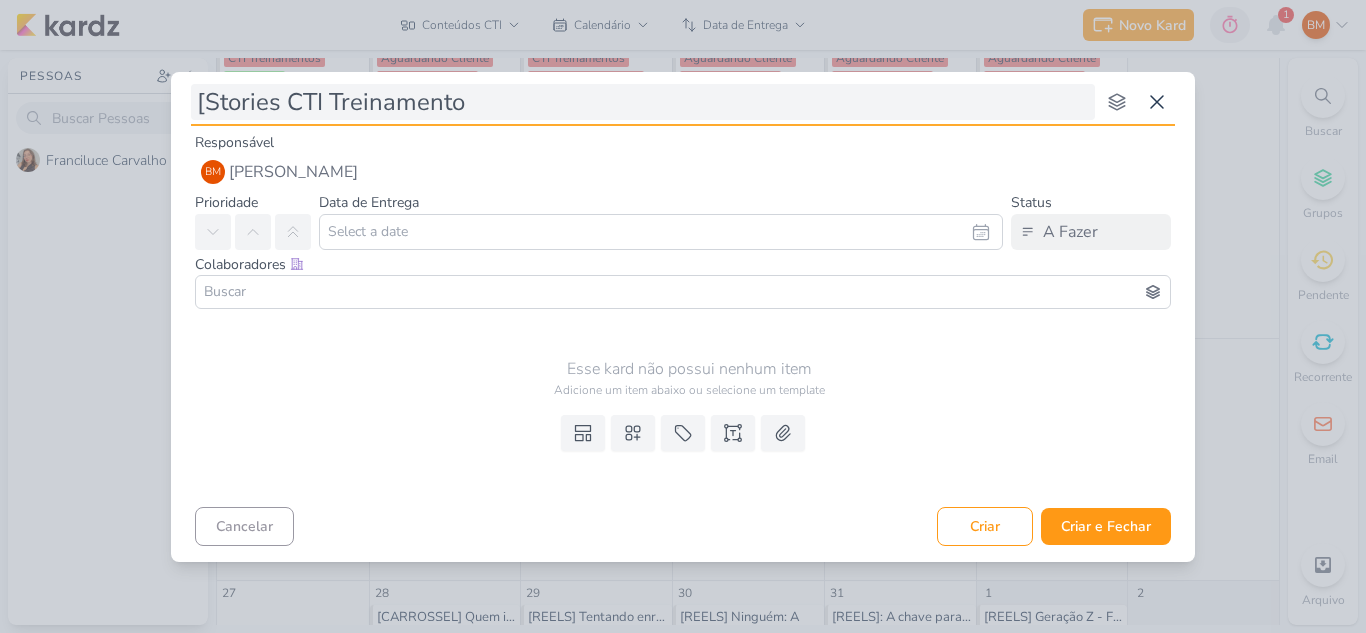 type on "[Stories CTI Treinamentos" 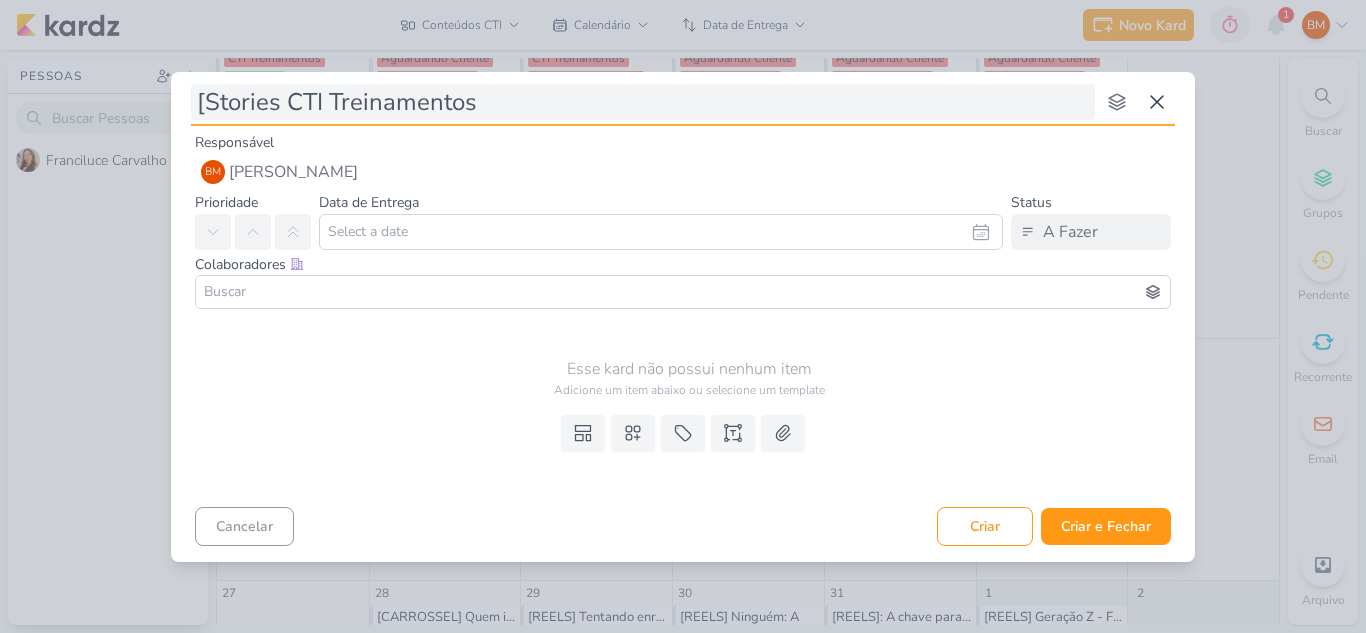 type 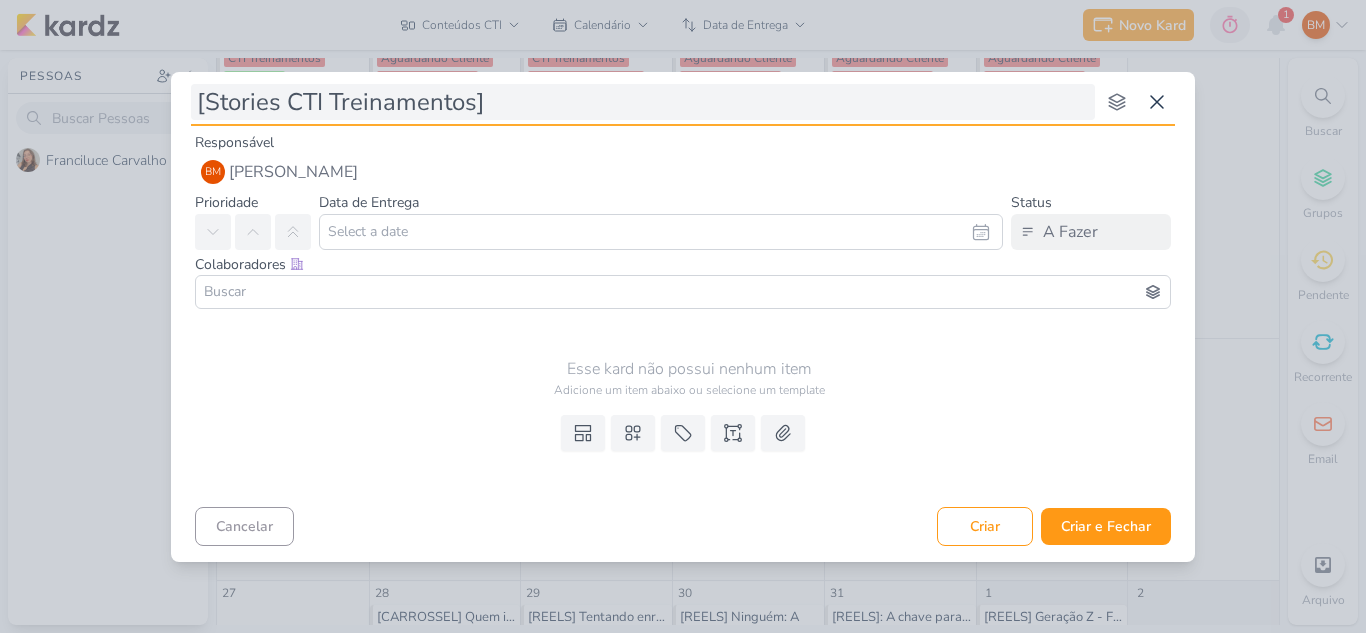type on "[Stories CTI Treinamentos]" 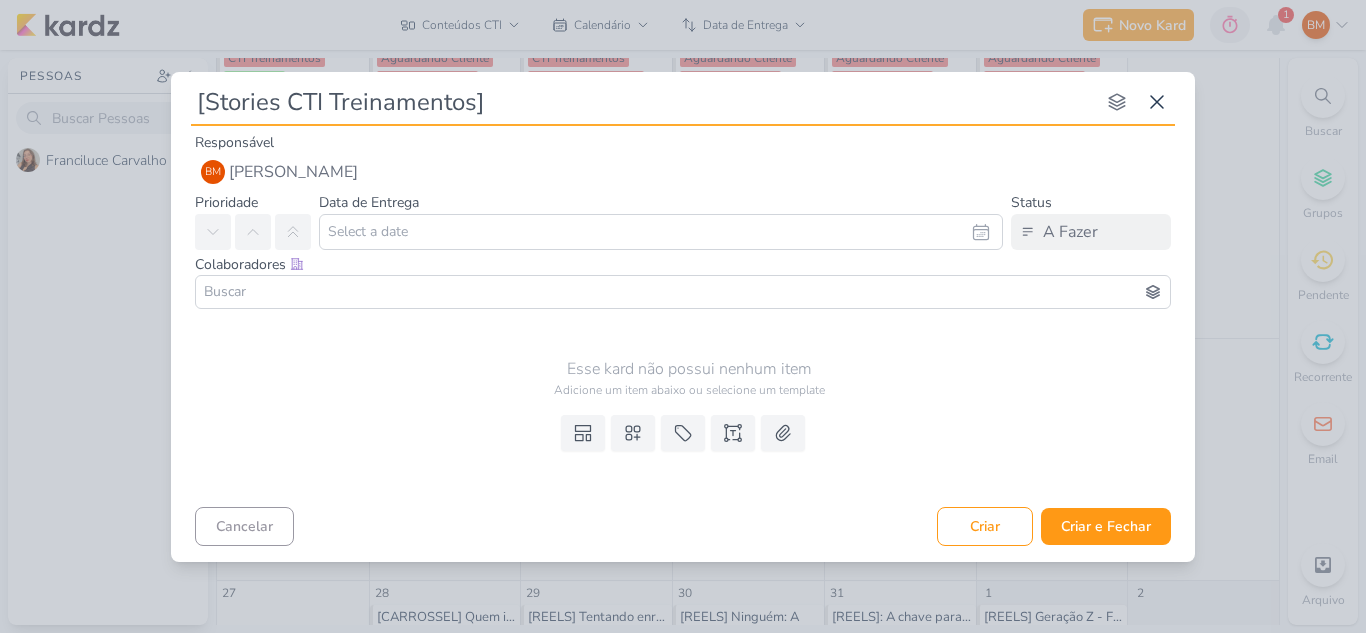 type on "[Stories CTI Treinamentos]" 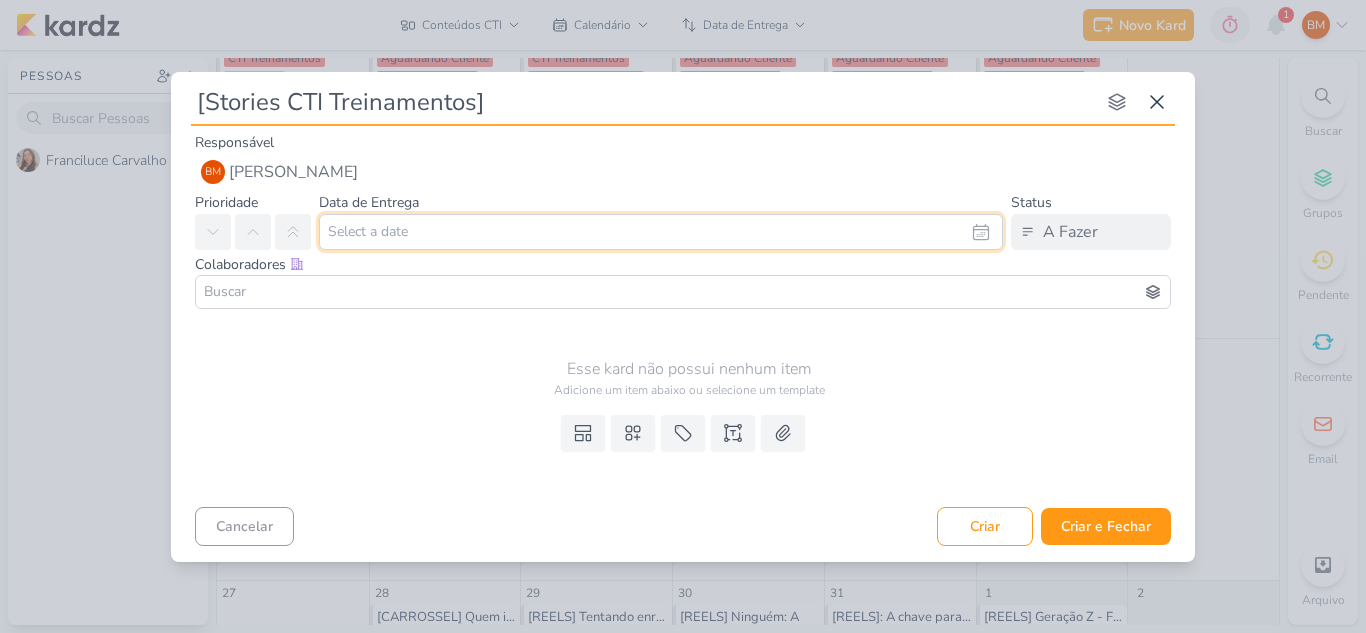 click at bounding box center [661, 232] 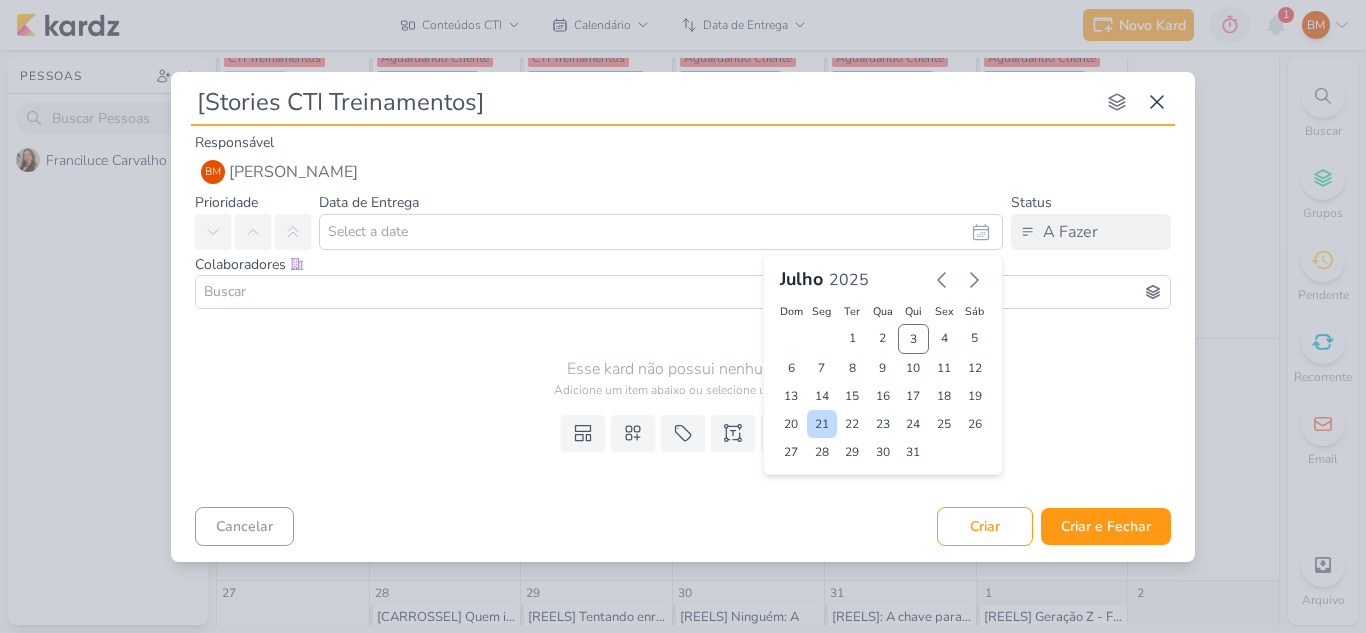 click on "21" at bounding box center [822, 424] 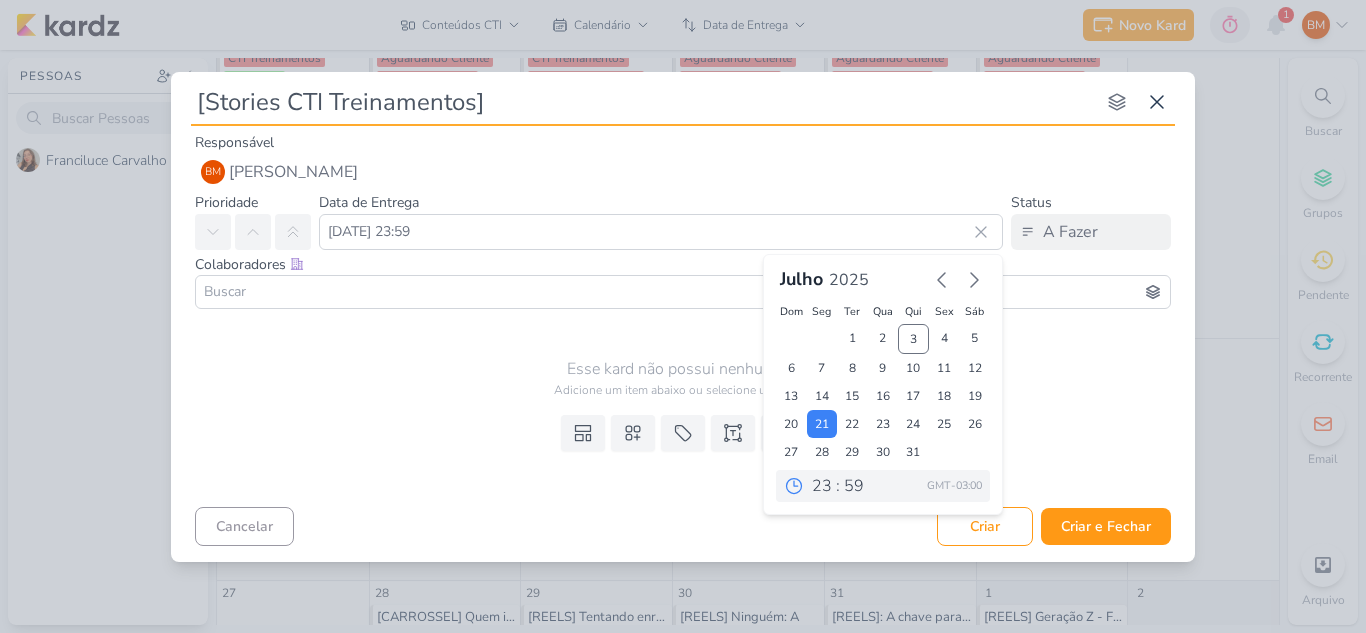 click on "Esse kard não possui nenhum item
Adicione um item abaixo ou selecione um template" at bounding box center (683, 362) 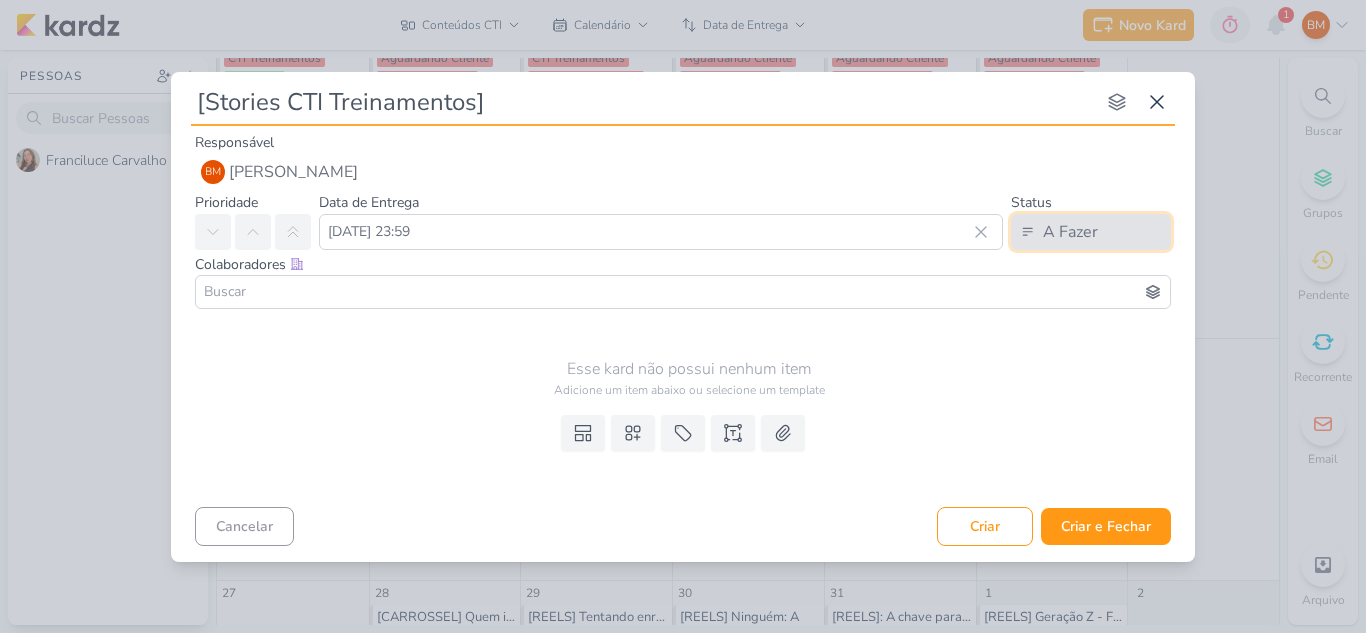 click on "A Fazer" at bounding box center [1070, 232] 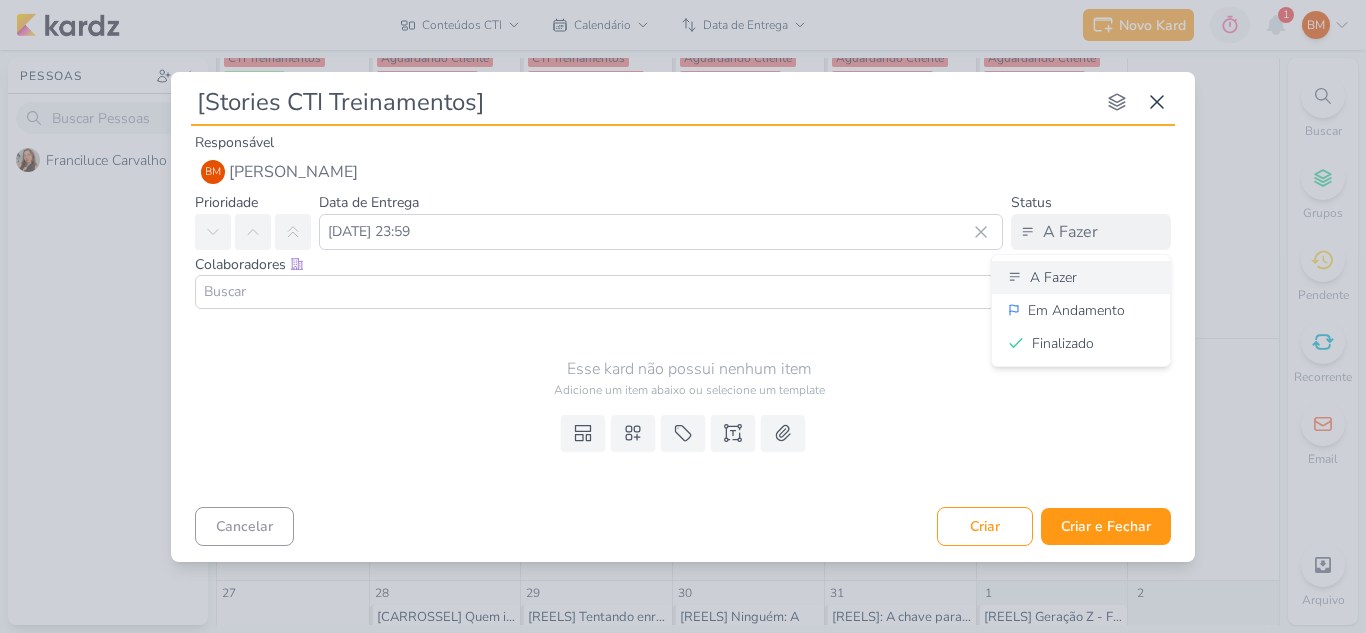 click on "A Fazer" at bounding box center [1053, 277] 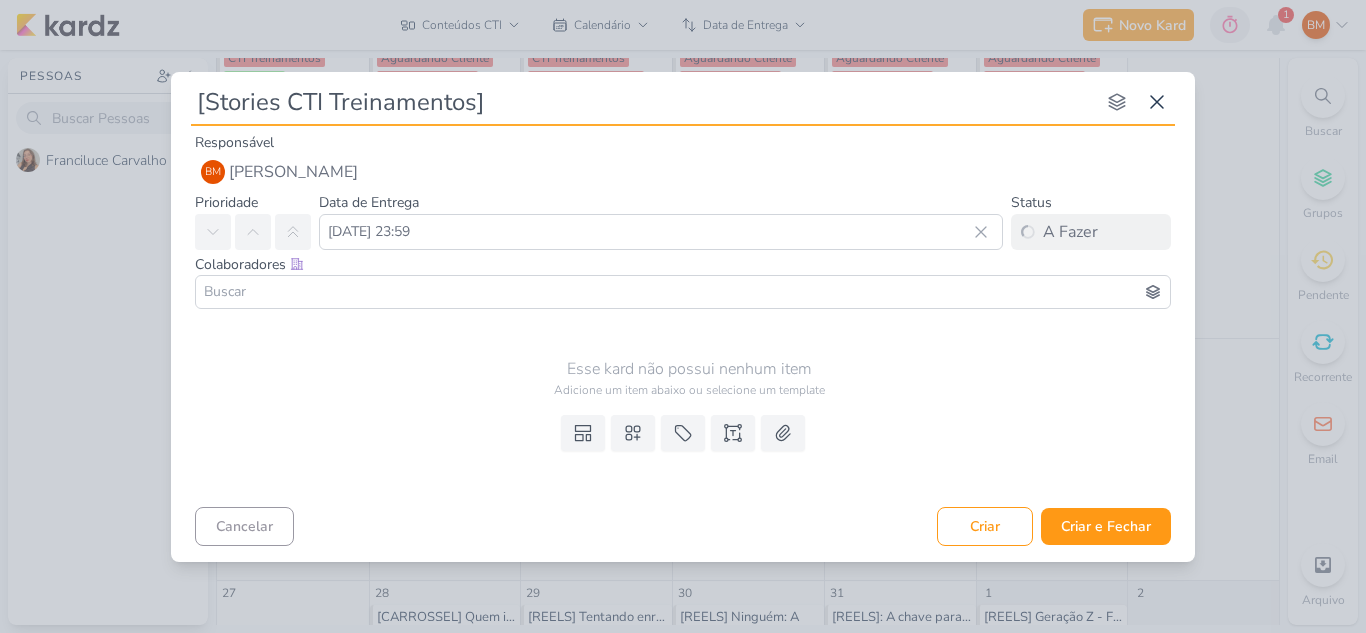click at bounding box center [683, 292] 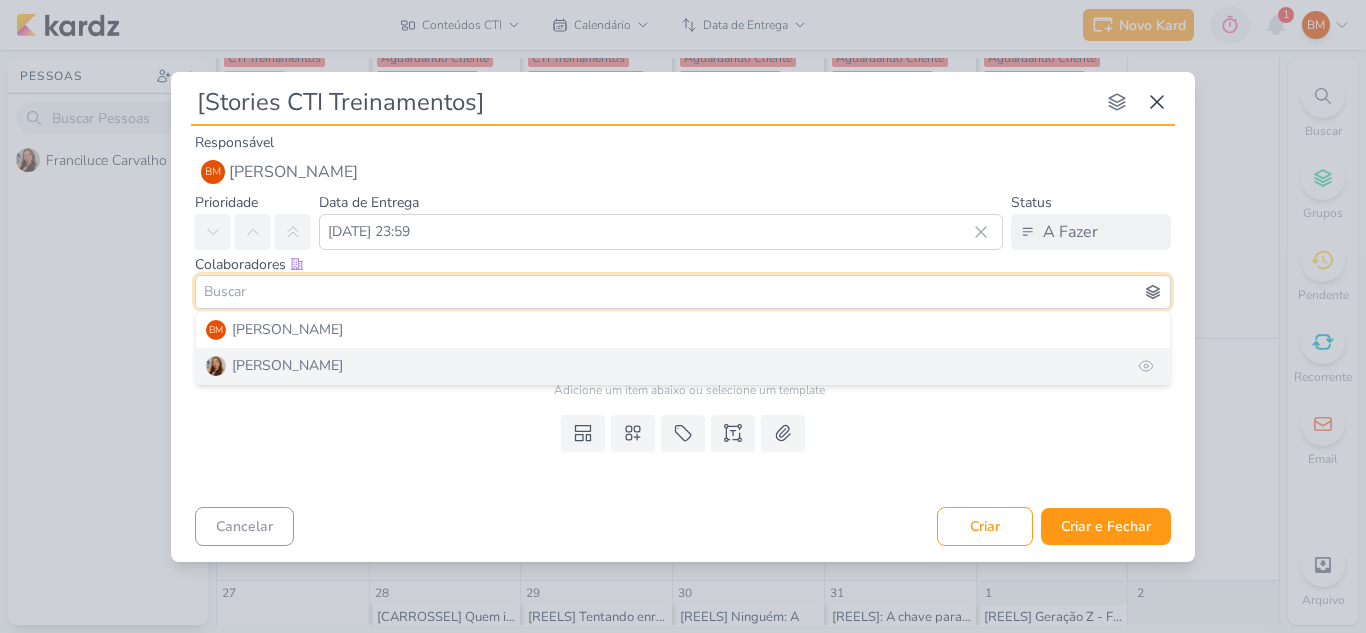 click on "[PERSON_NAME]" at bounding box center [683, 366] 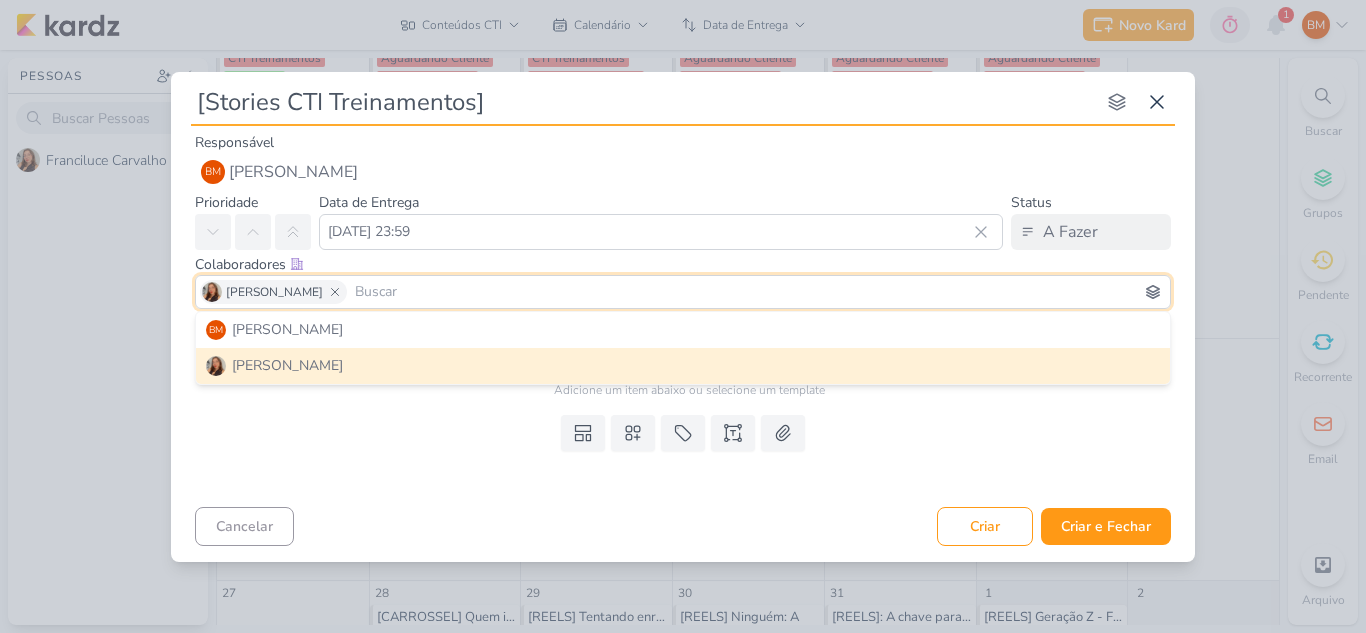 click on "Templates
Campos Personalizados
Marcadores
Caixa De Texto
Anexo" at bounding box center [683, 453] 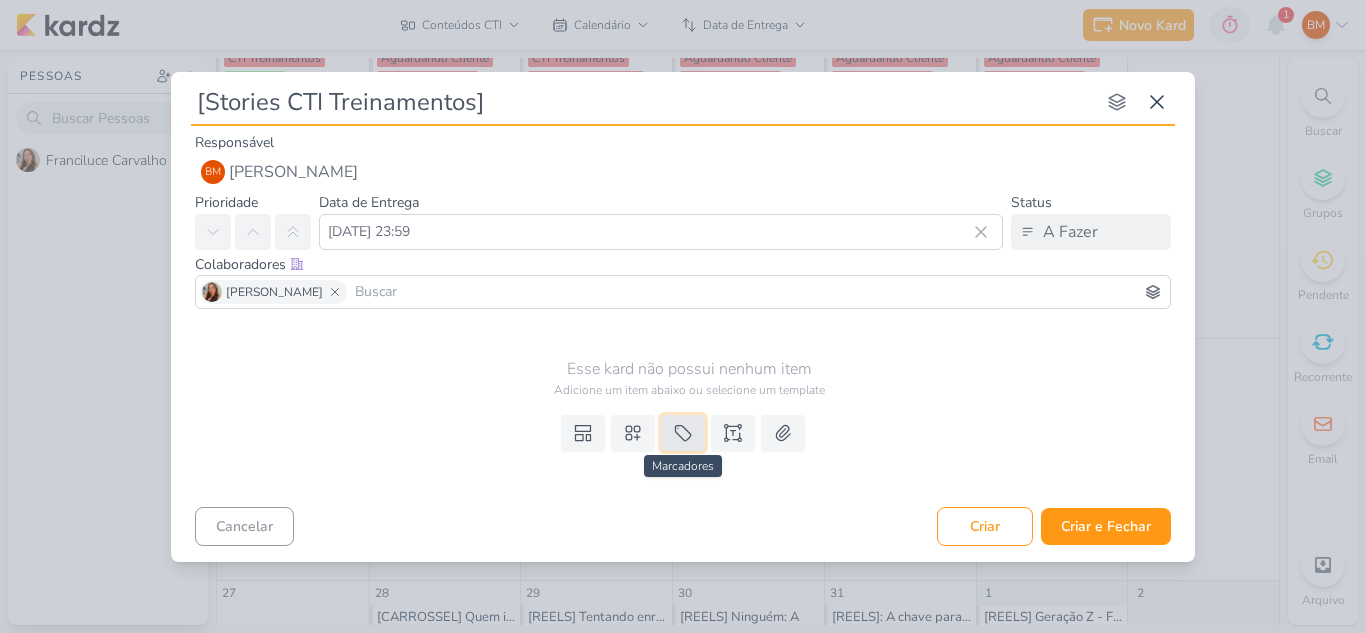 click 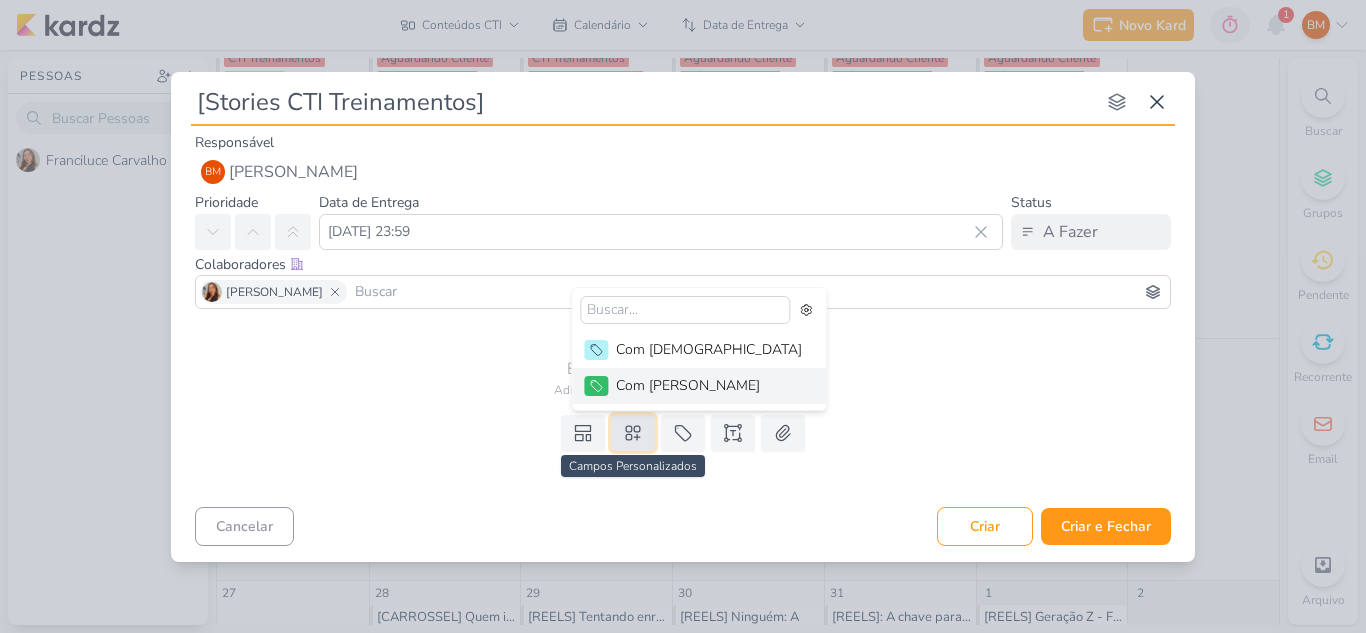 click at bounding box center [633, 433] 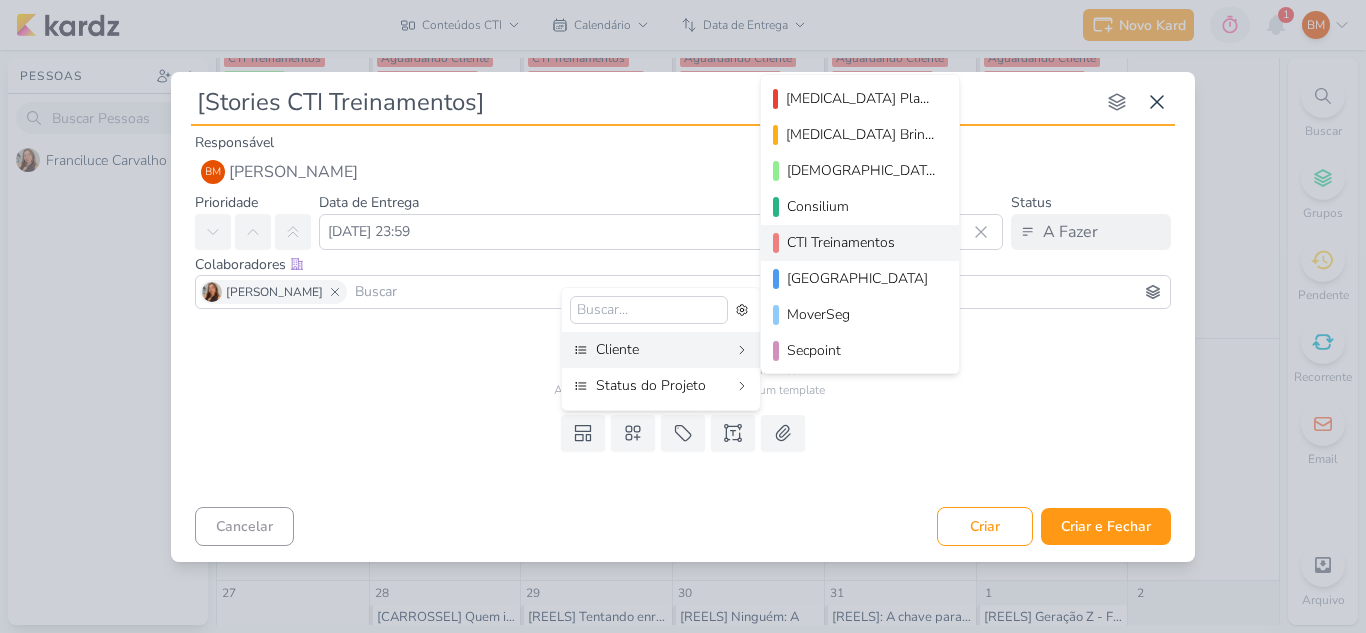 click on "CTI Treinamentos" at bounding box center [861, 242] 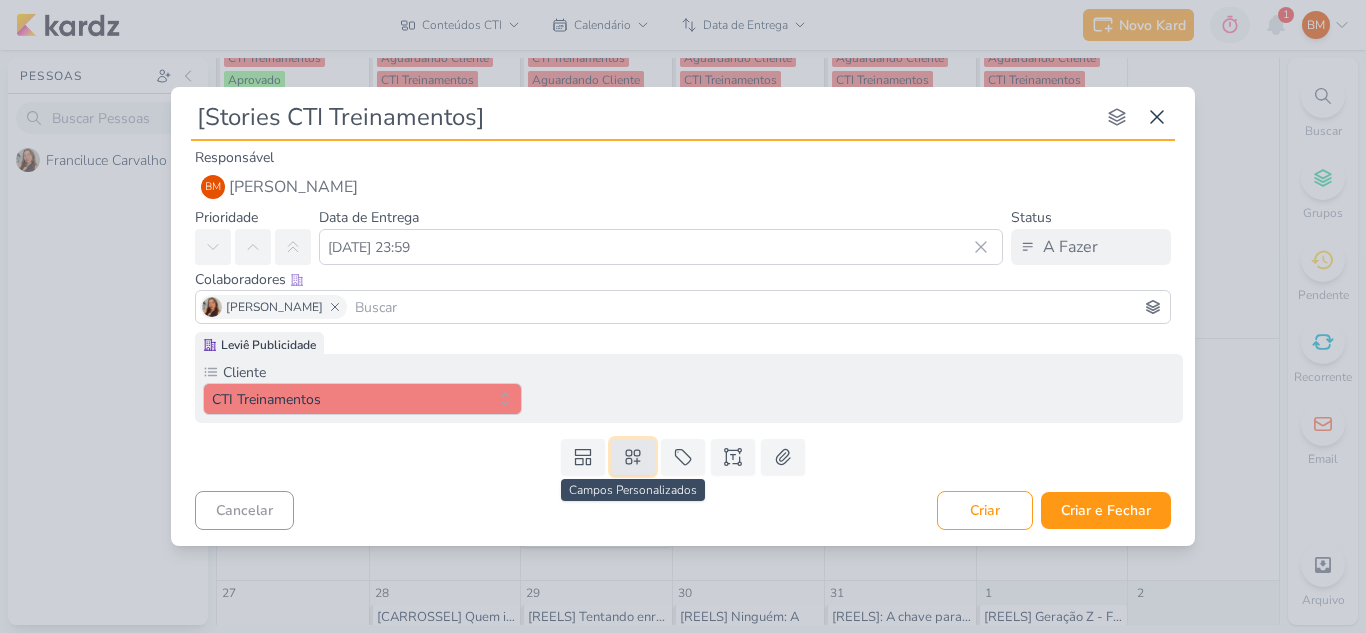 click at bounding box center (633, 457) 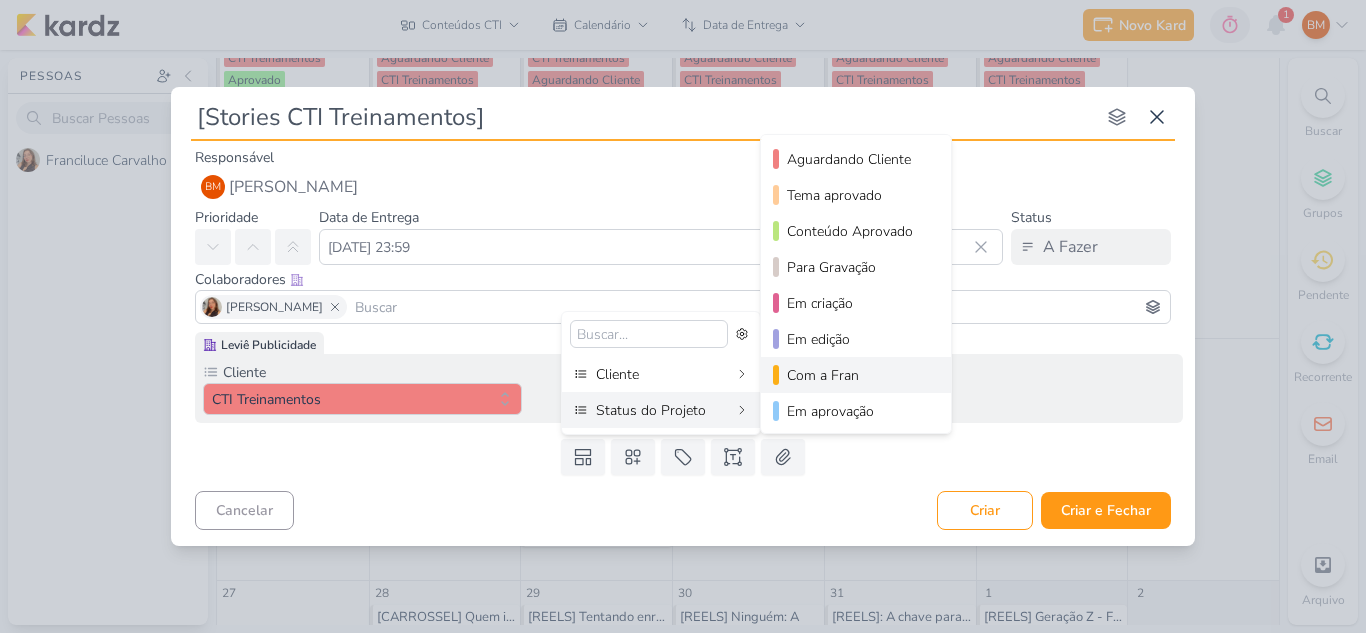 click on "Com a Fran" at bounding box center (857, 375) 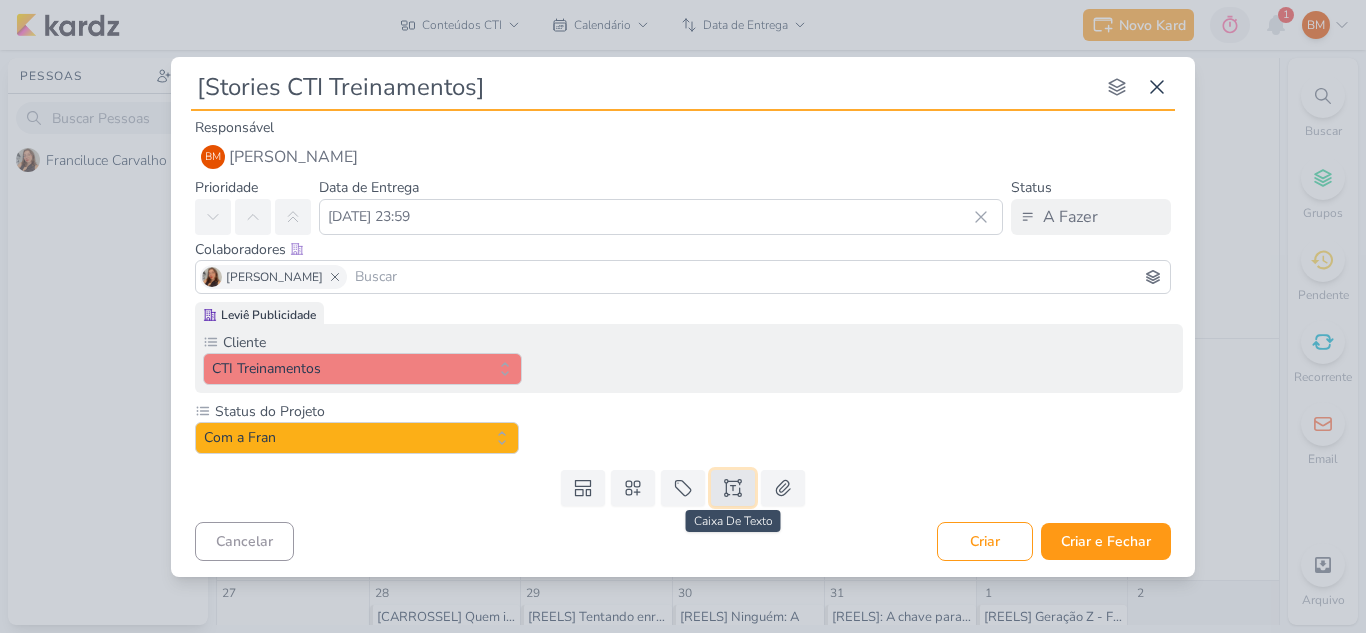 click 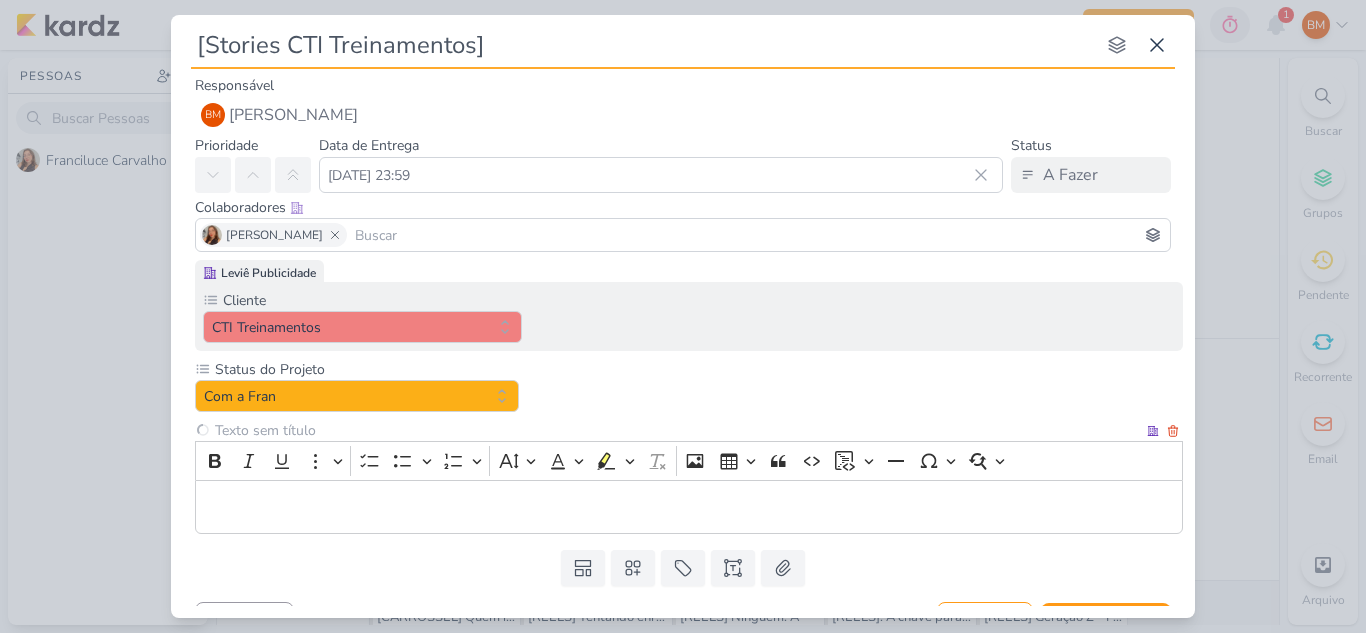 click at bounding box center (677, 430) 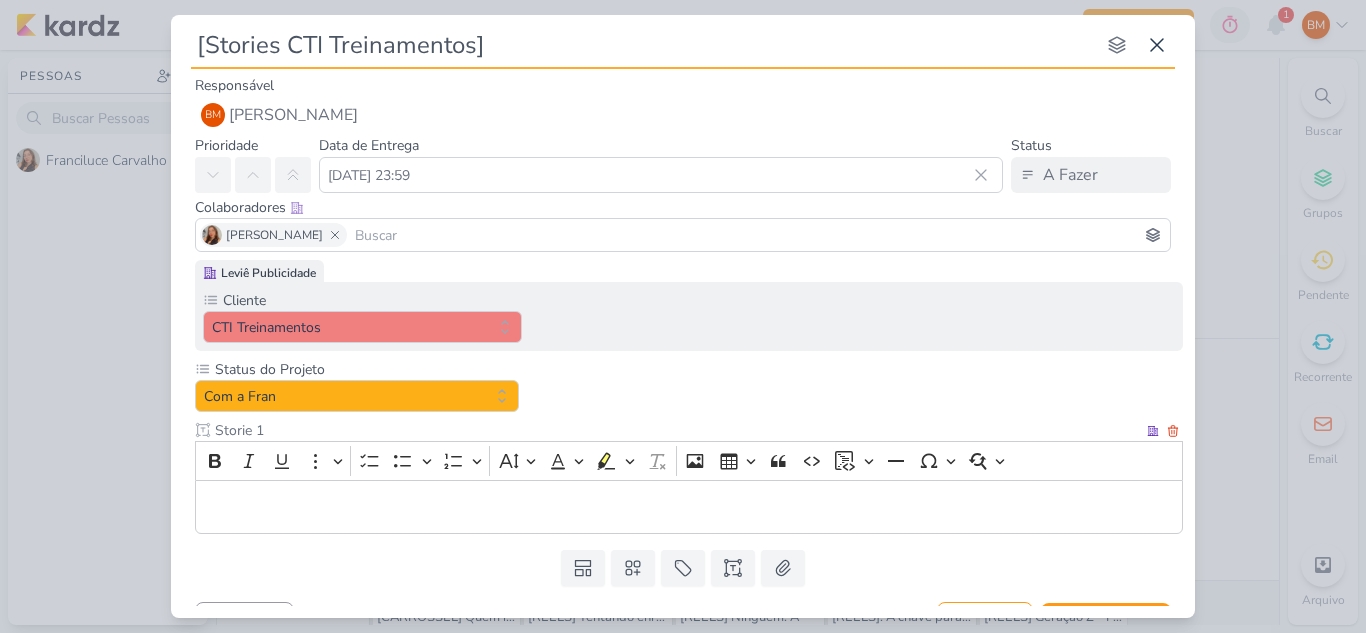 type on "Storie 1" 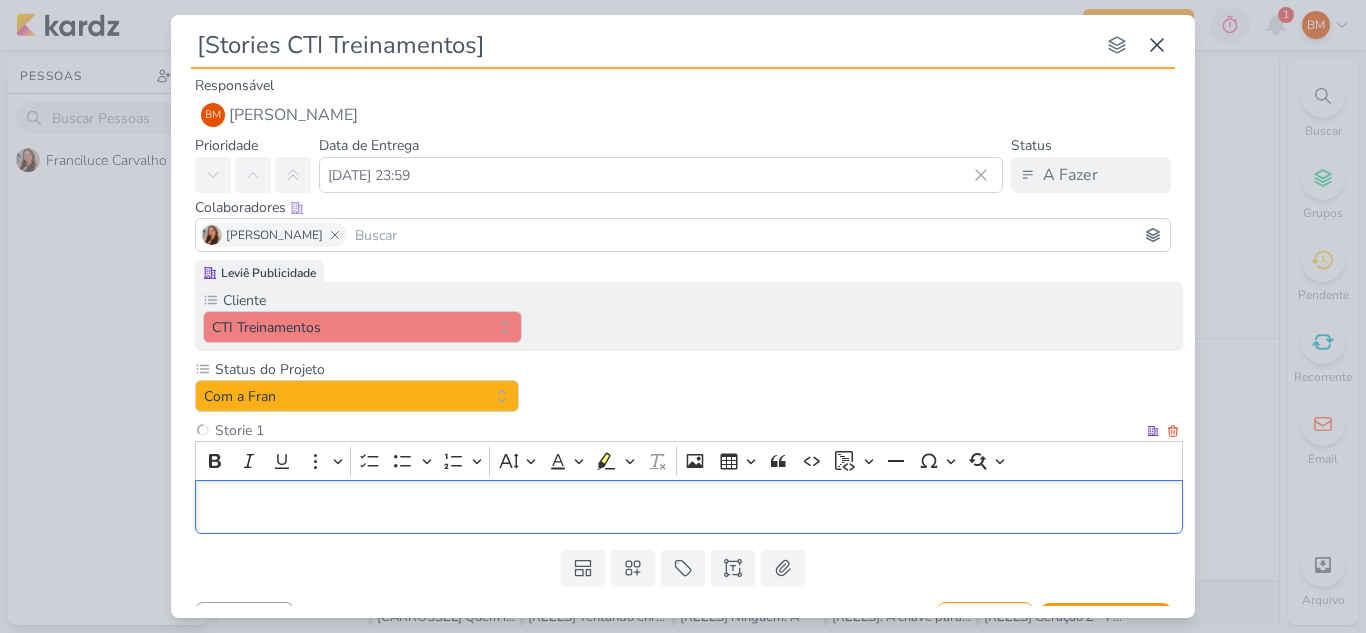 click at bounding box center [689, 507] 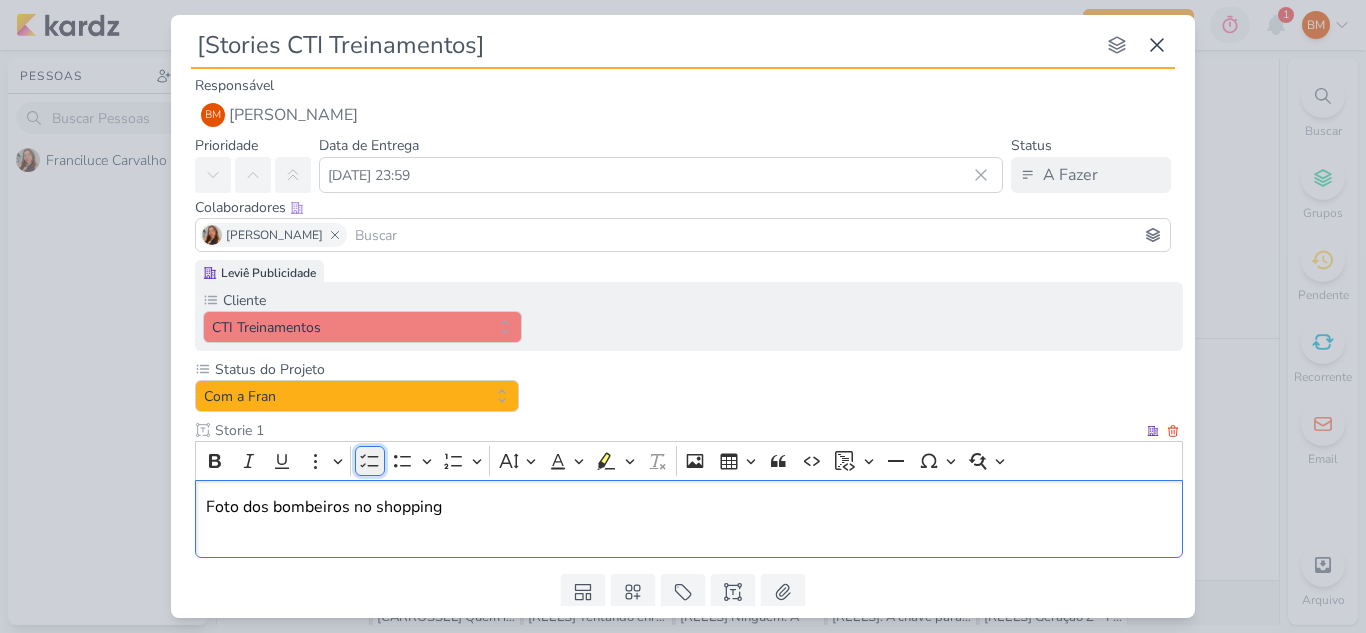 click 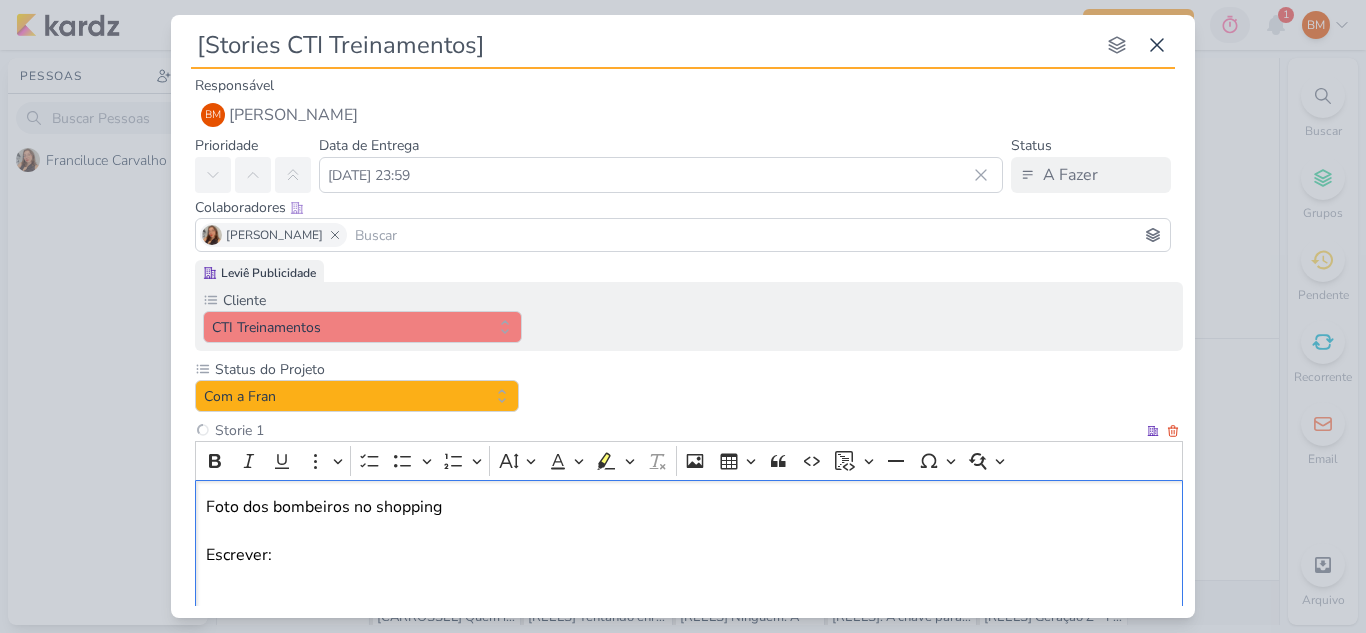 scroll, scrollTop: 9, scrollLeft: 0, axis: vertical 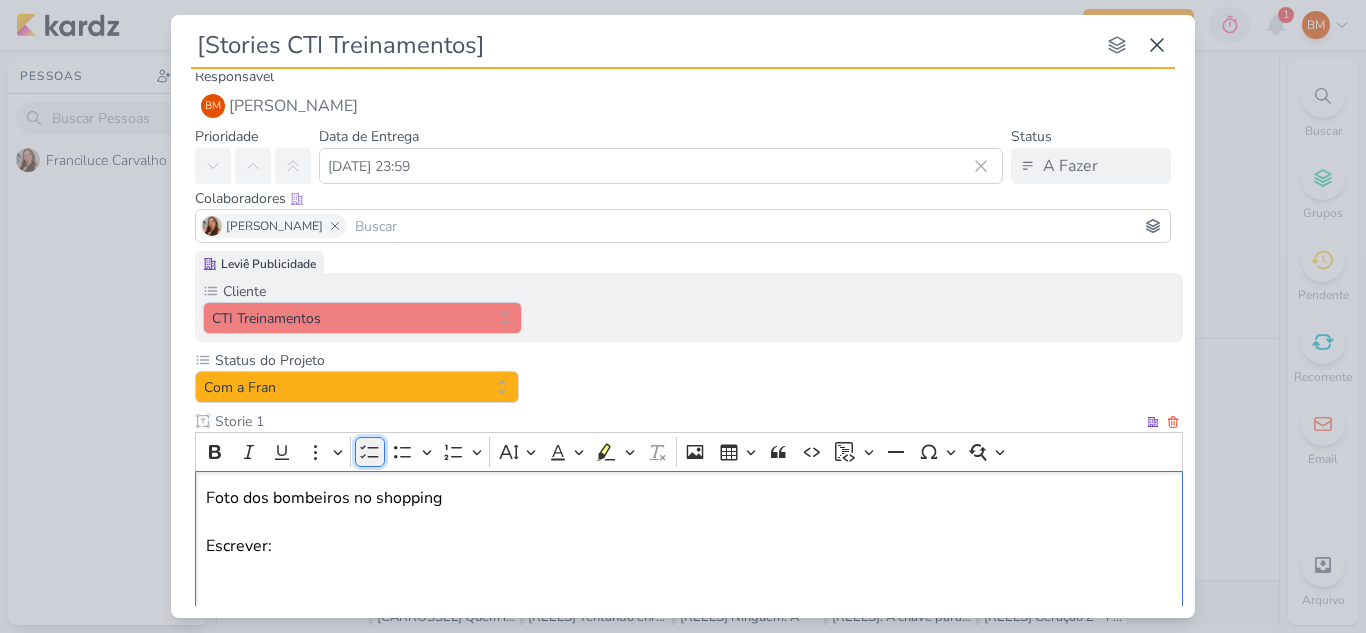 click 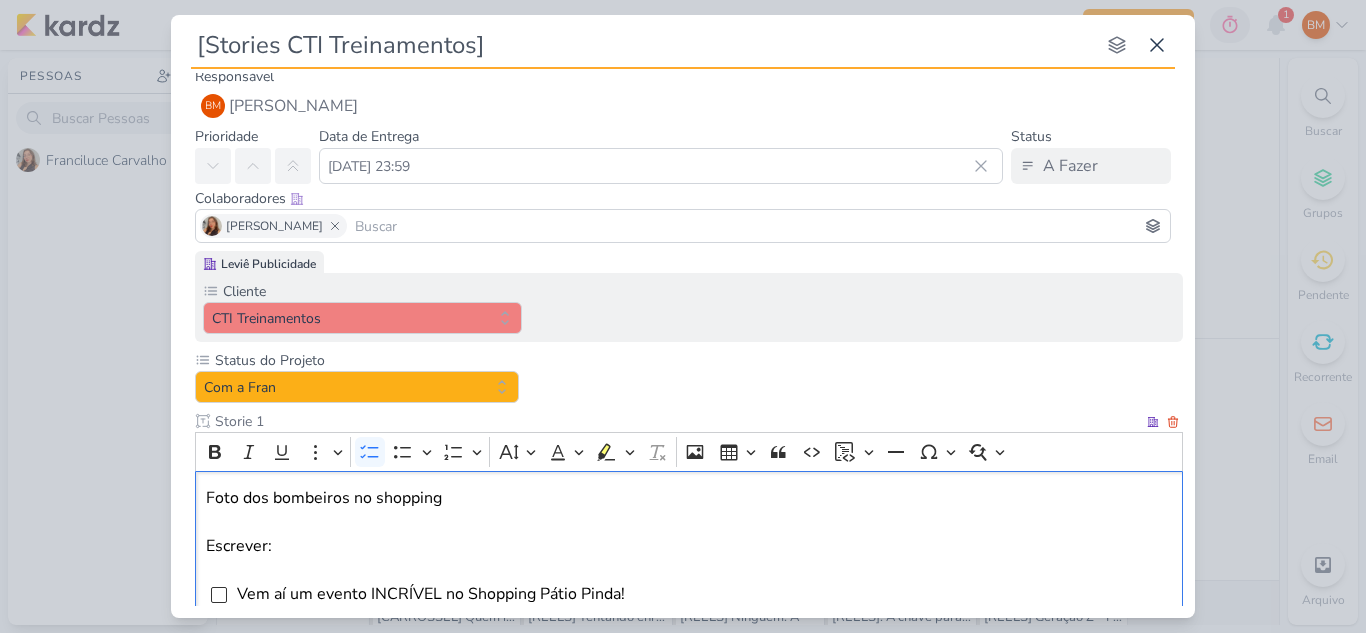 scroll, scrollTop: 32, scrollLeft: 0, axis: vertical 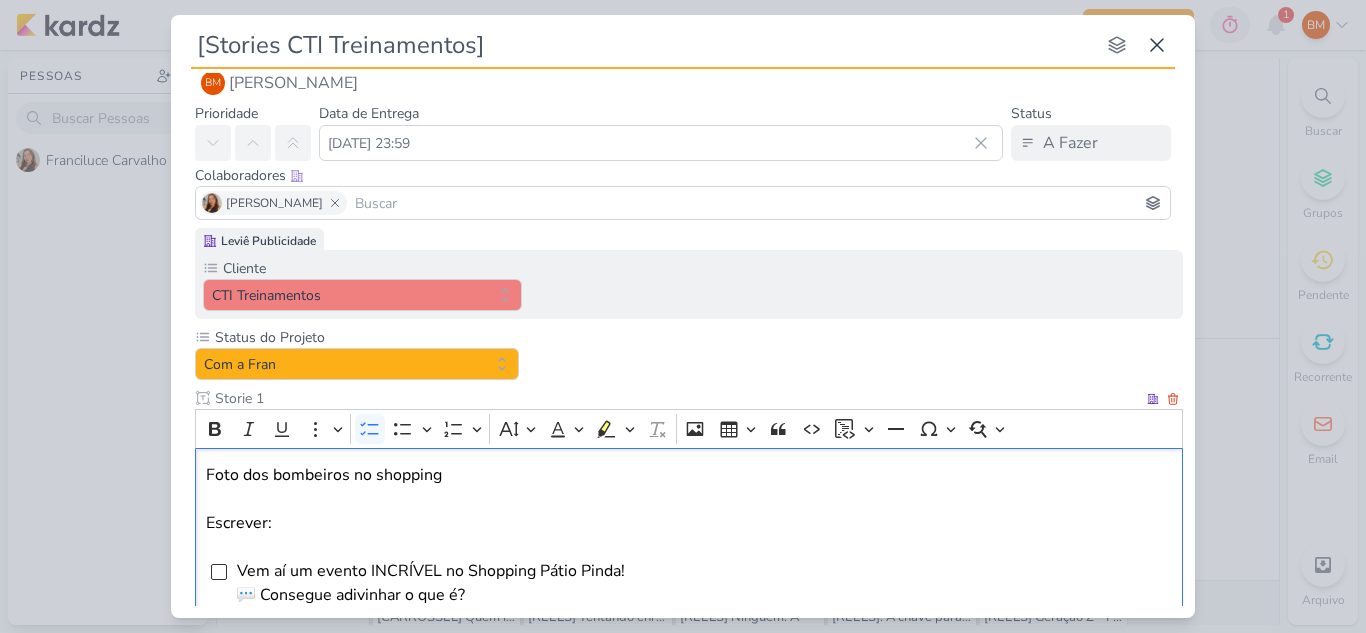 click on "Vem aí um evento INCRÍVEL no Shopping Pátio Pinda! 💬 Consegue adivinhar o que é?" at bounding box center (430, 583) 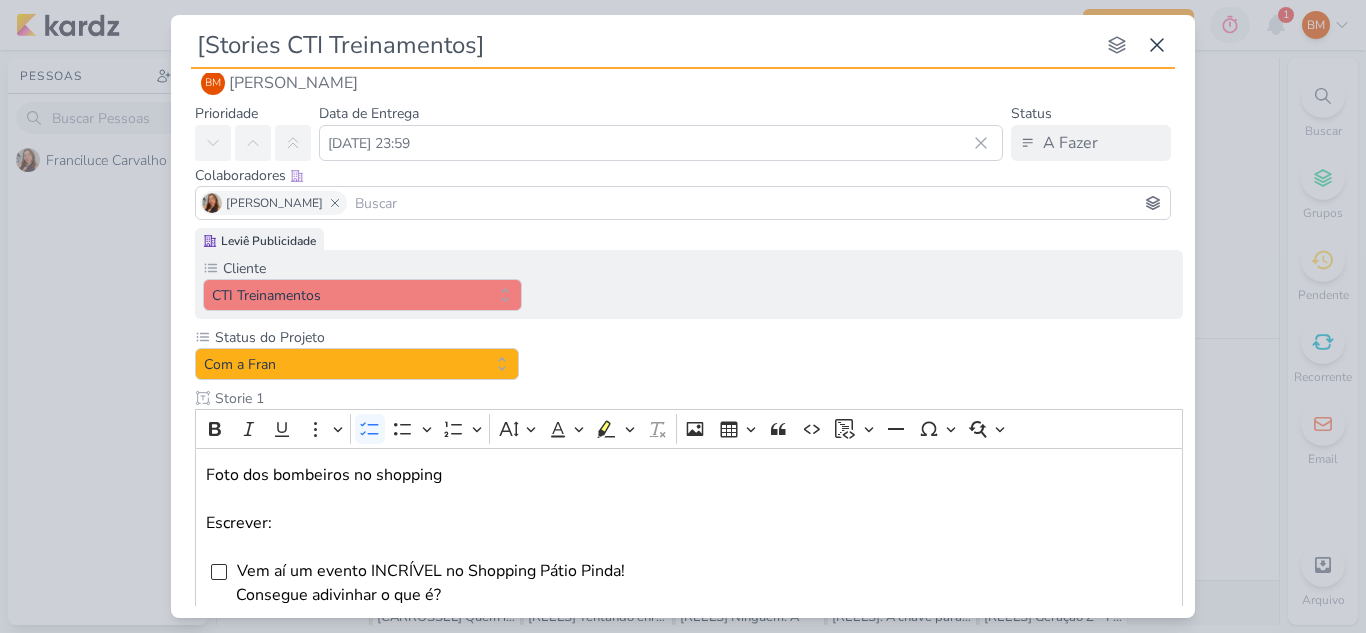 drag, startPoint x: 1195, startPoint y: 457, endPoint x: 1192, endPoint y: 522, distance: 65.06919 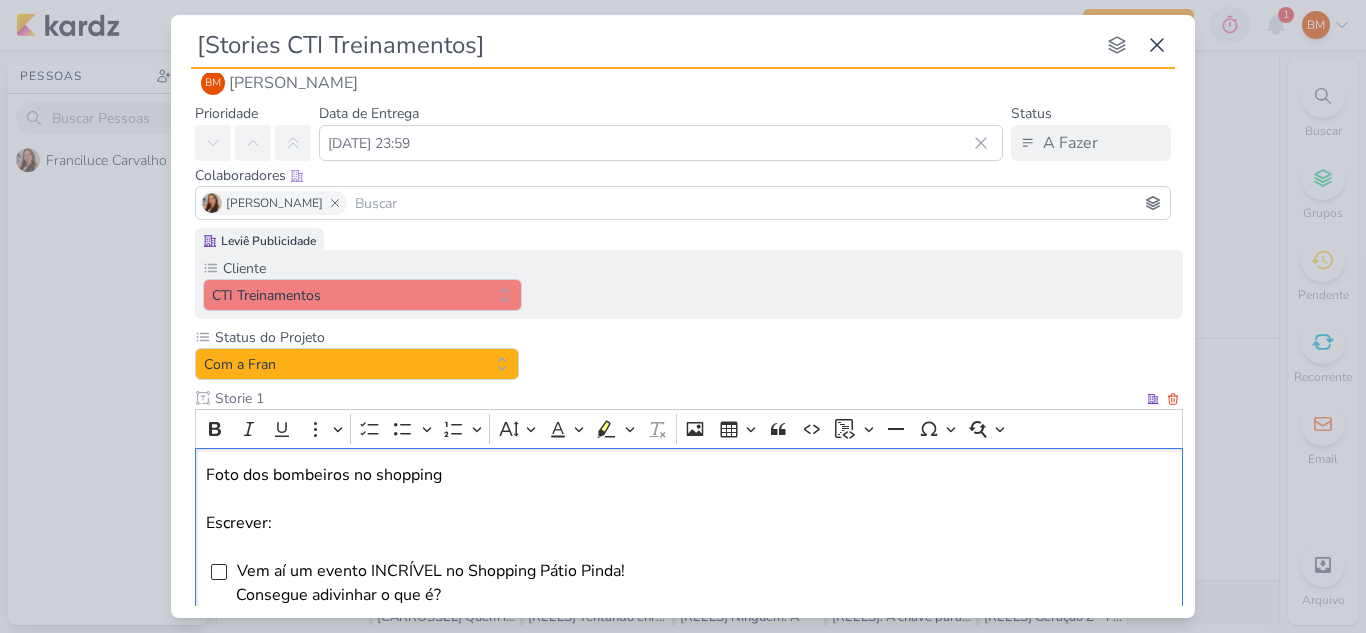 click at bounding box center (689, 499) 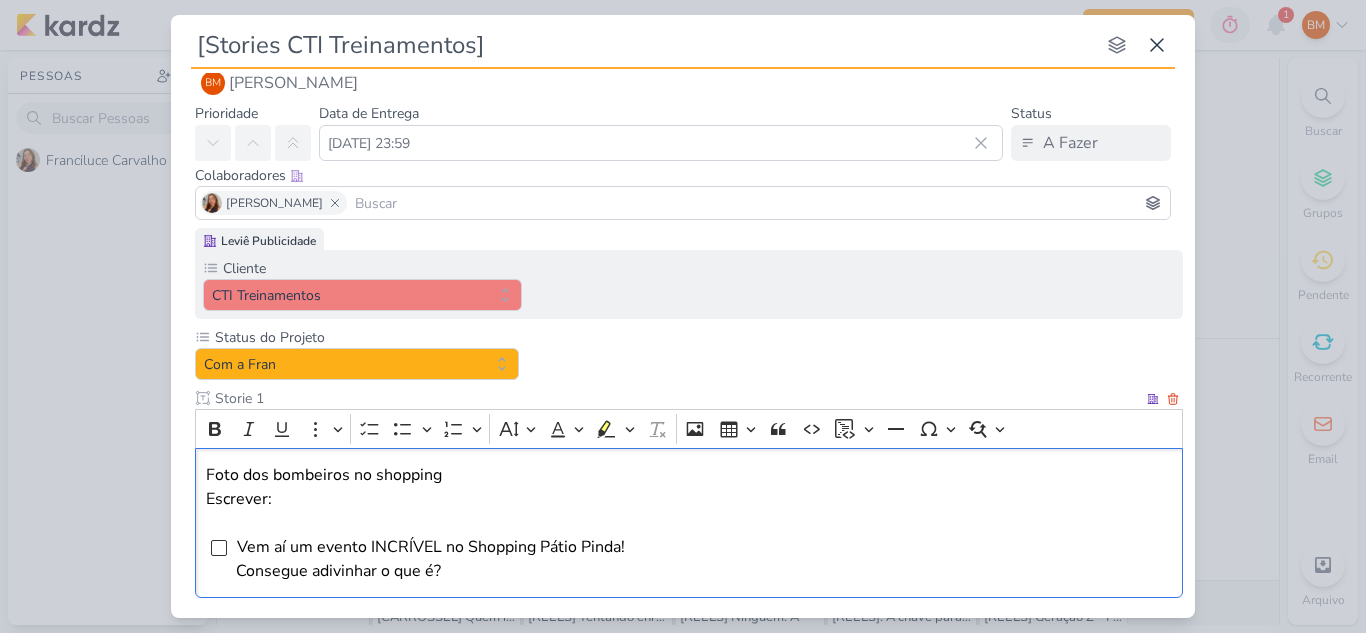 click at bounding box center (689, 523) 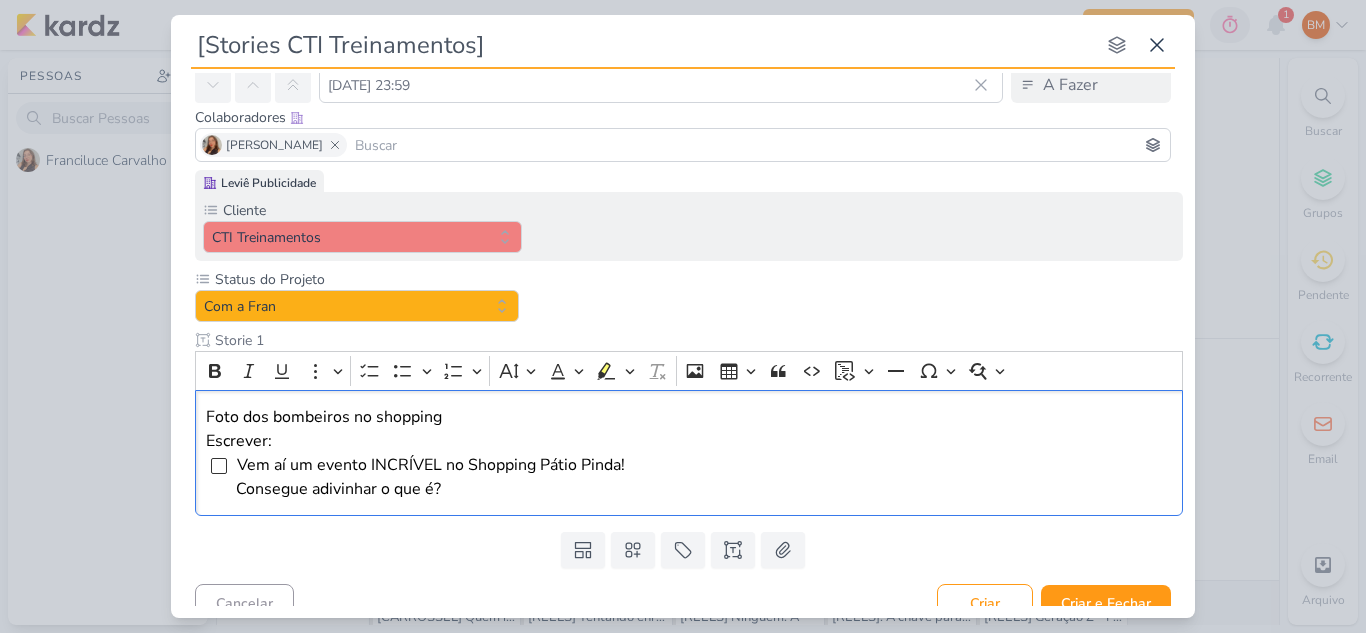 scroll, scrollTop: 111, scrollLeft: 0, axis: vertical 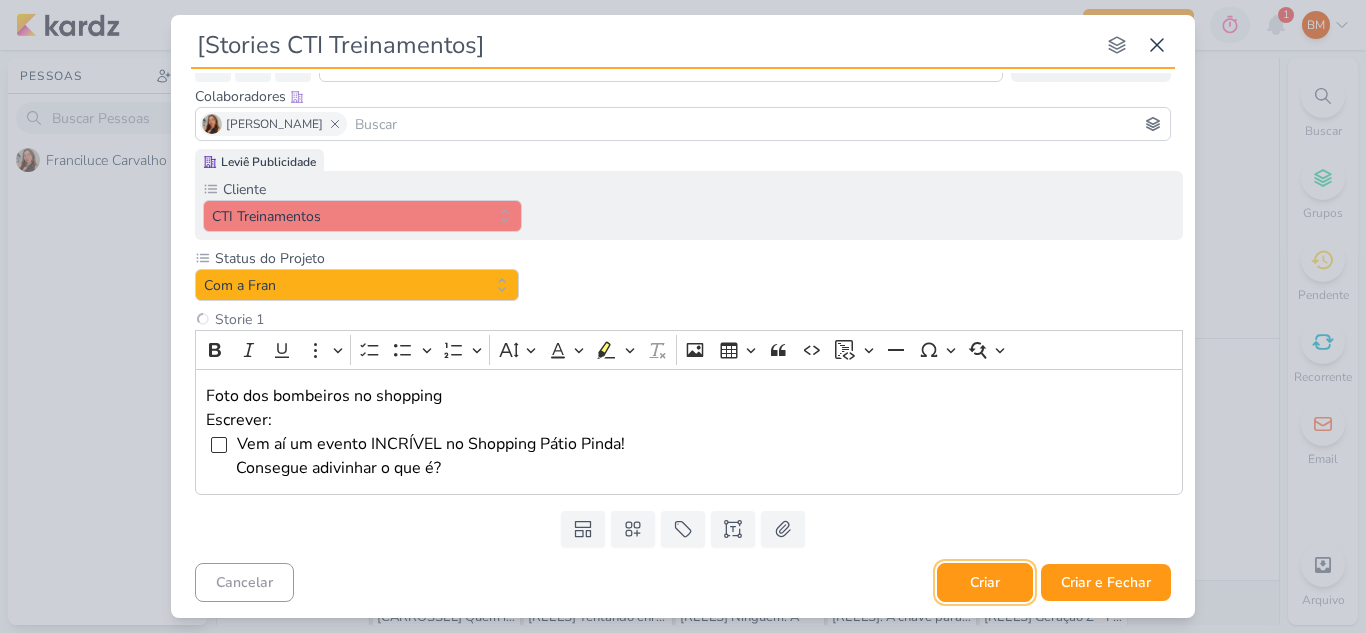 click on "Criar" at bounding box center [985, 582] 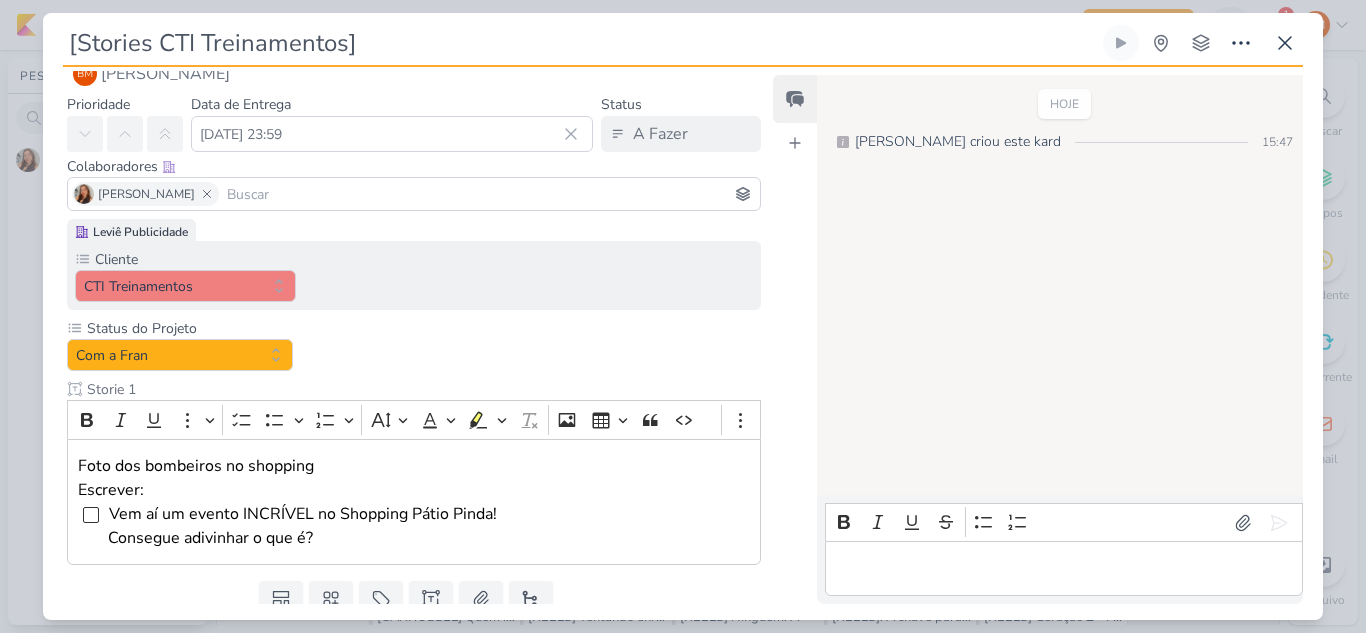 scroll, scrollTop: 111, scrollLeft: 0, axis: vertical 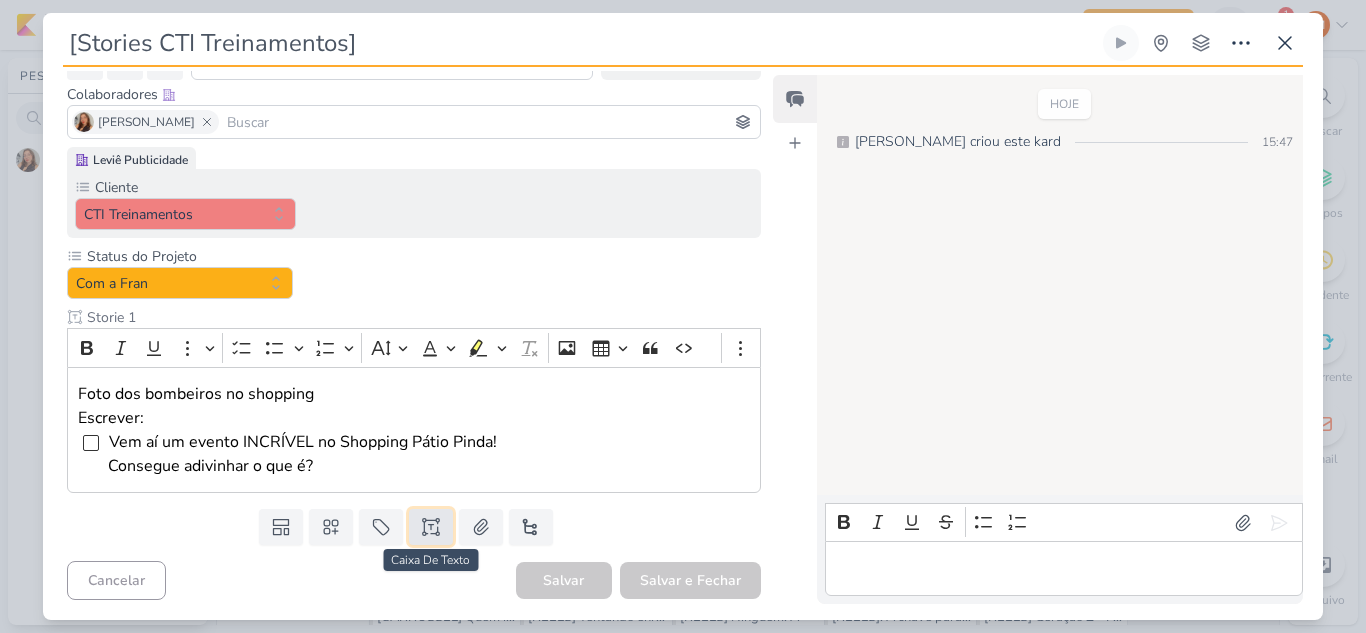 click 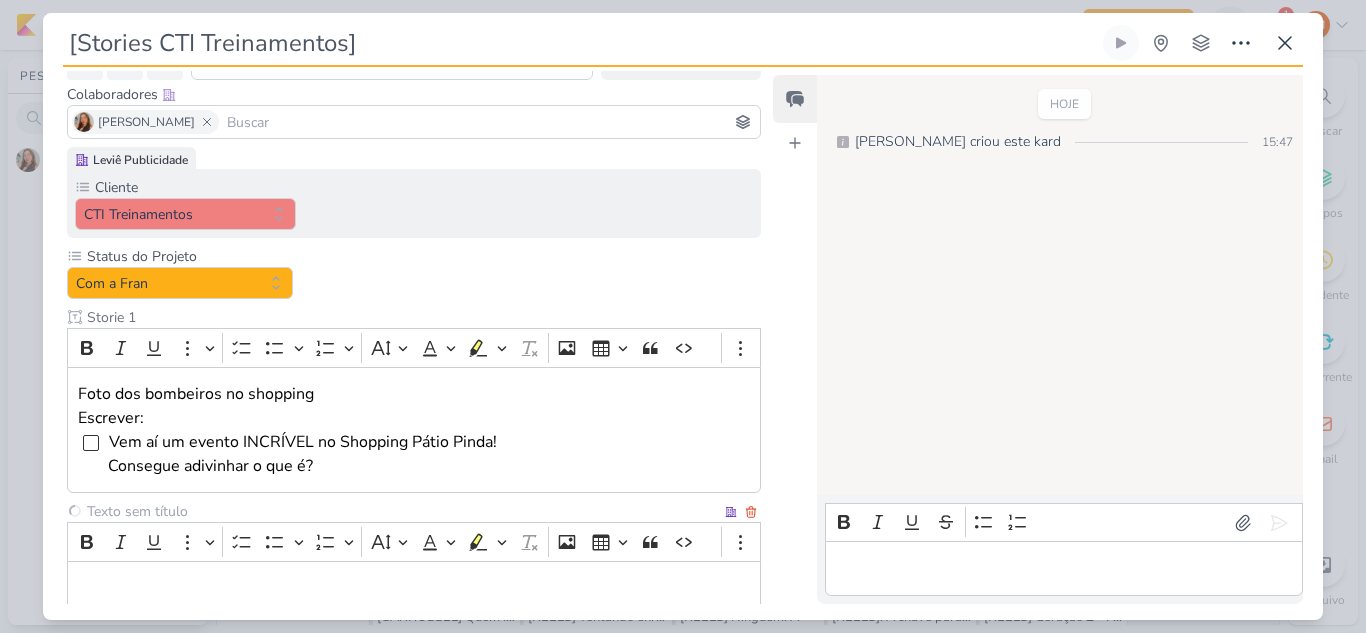 click at bounding box center (402, 511) 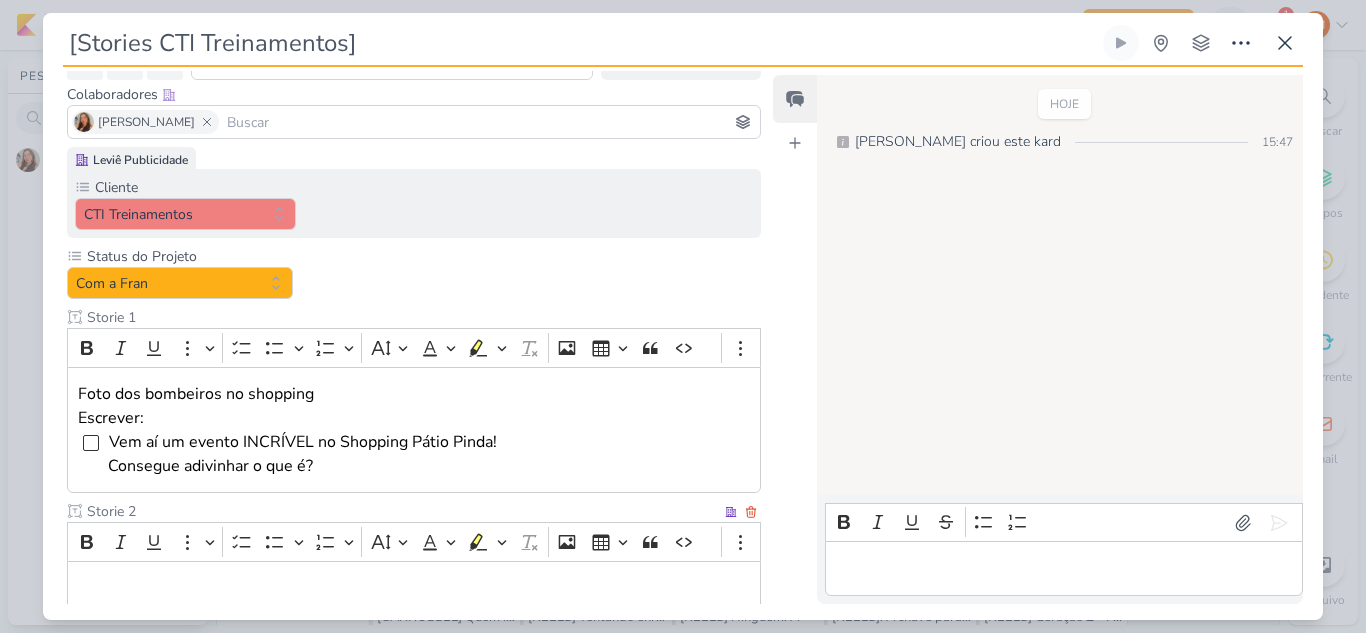 type on "Storie 2" 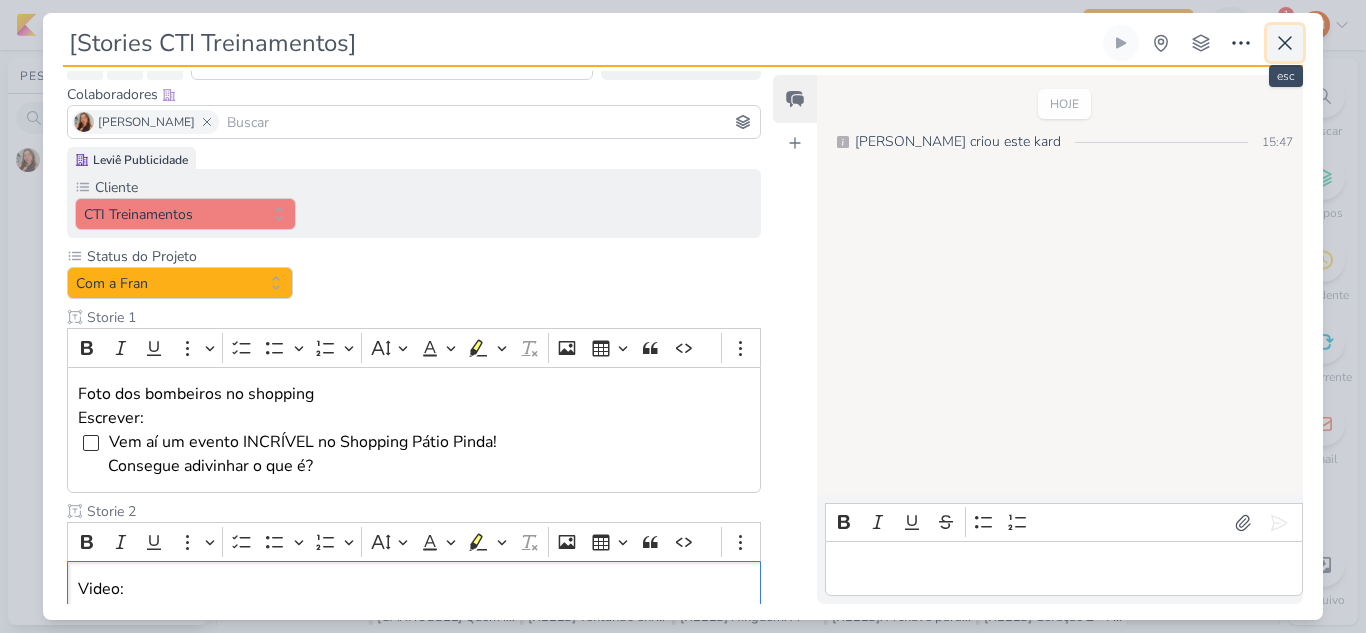 click 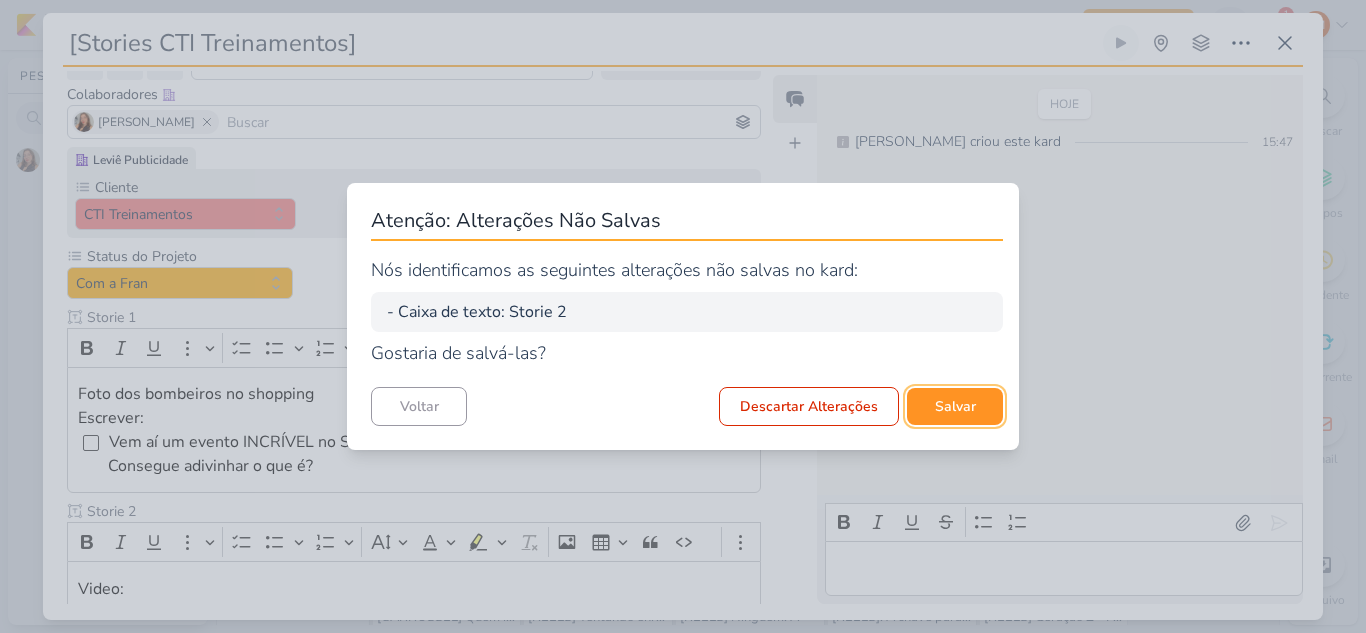 click on "Salvar" at bounding box center [955, 406] 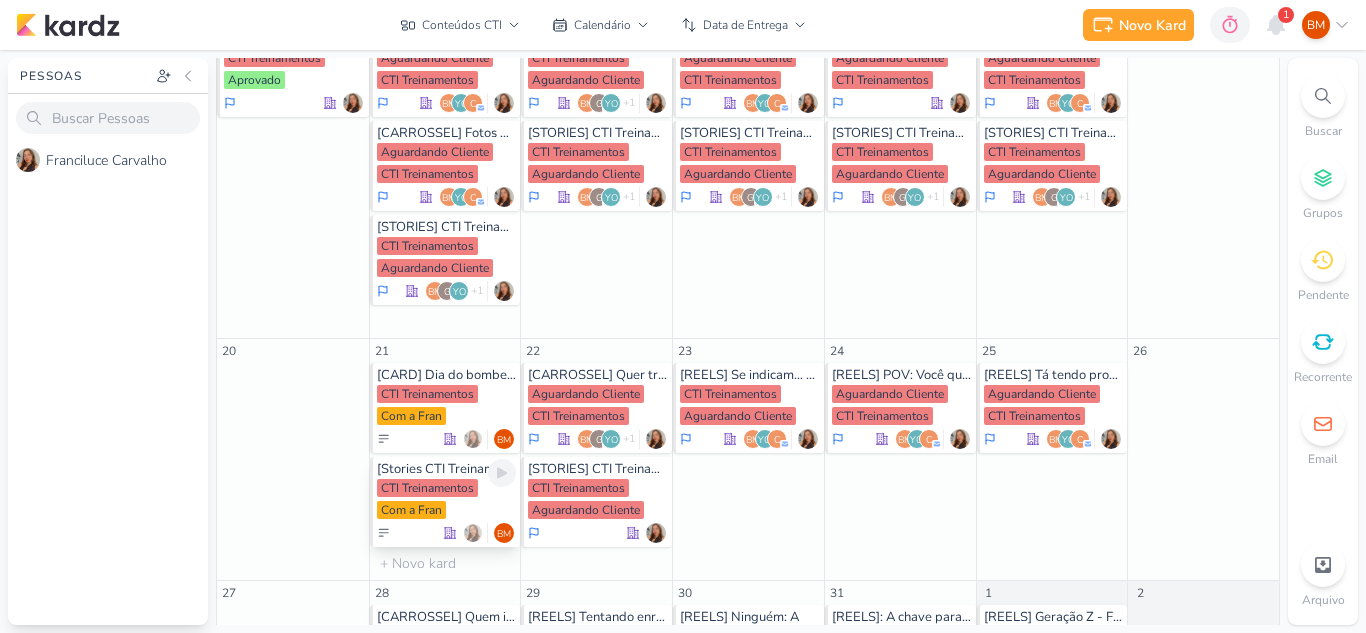 click on "CTI Treinamentos" at bounding box center [427, 488] 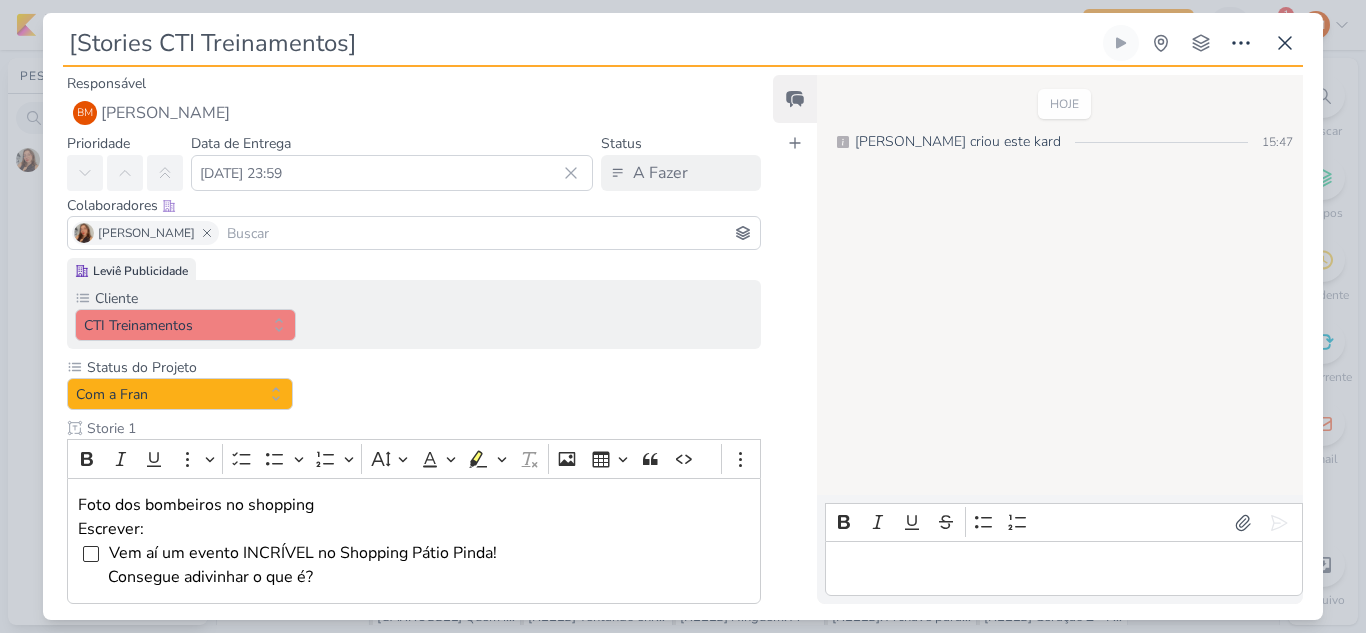 click on "[Stories CTI Treinamentos]" at bounding box center (581, 43) 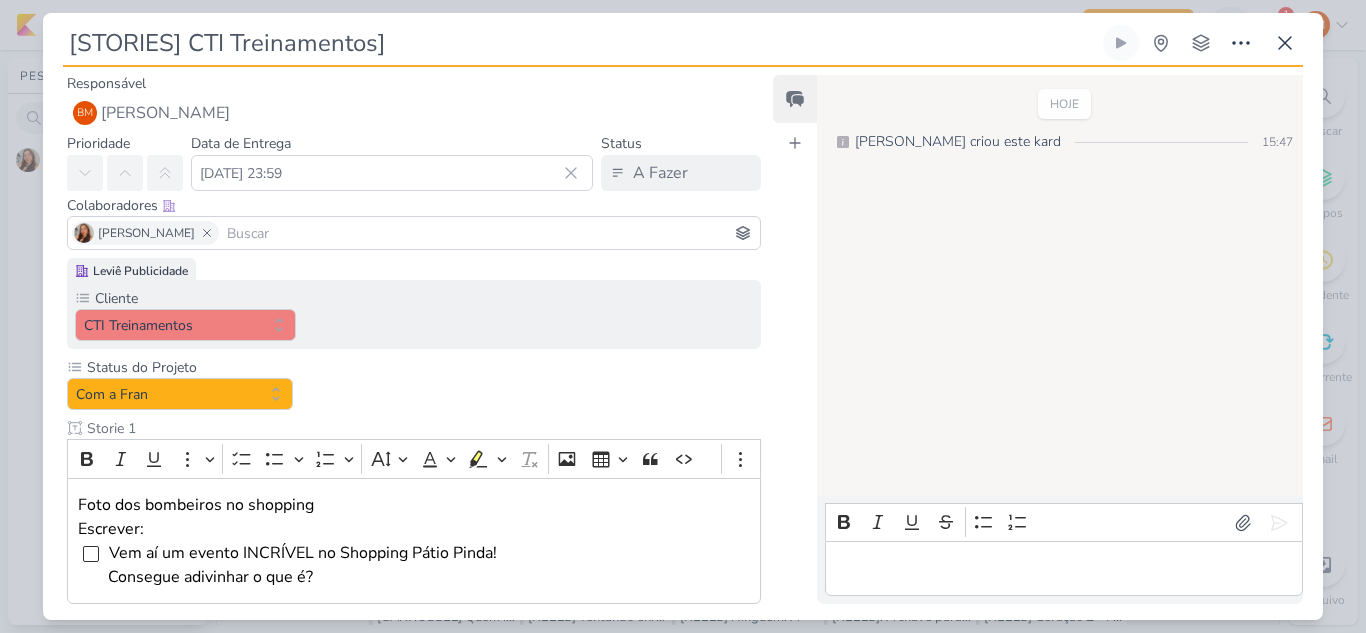 click on "[STORIES] CTI Treinamentos]" at bounding box center [581, 43] 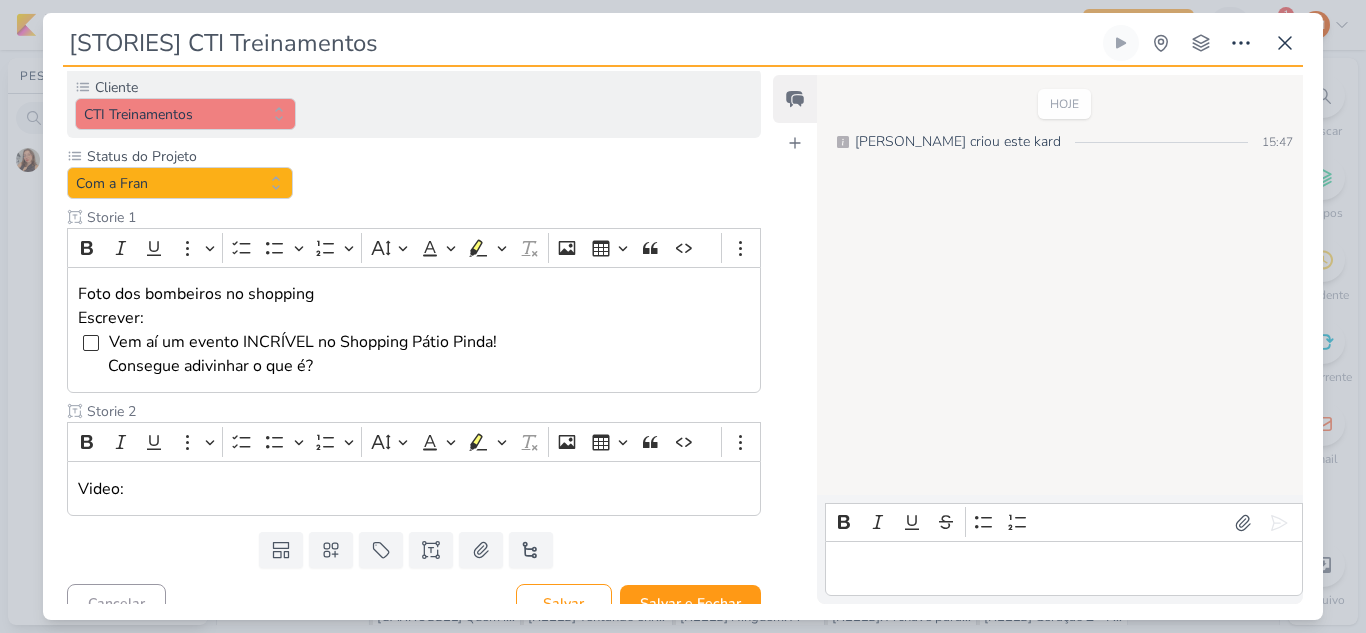scroll, scrollTop: 234, scrollLeft: 0, axis: vertical 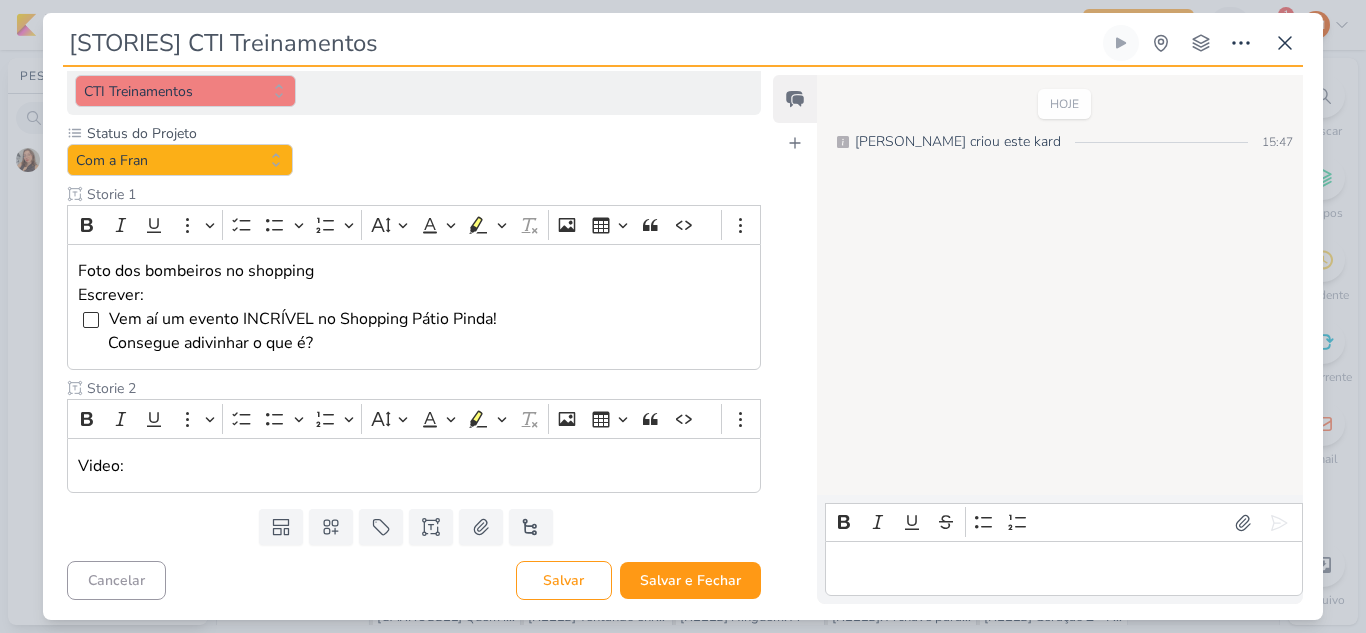 type on "[STORIES] CTI Treinamentos" 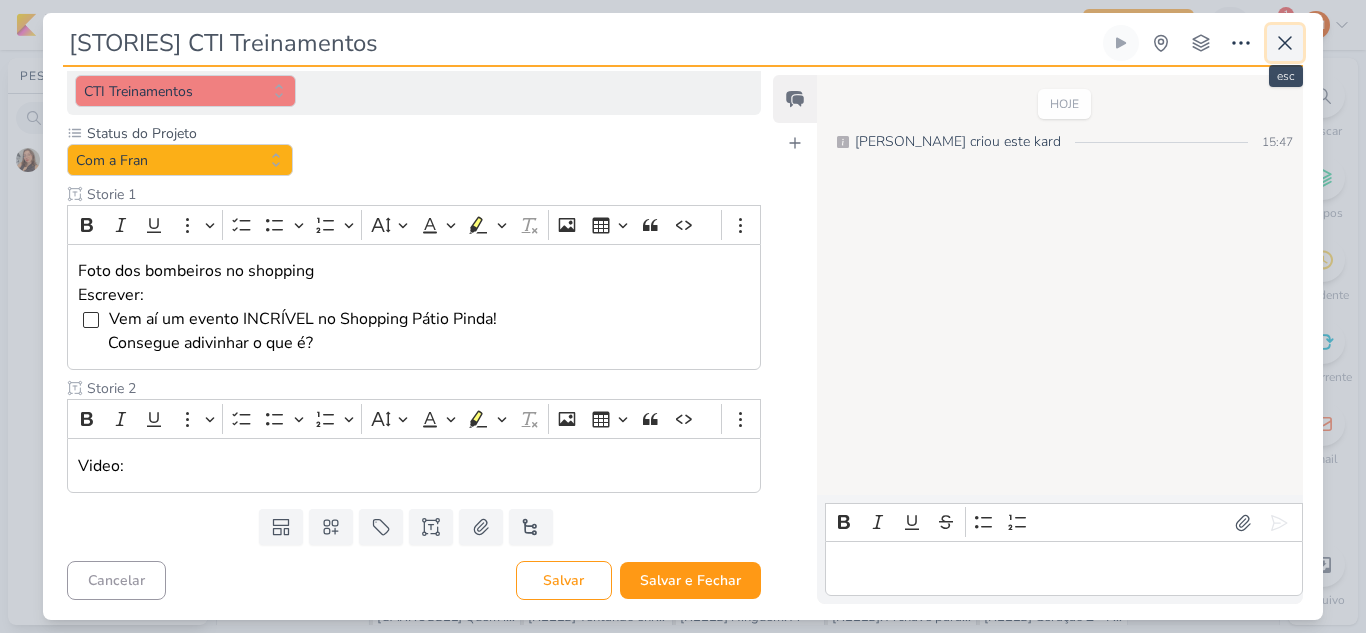 click 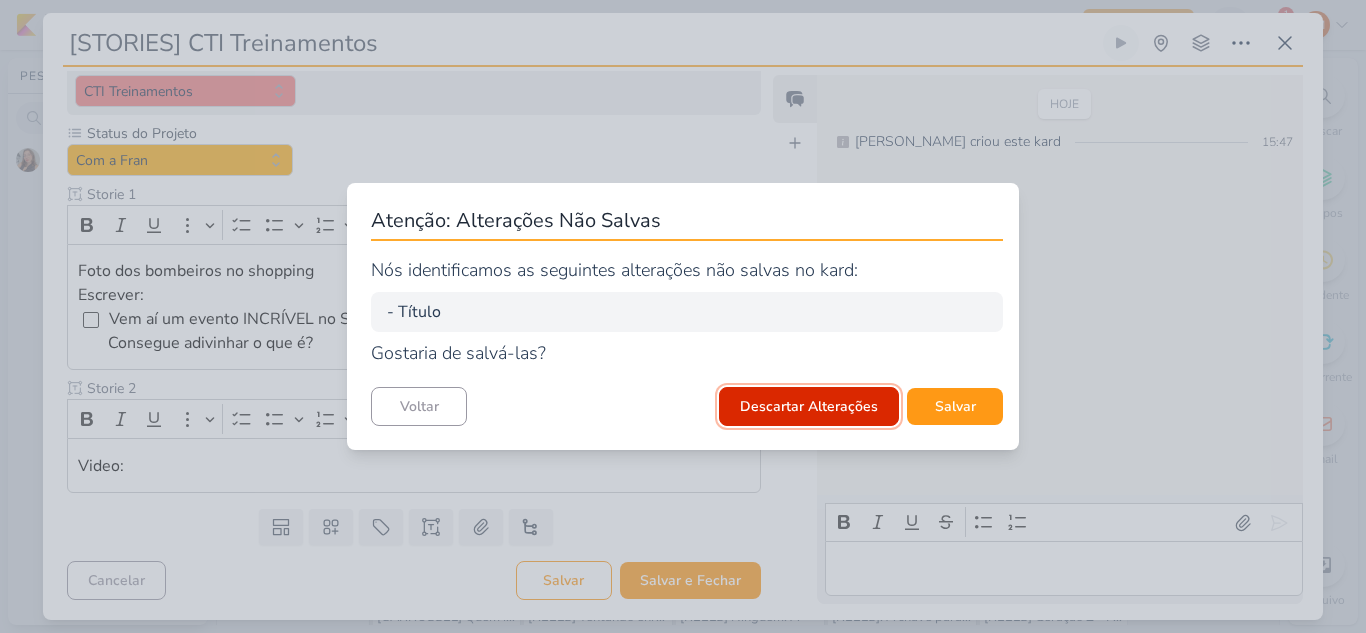 click on "Descartar Alterações" at bounding box center [809, 406] 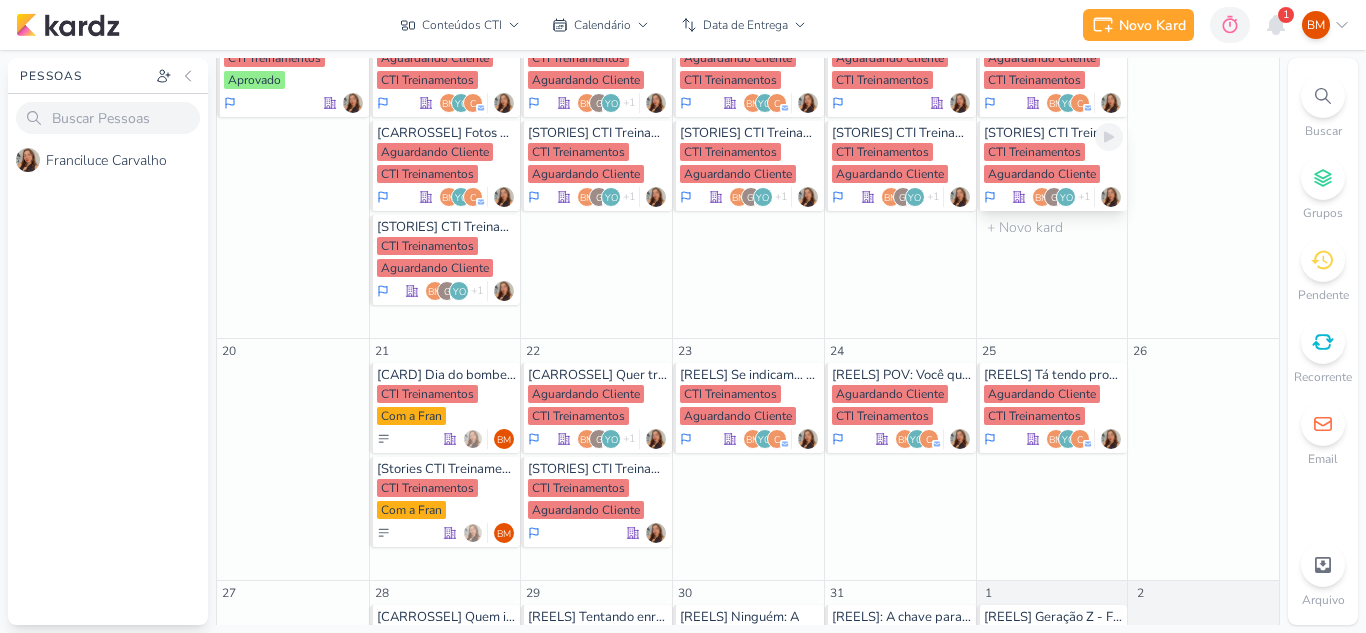 click on "Aguardando Cliente" at bounding box center [1042, 174] 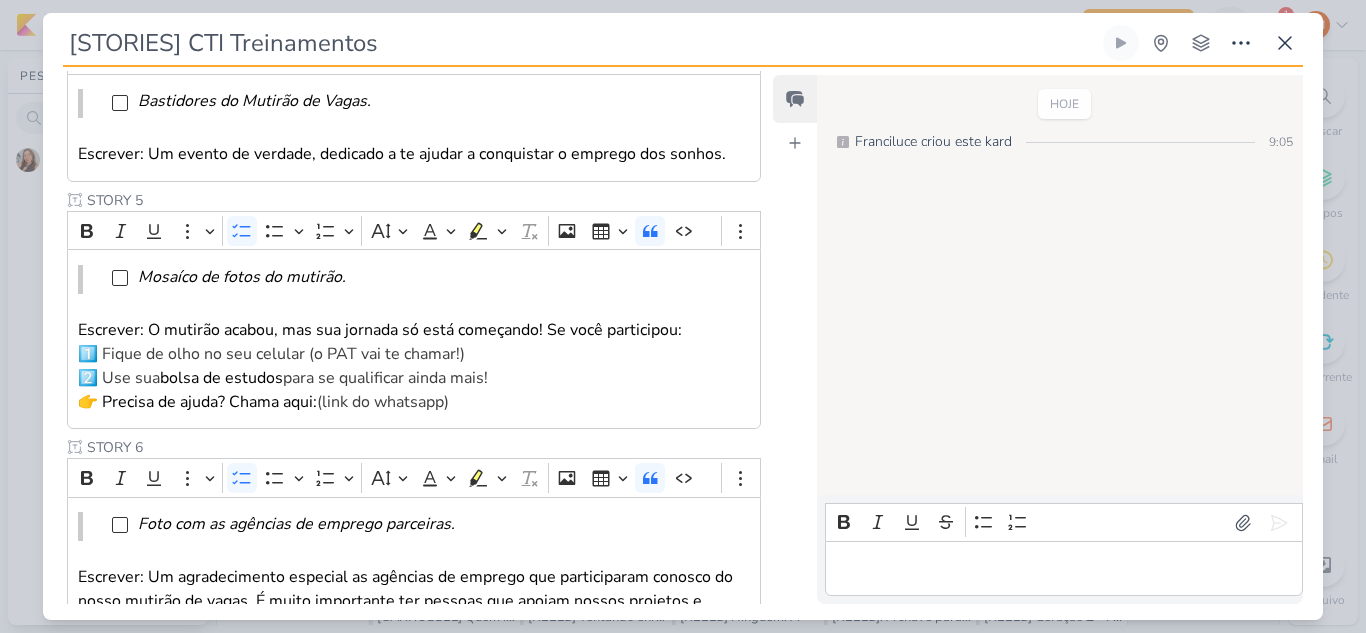 scroll, scrollTop: 1024, scrollLeft: 0, axis: vertical 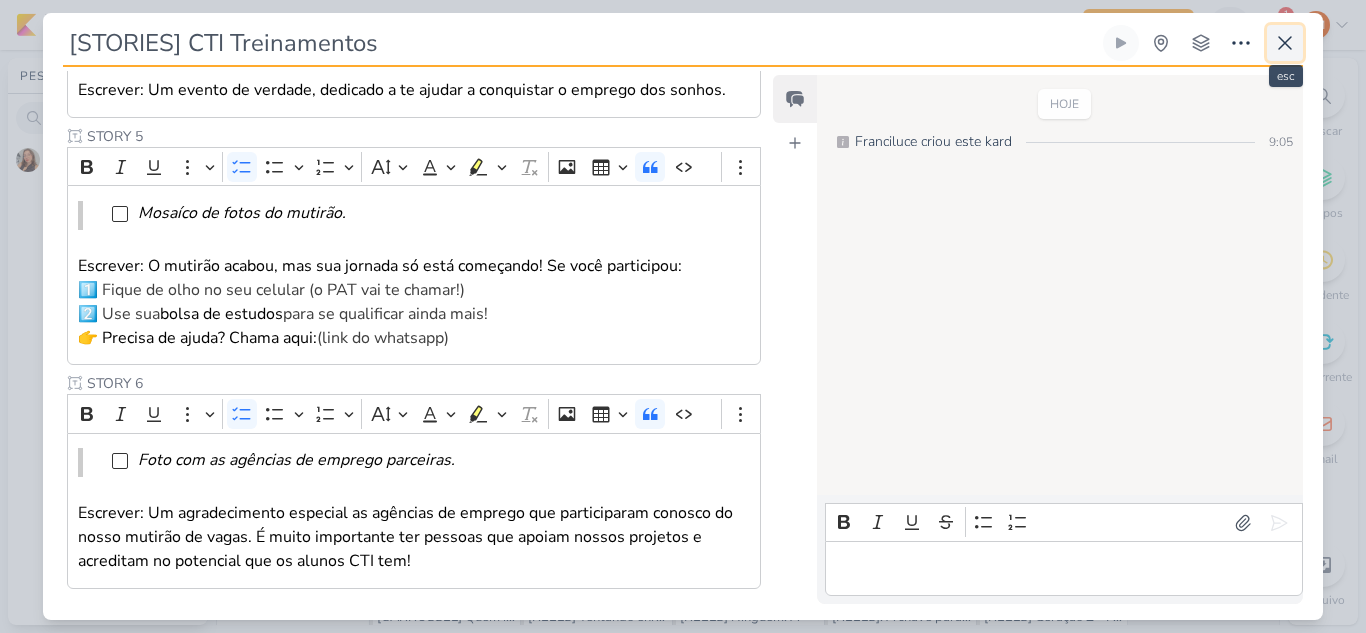 click 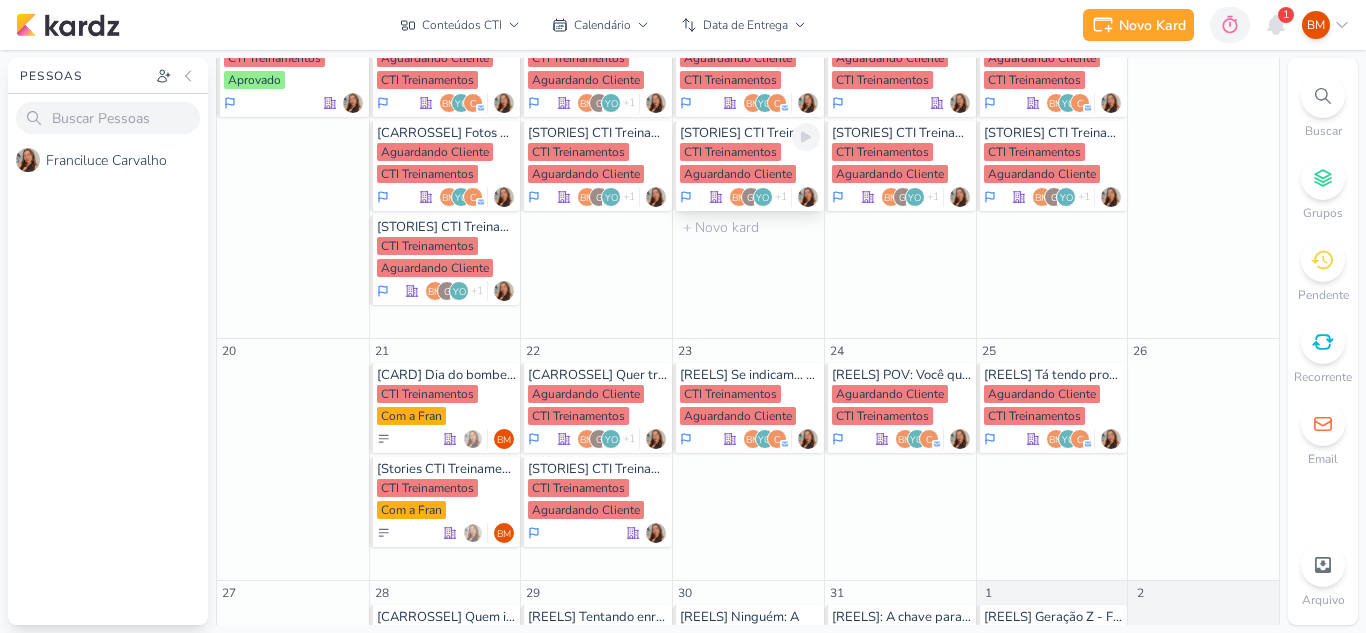 click on "CTI Treinamentos" at bounding box center (730, 152) 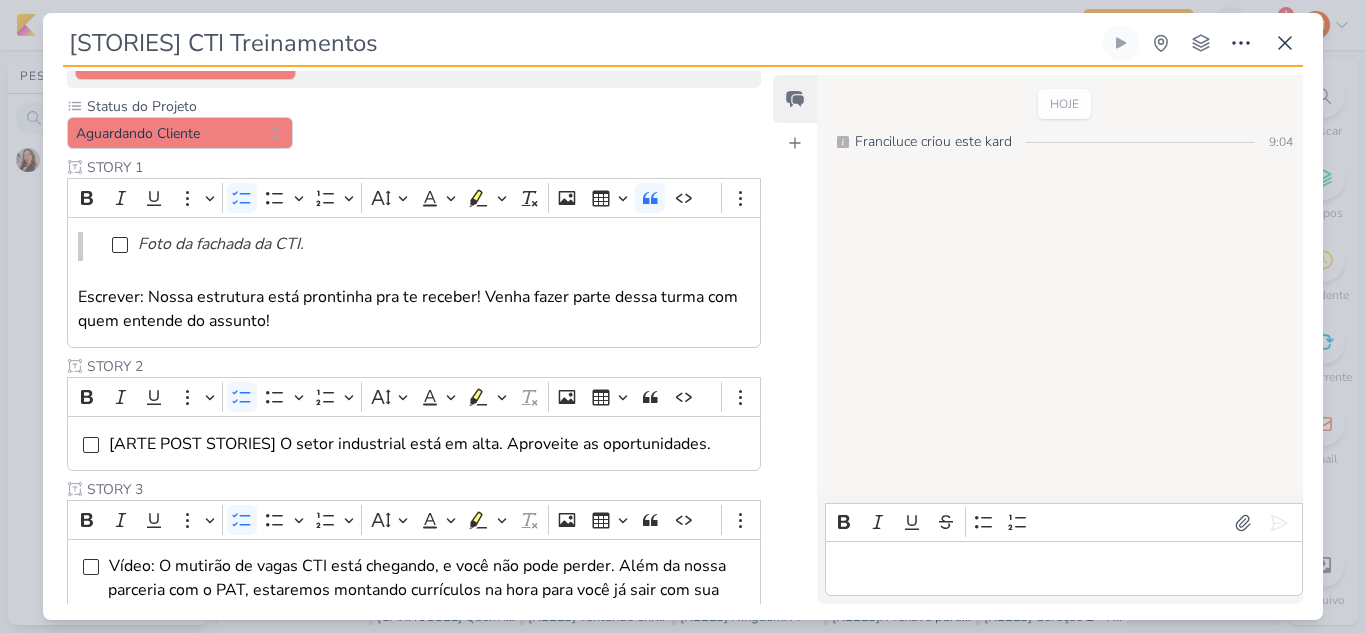 scroll, scrollTop: 294, scrollLeft: 0, axis: vertical 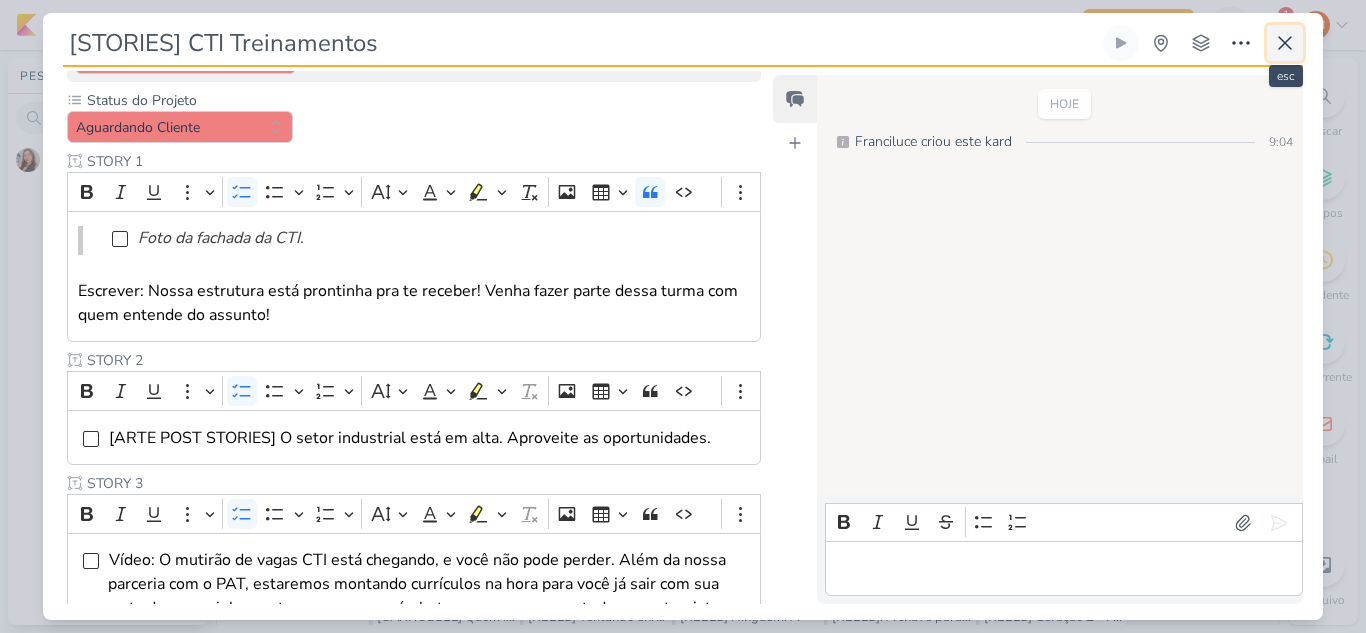 click 